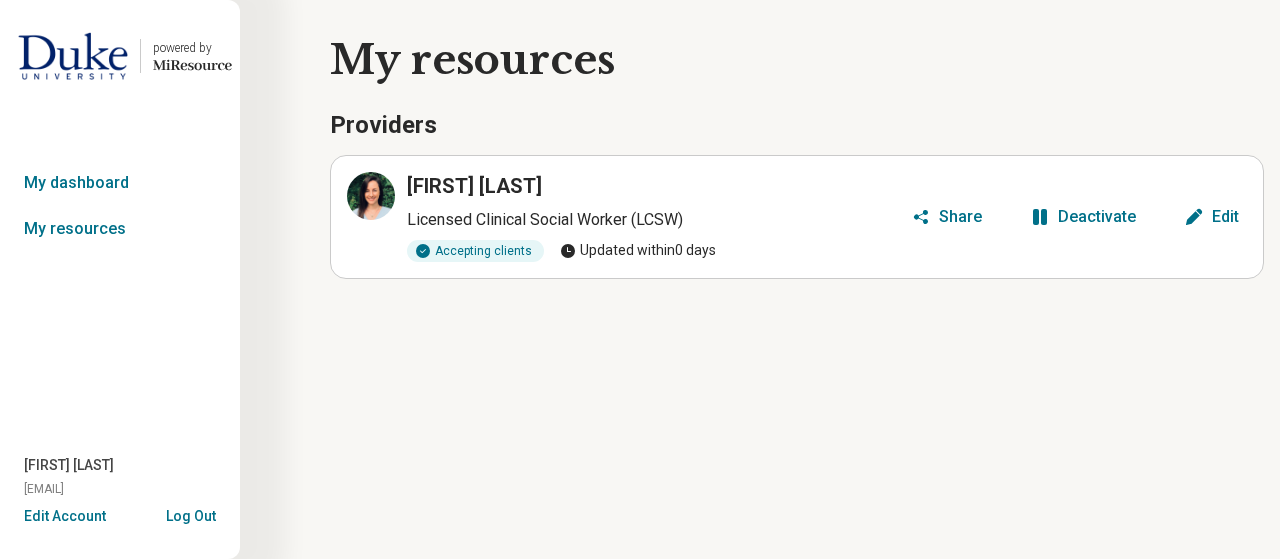 scroll, scrollTop: 0, scrollLeft: 0, axis: both 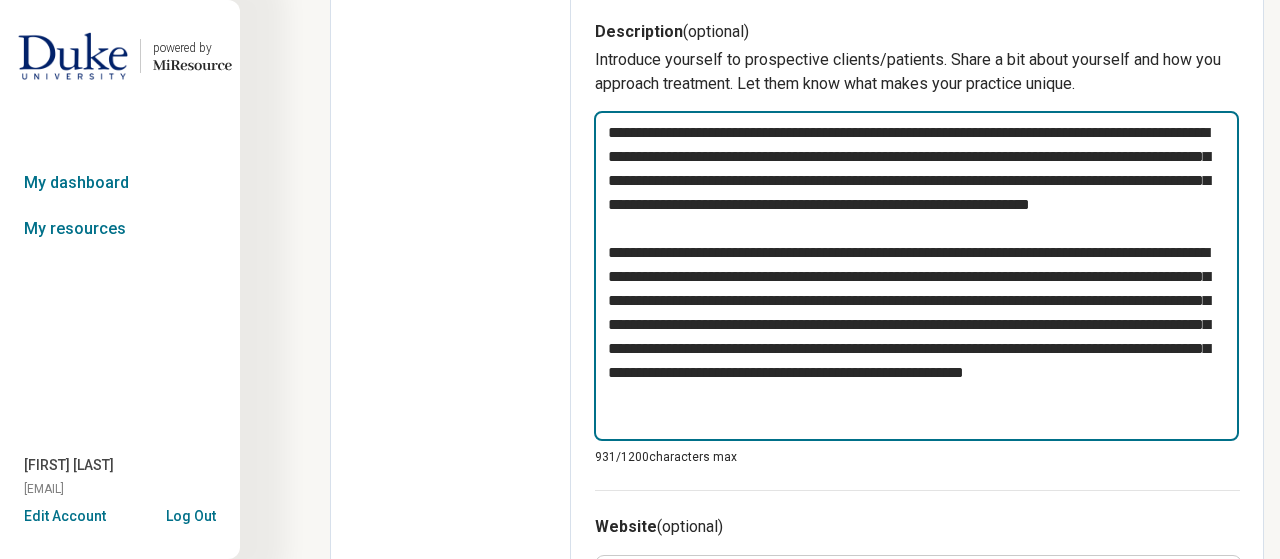 click on "**********" at bounding box center (916, 275) 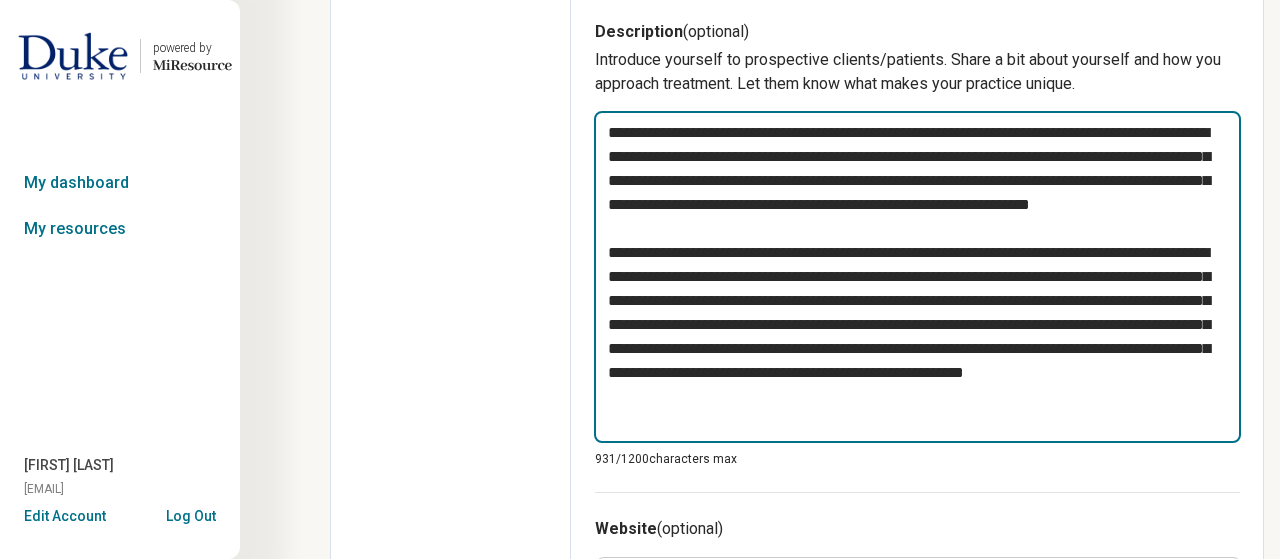 click on "**********" at bounding box center [917, 277] 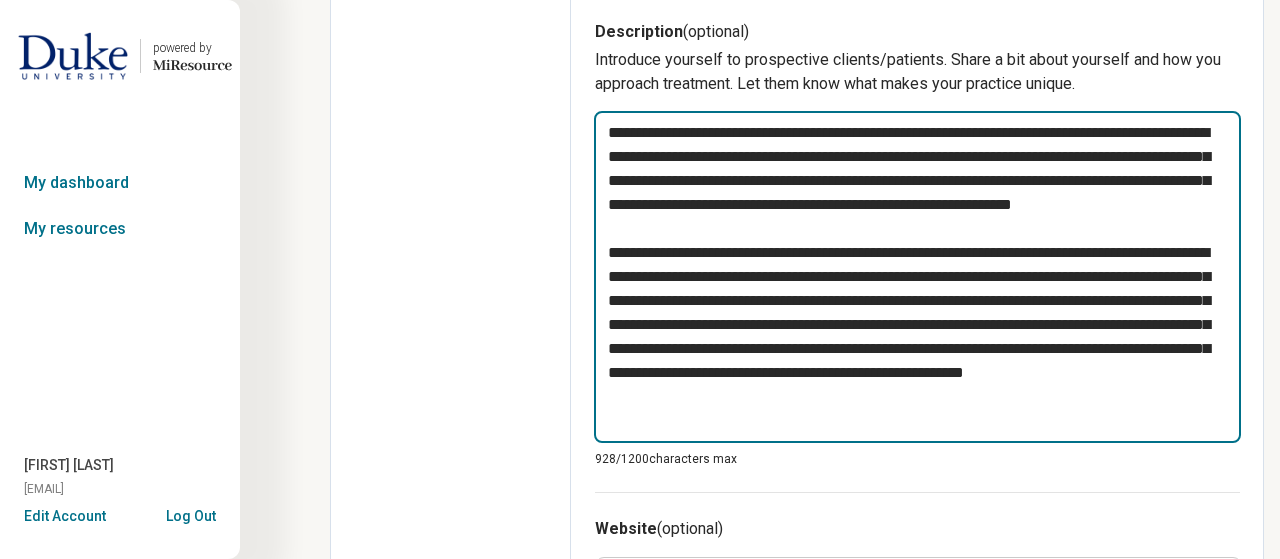type on "*" 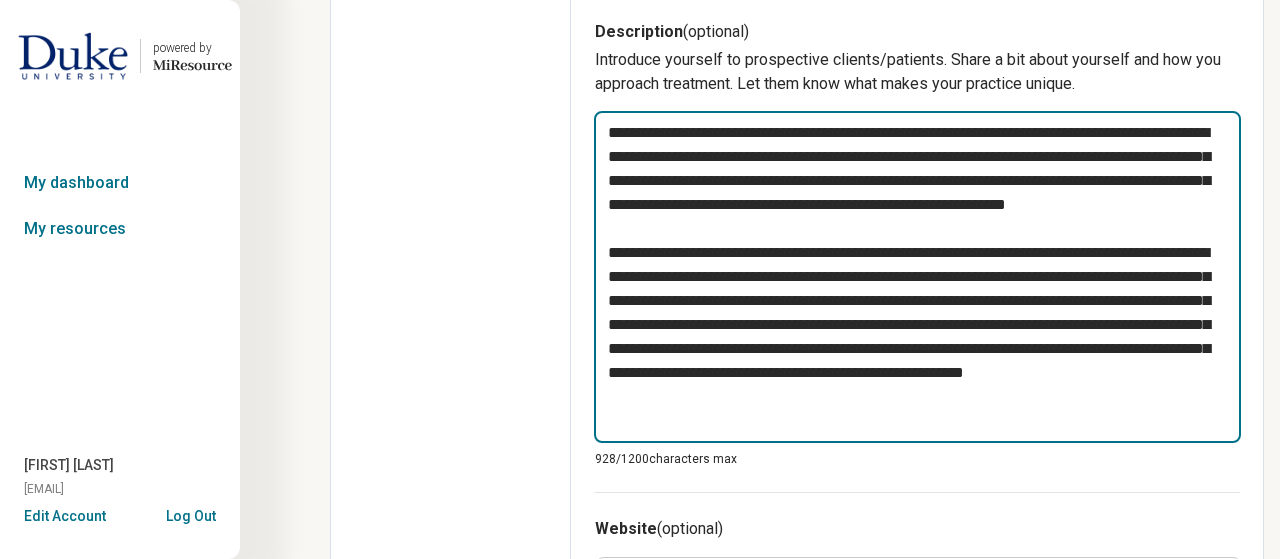 type on "*" 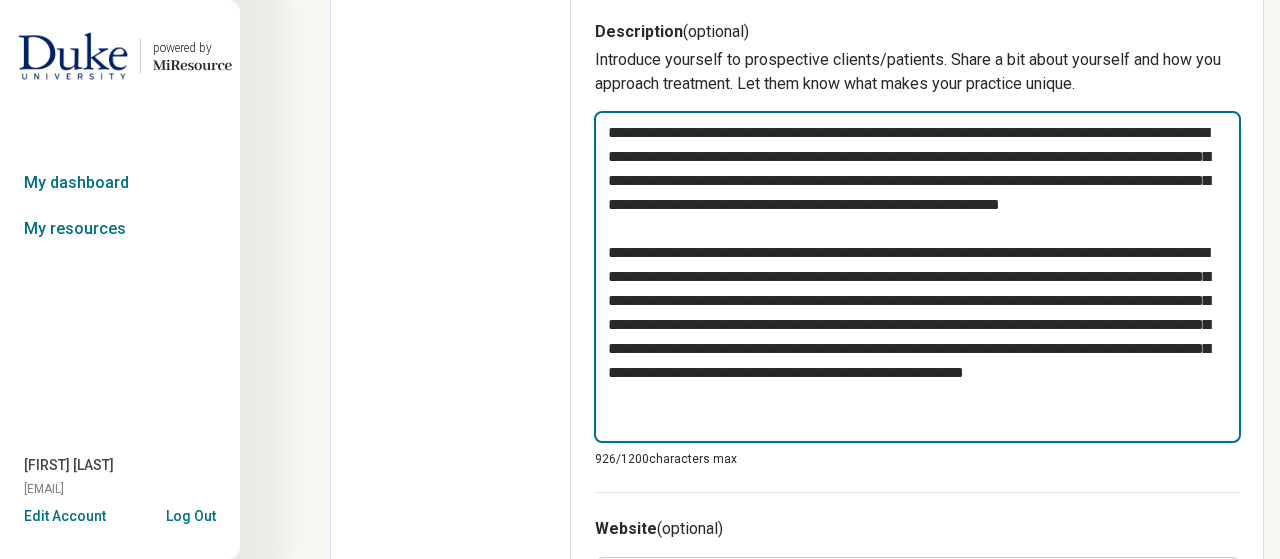 type on "*" 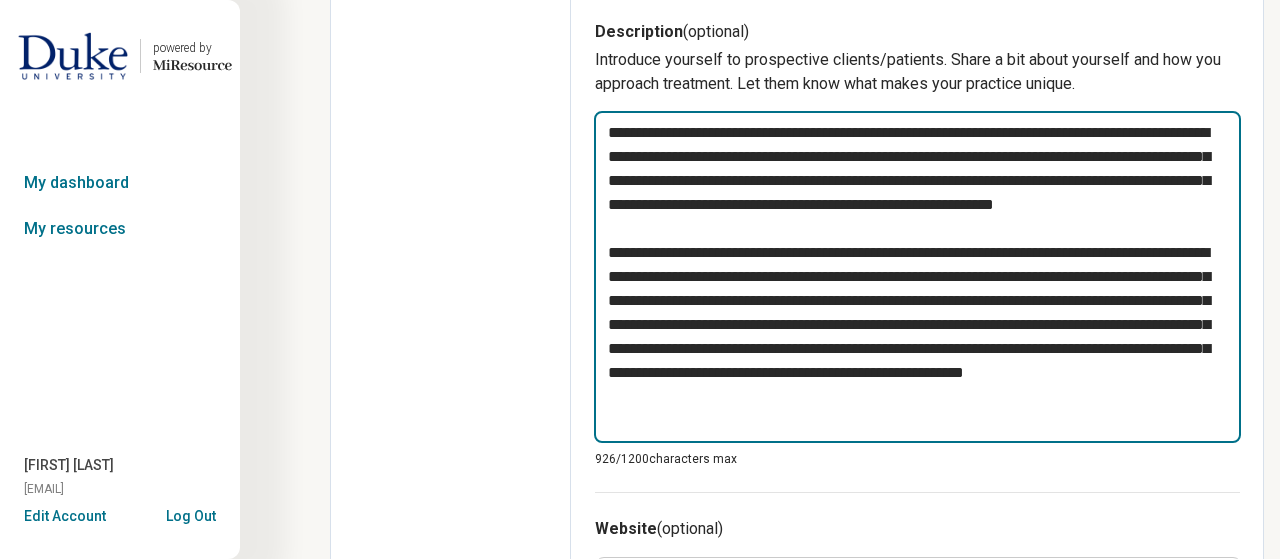 type on "*" 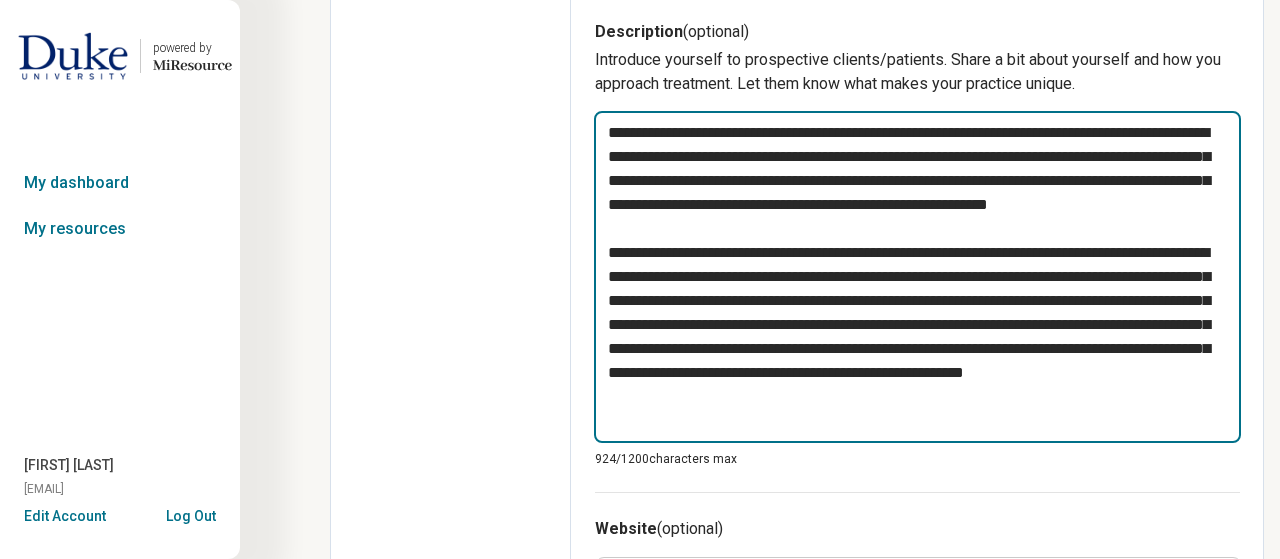 type on "*" 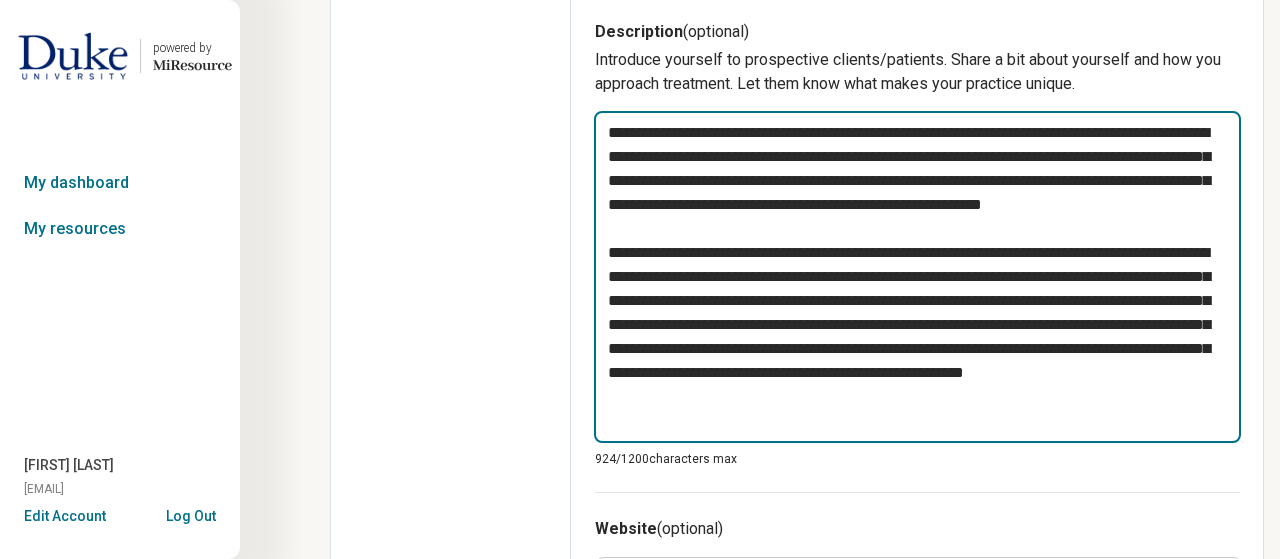 type on "*" 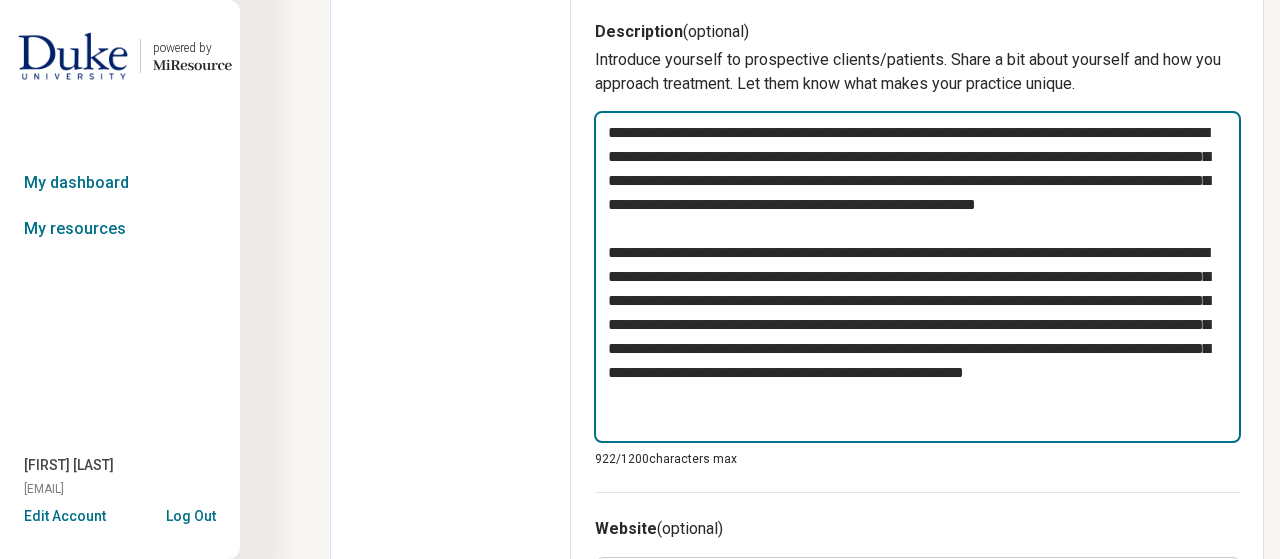 type on "*" 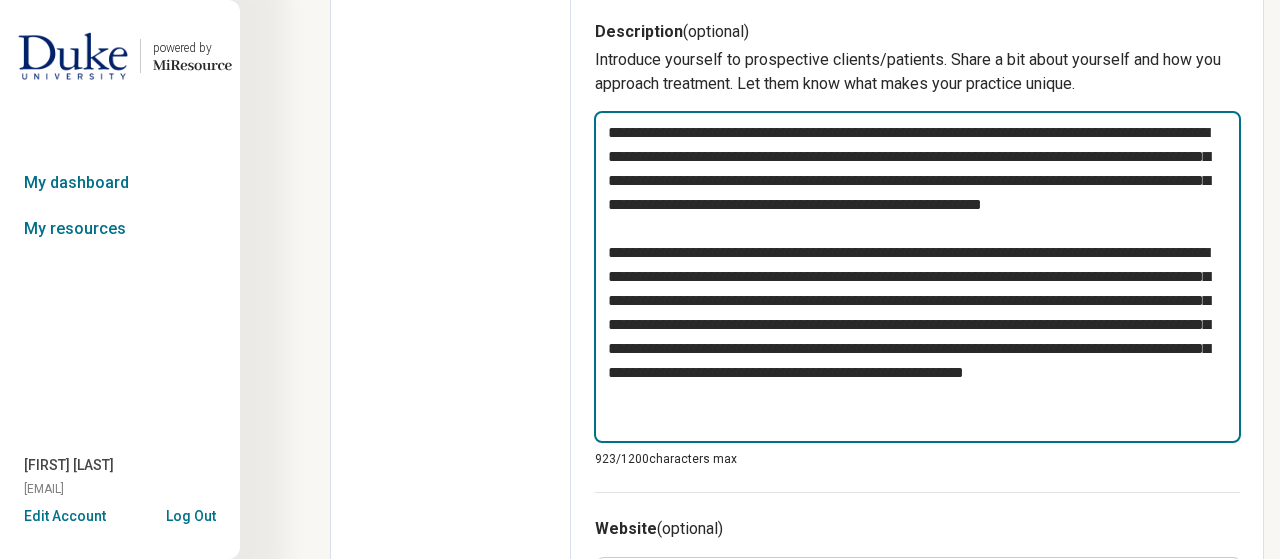 type on "*" 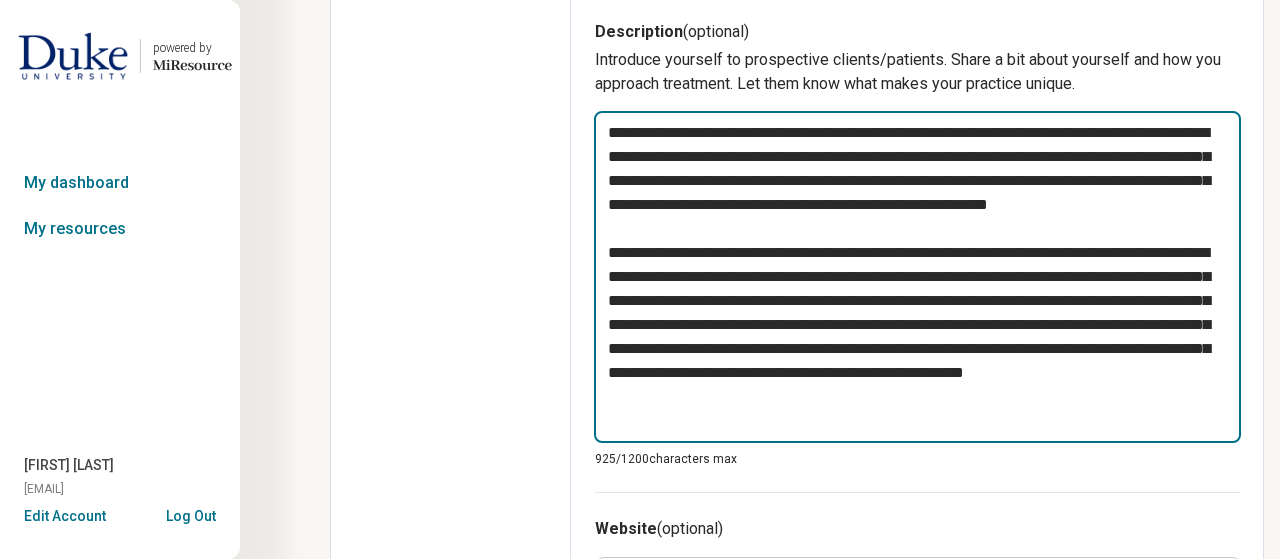 type on "*" 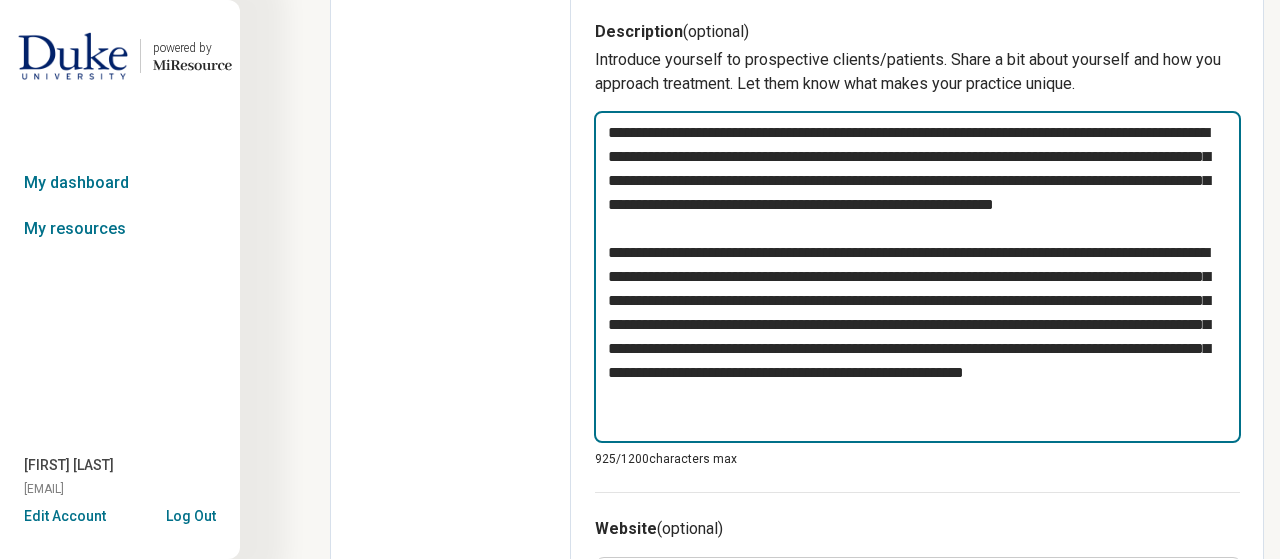 type on "*" 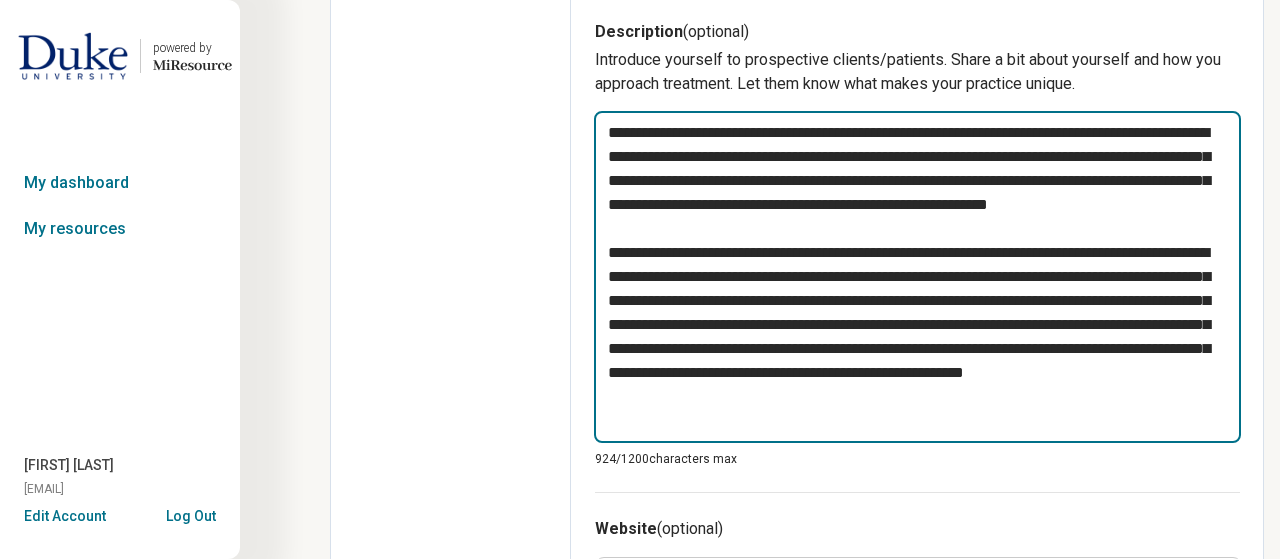 type on "*" 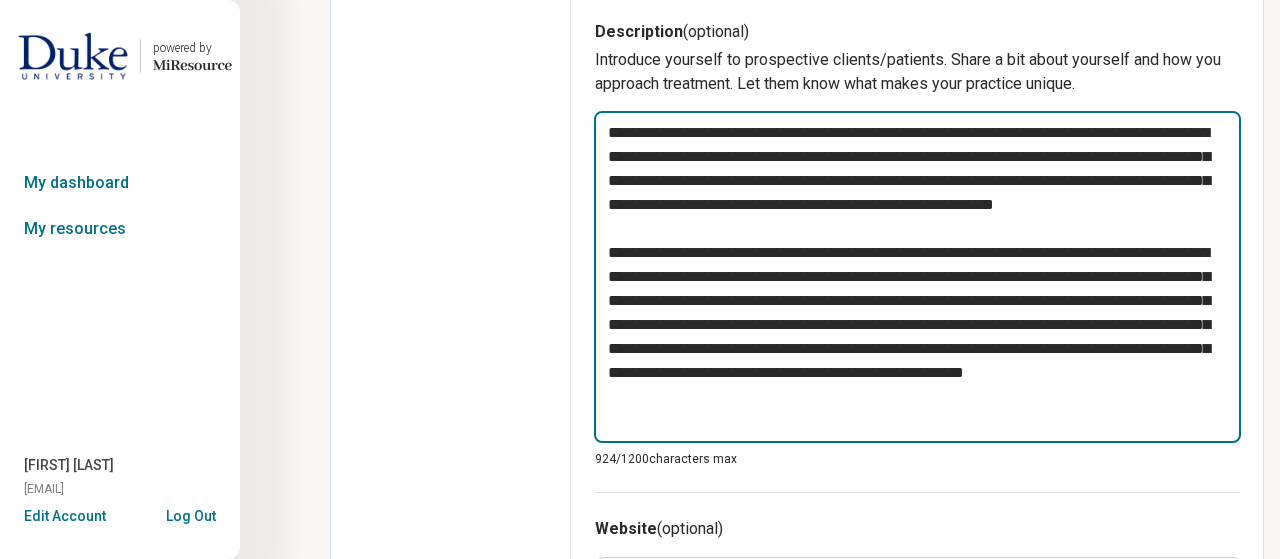 type on "*" 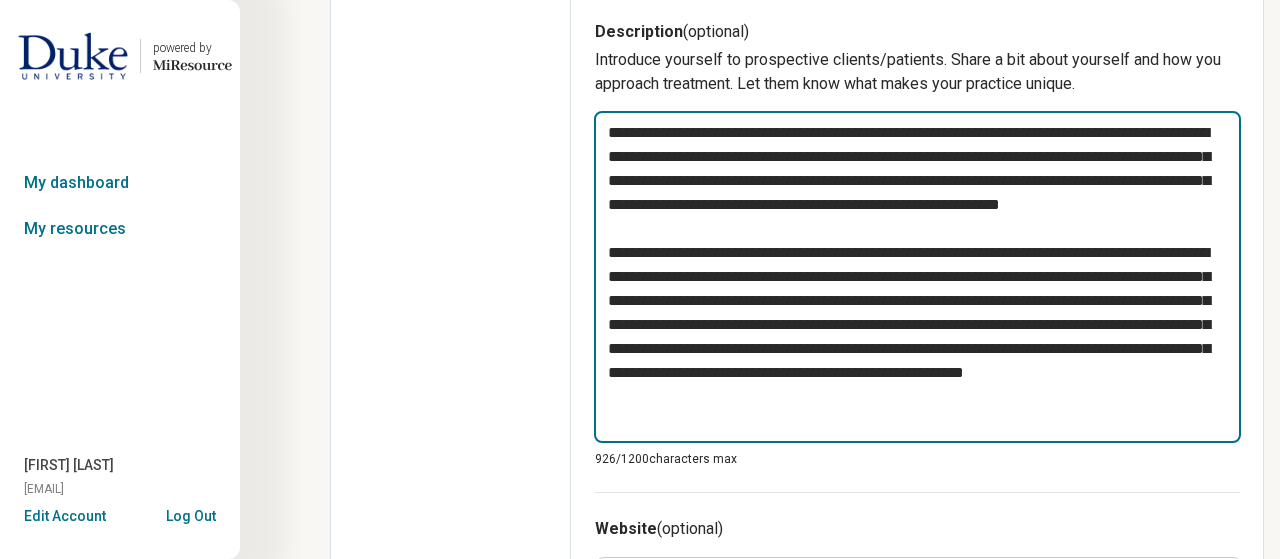type on "*" 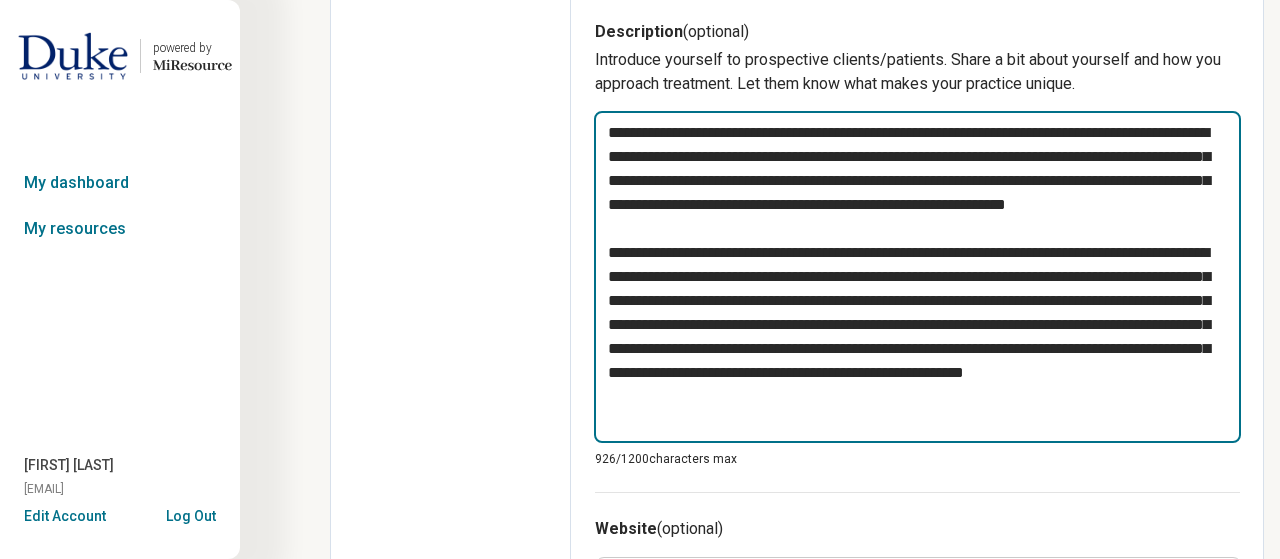 type on "*" 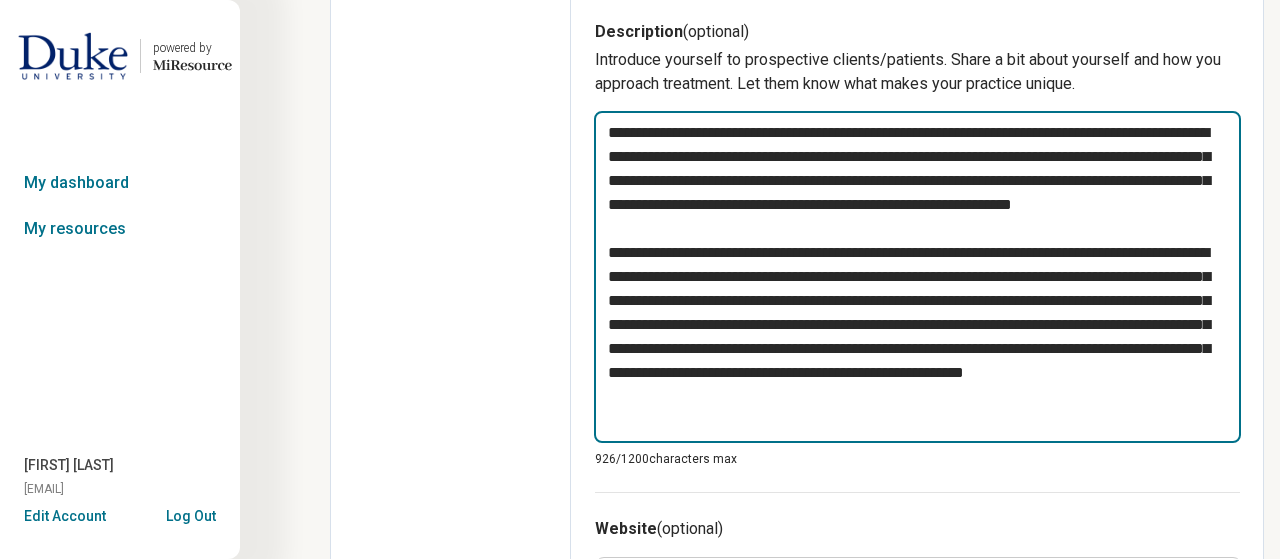 type on "*" 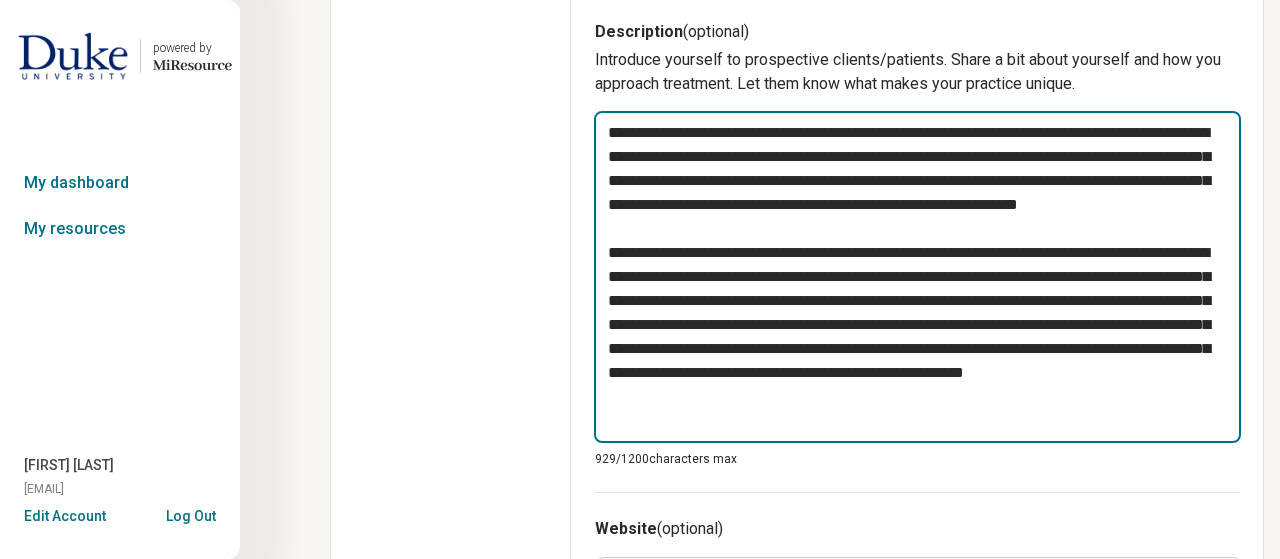 type on "*" 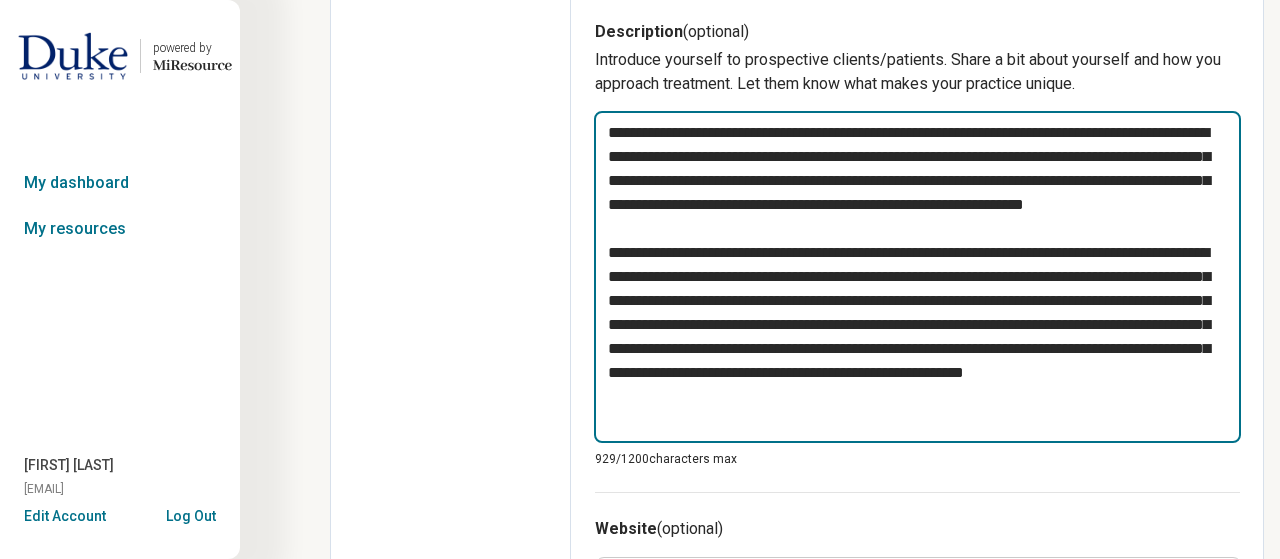 type on "*" 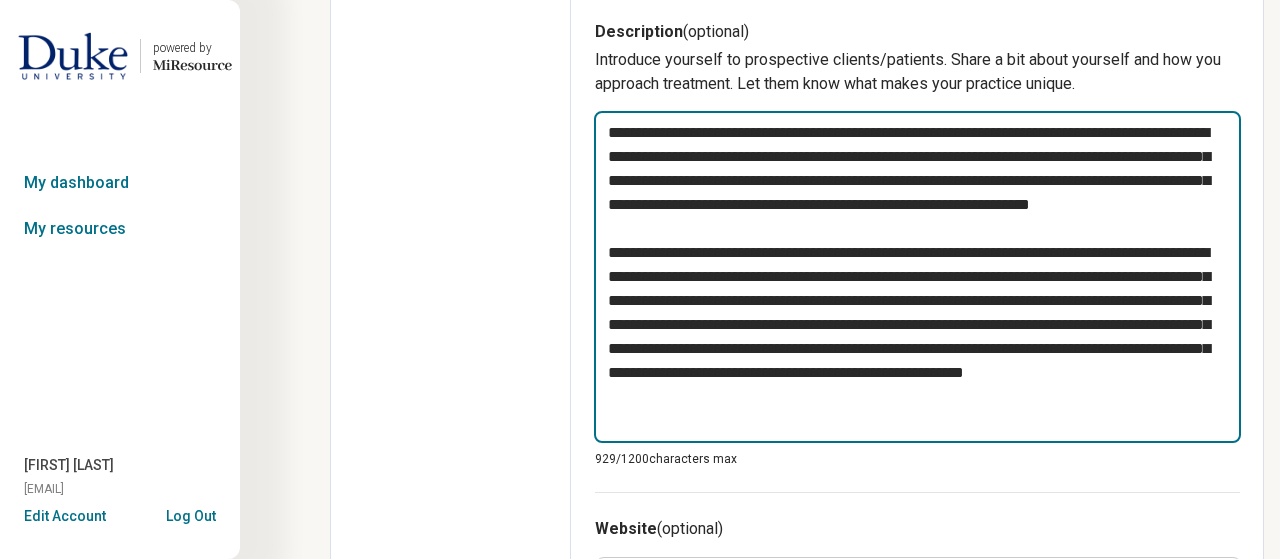 type on "*" 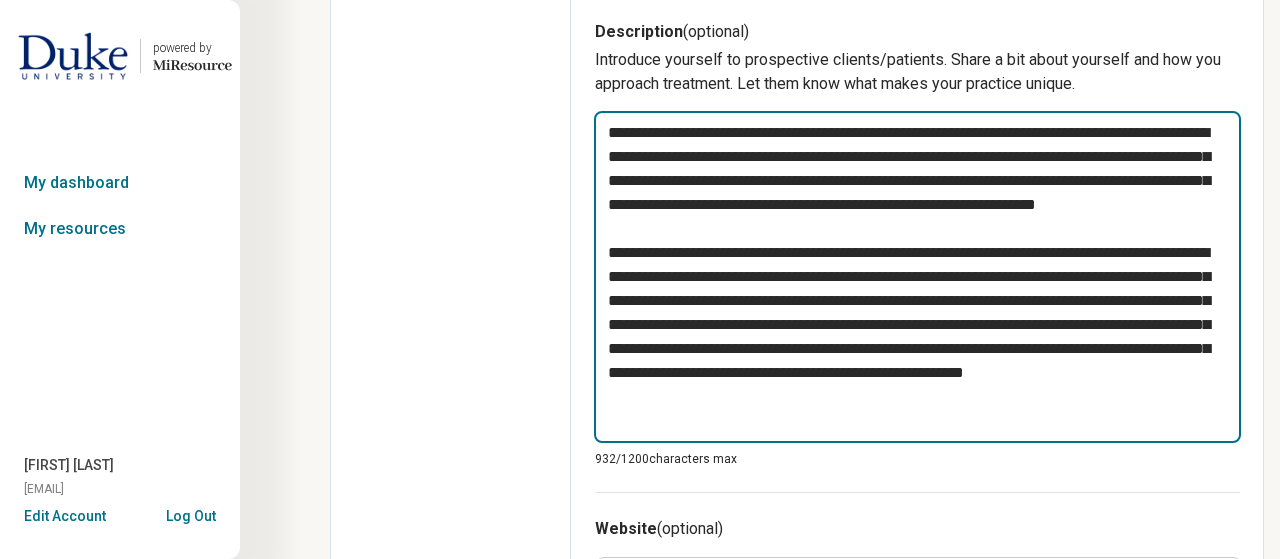 type on "*" 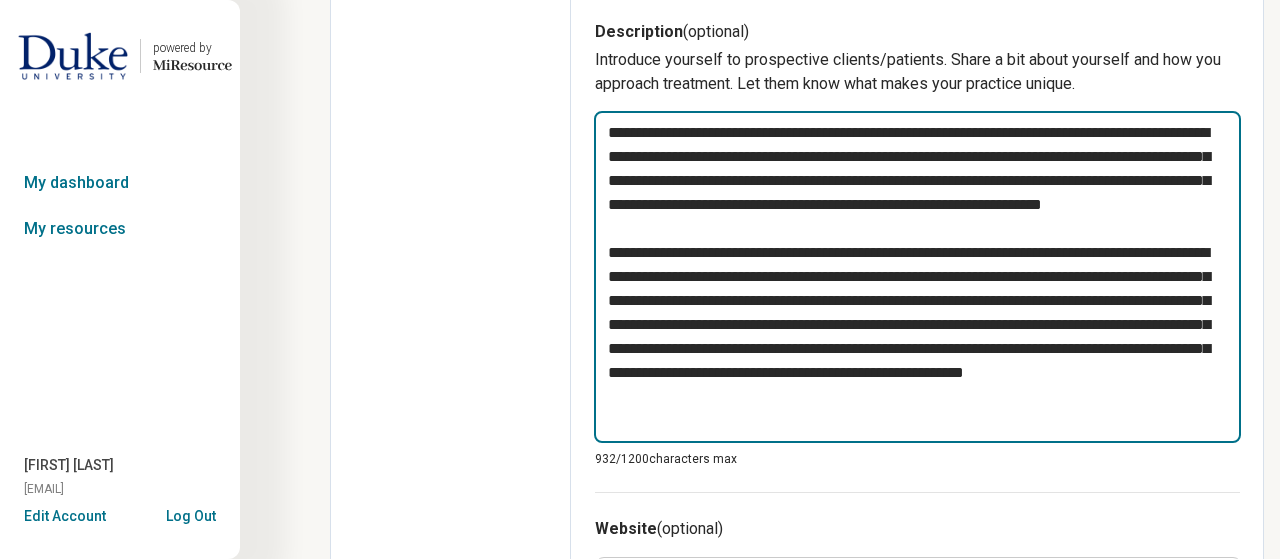 type on "**********" 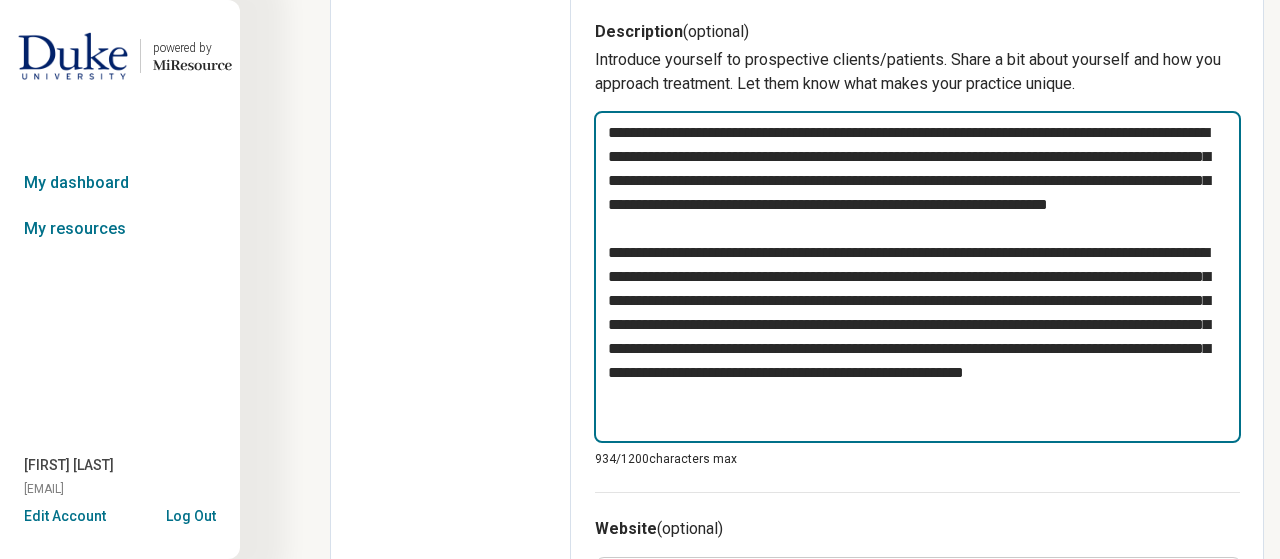 type on "*" 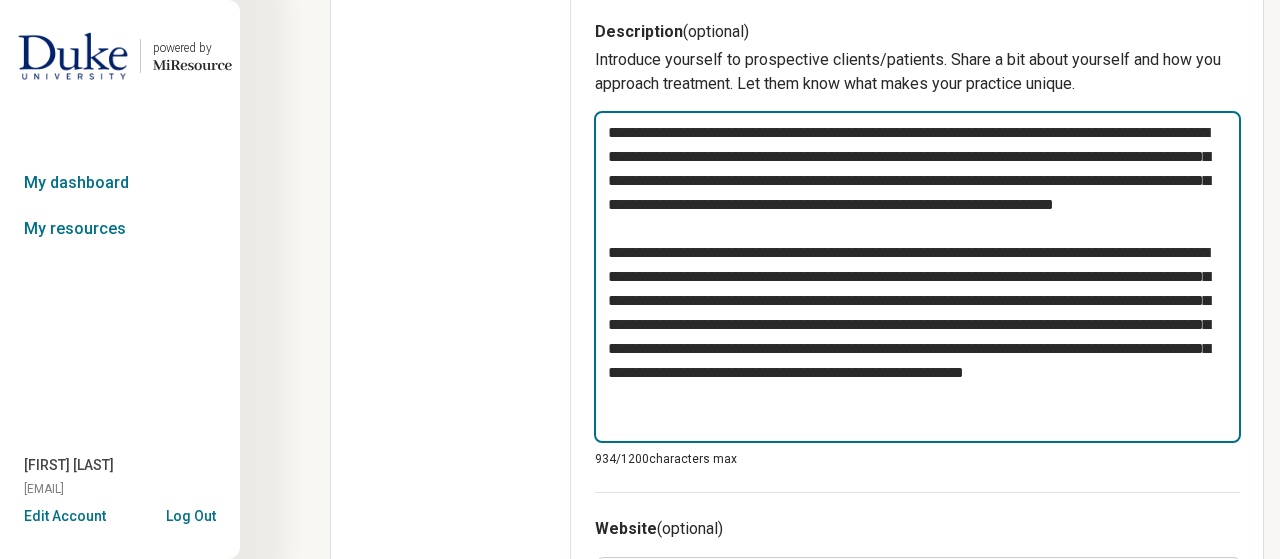 type on "*" 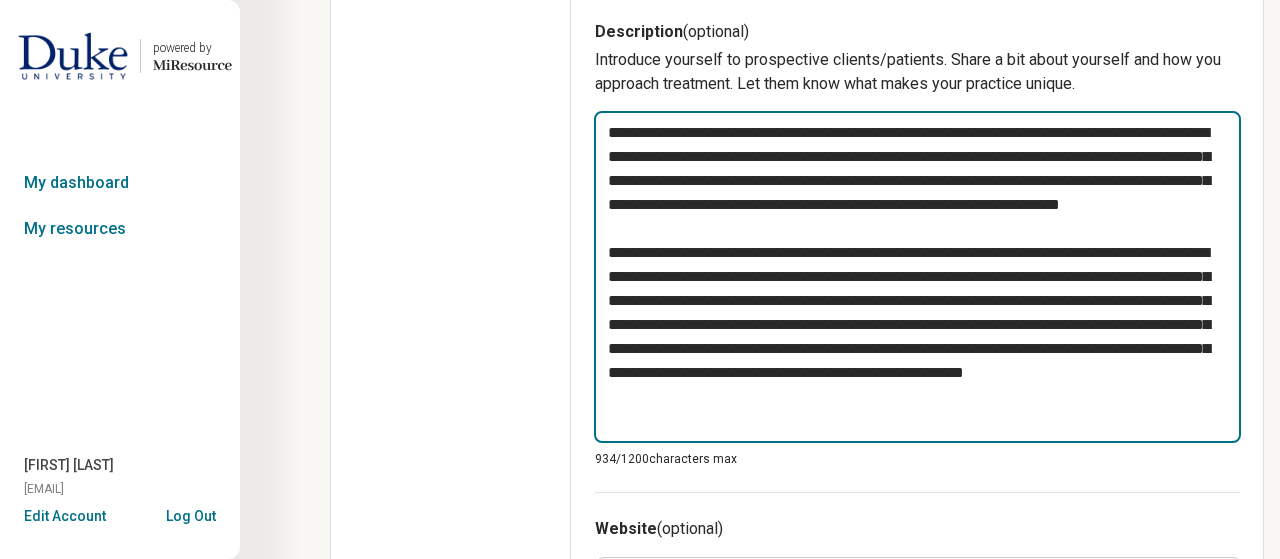 type on "*" 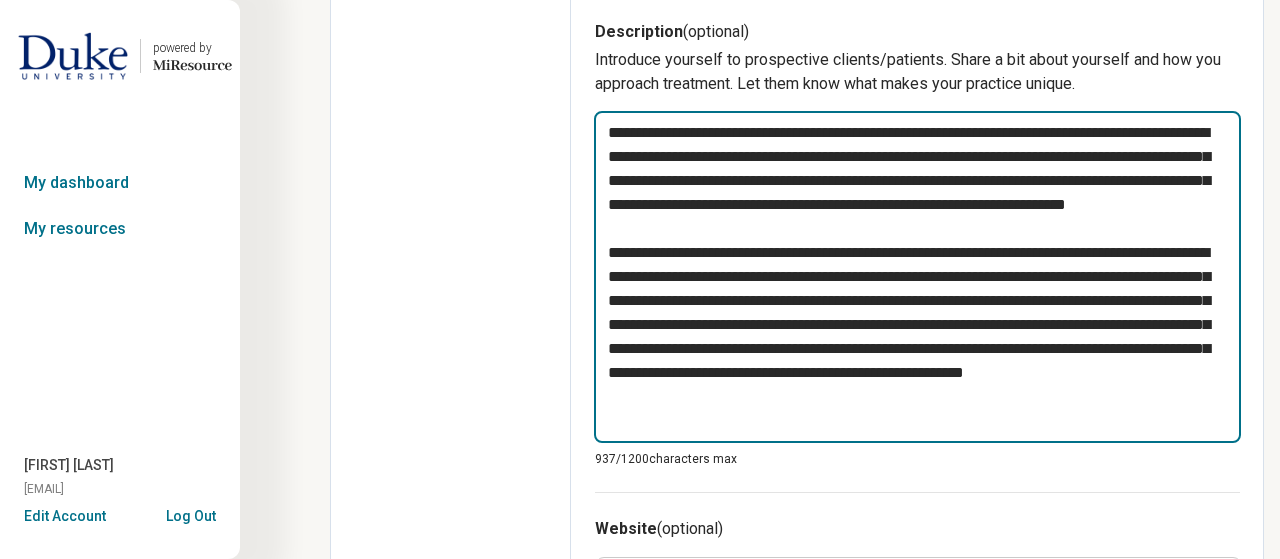 type on "*" 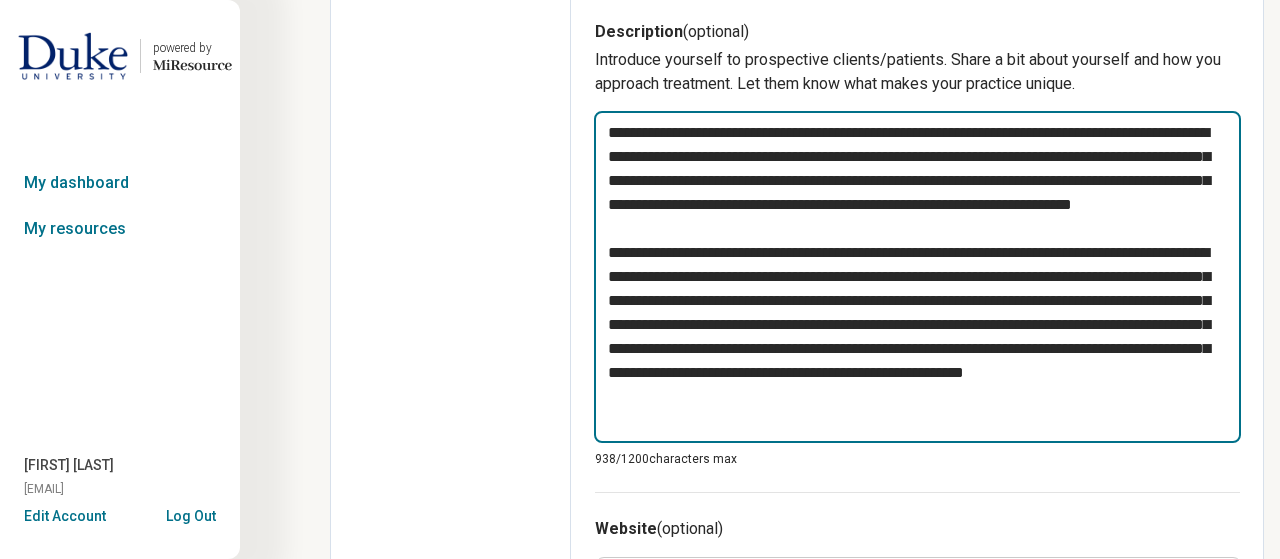 type on "*" 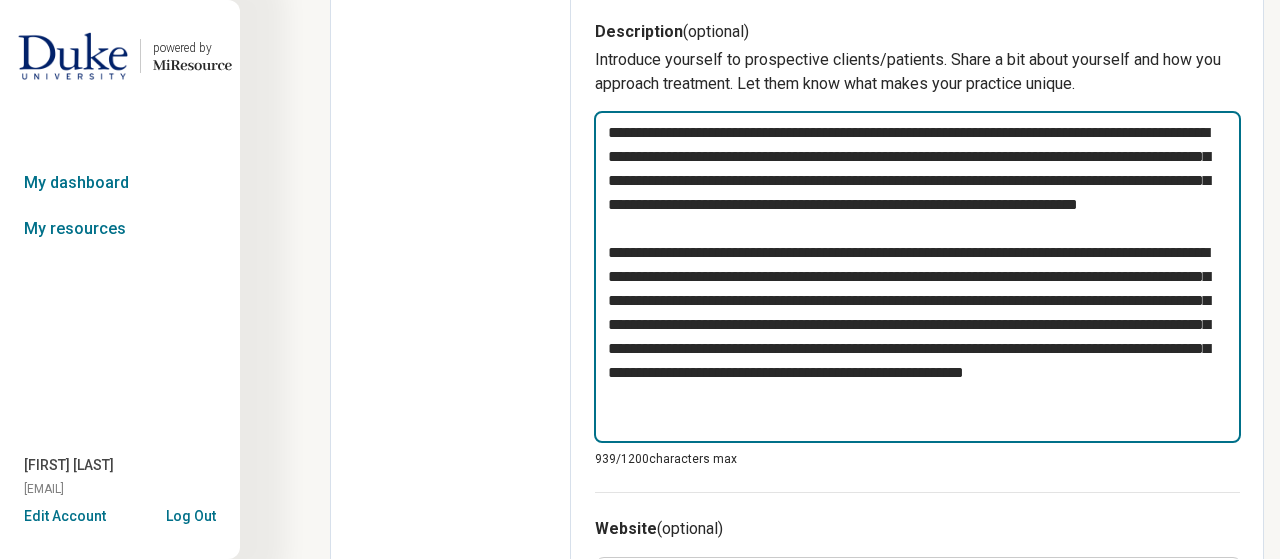 type on "*" 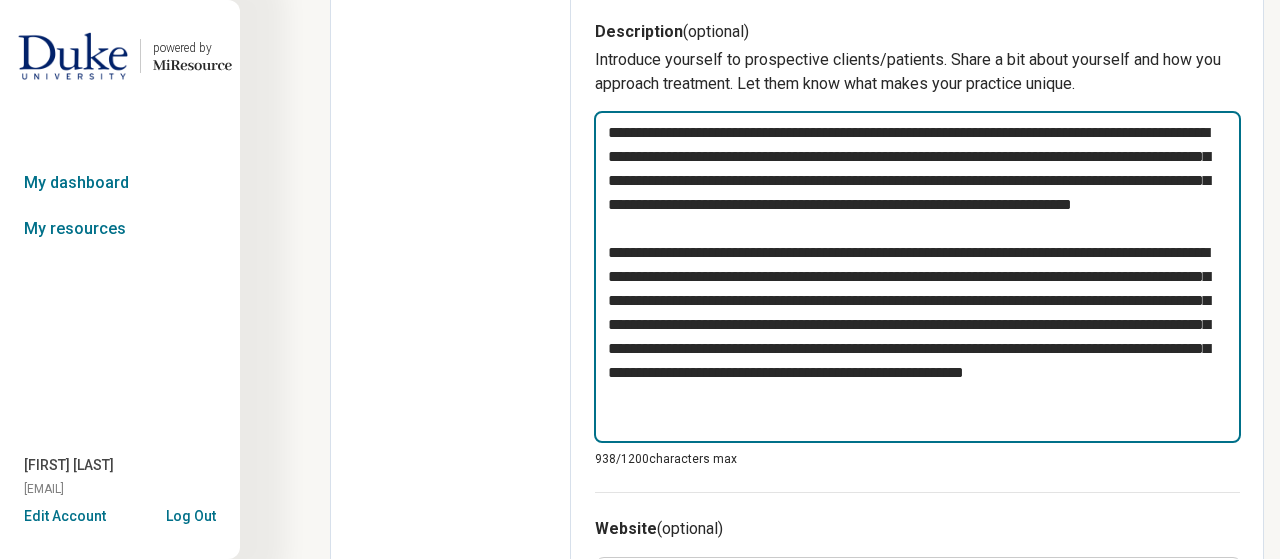 type on "**********" 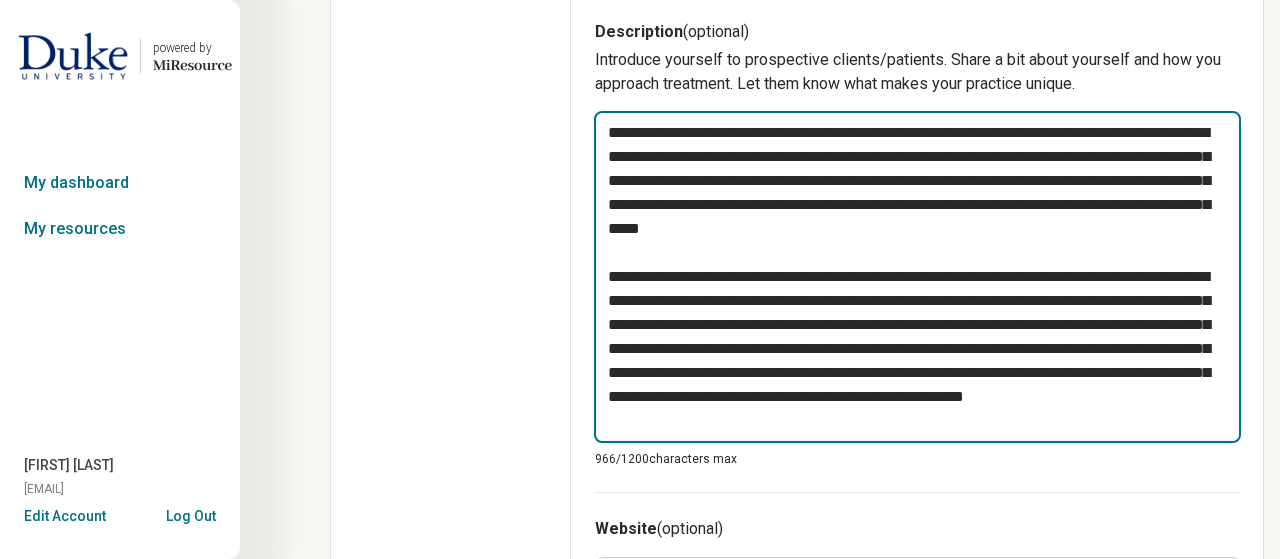 click on "**********" at bounding box center (917, 277) 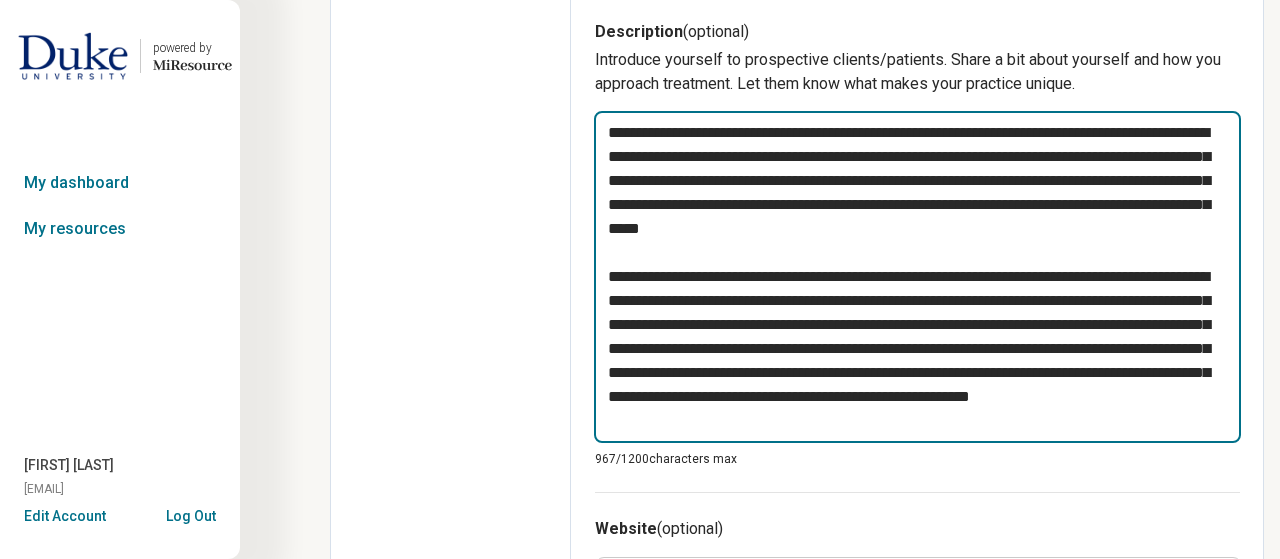 type on "*" 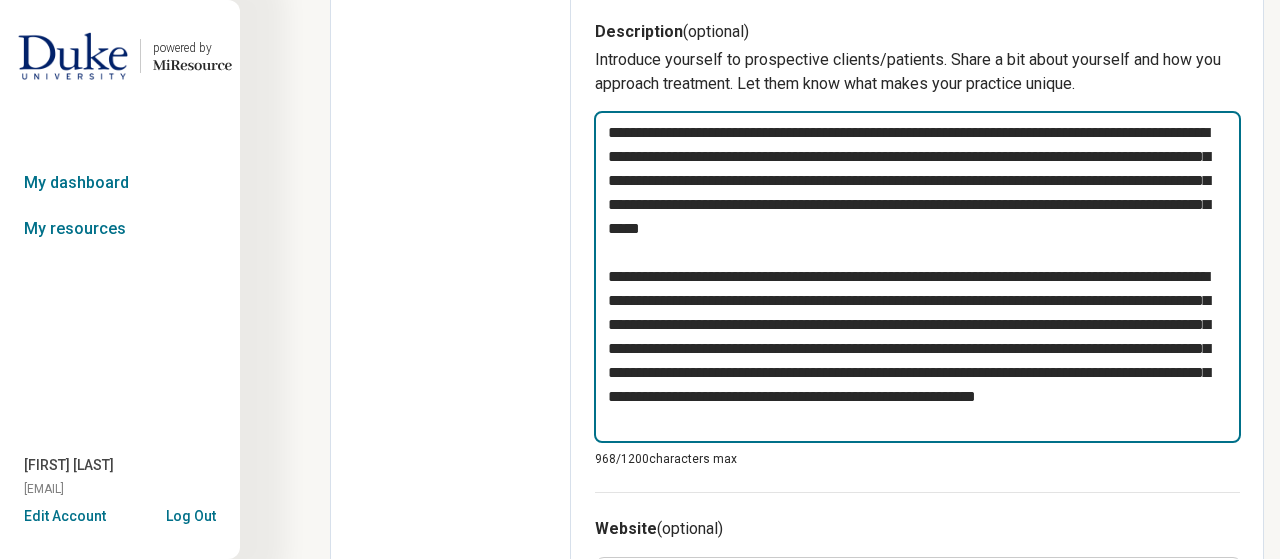 type on "*" 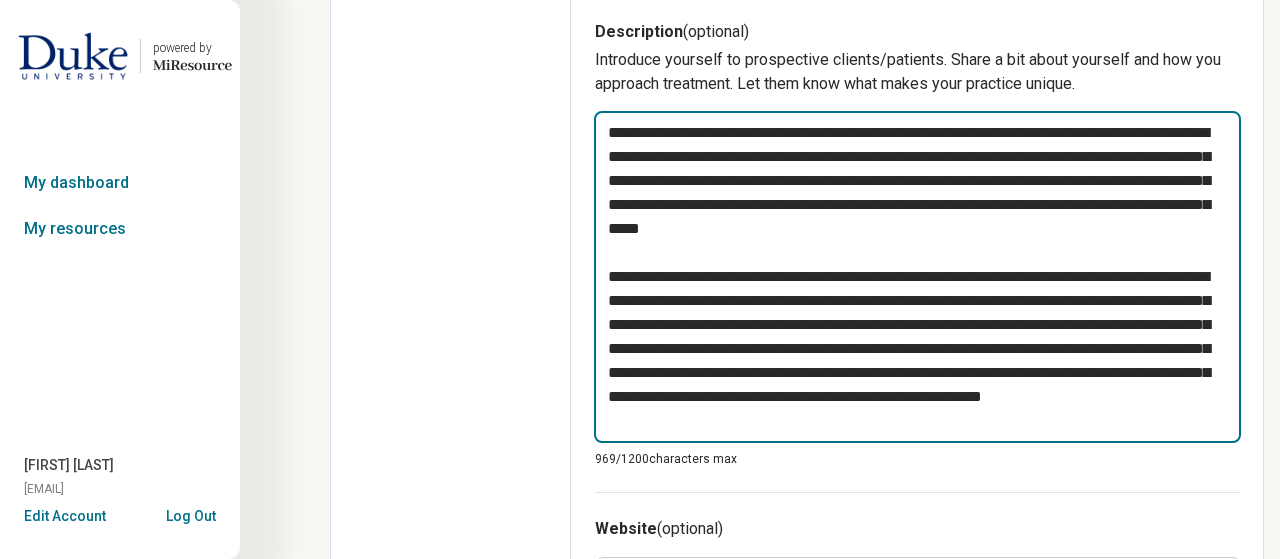 type on "**********" 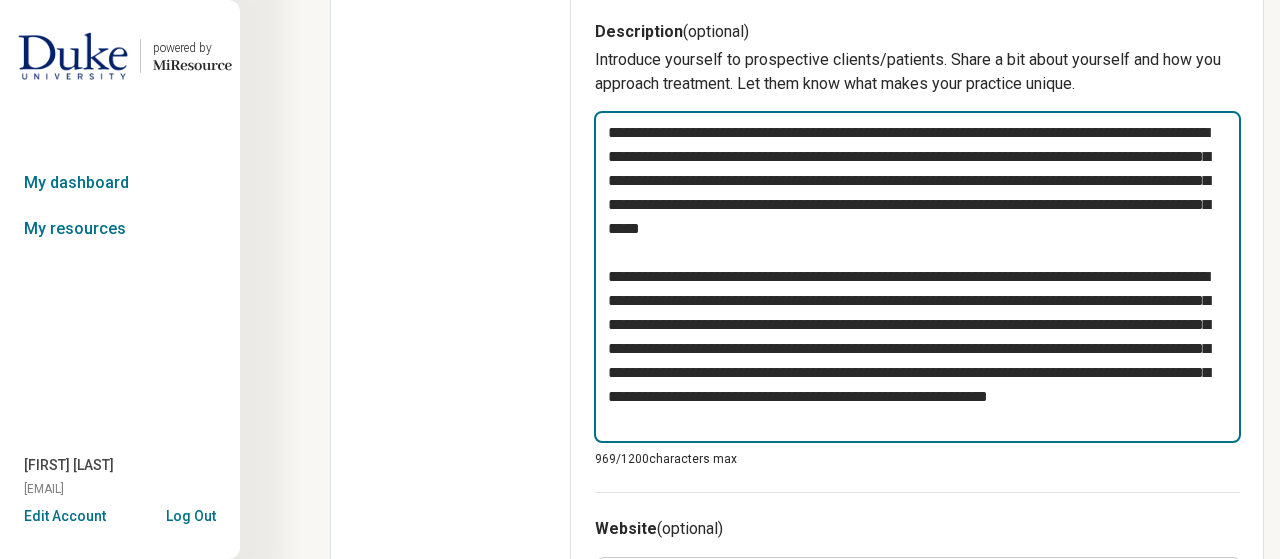 type on "*" 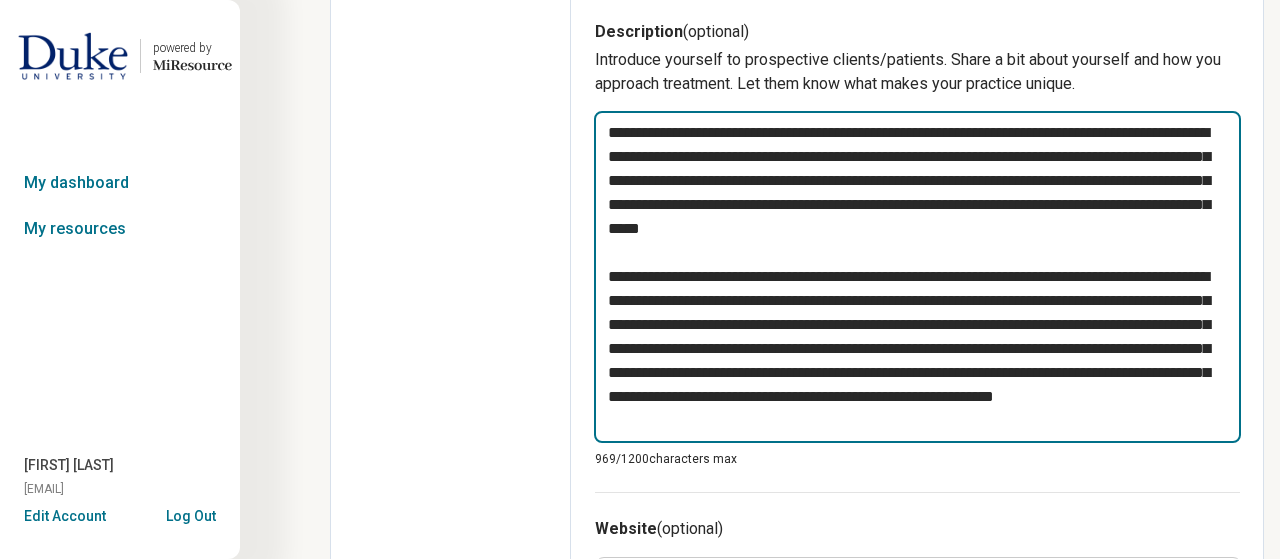 type on "*" 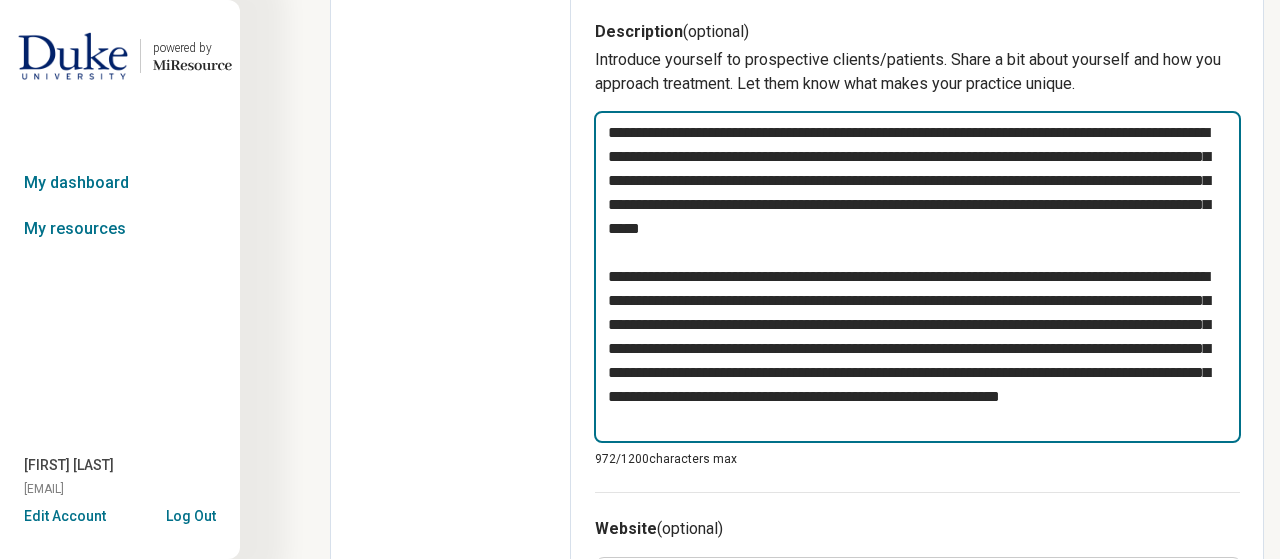 type on "*" 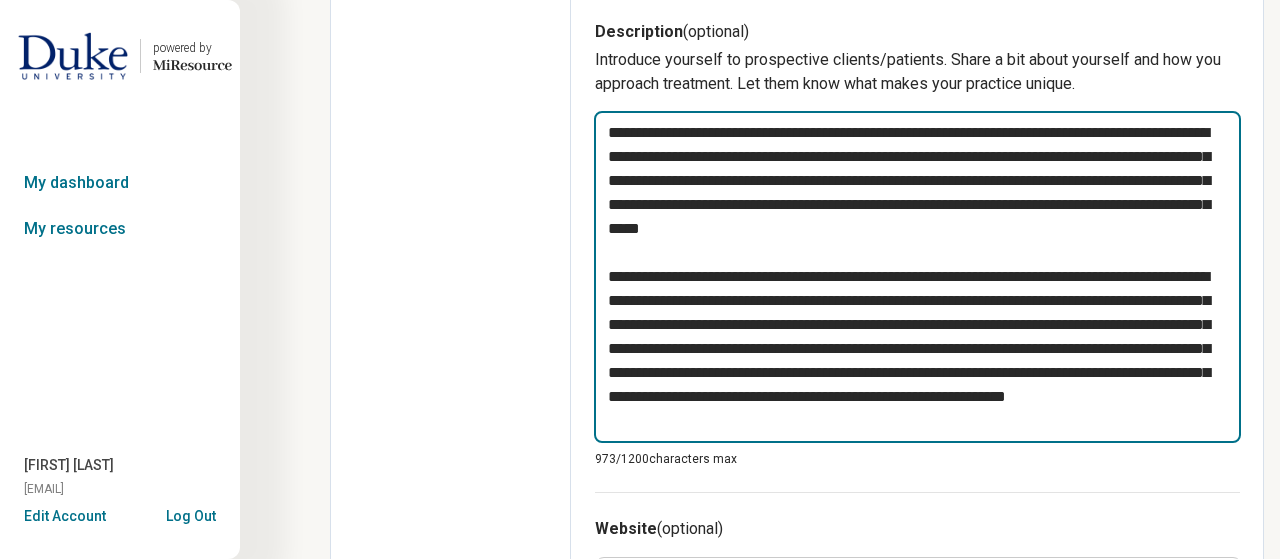 type on "**********" 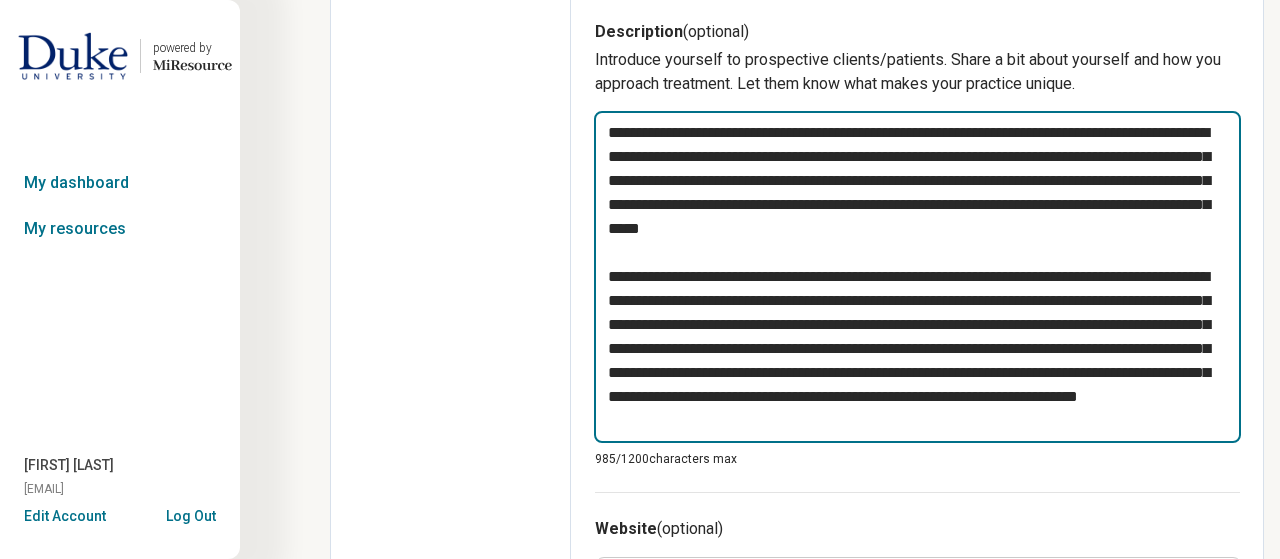 click on "**********" at bounding box center [917, 277] 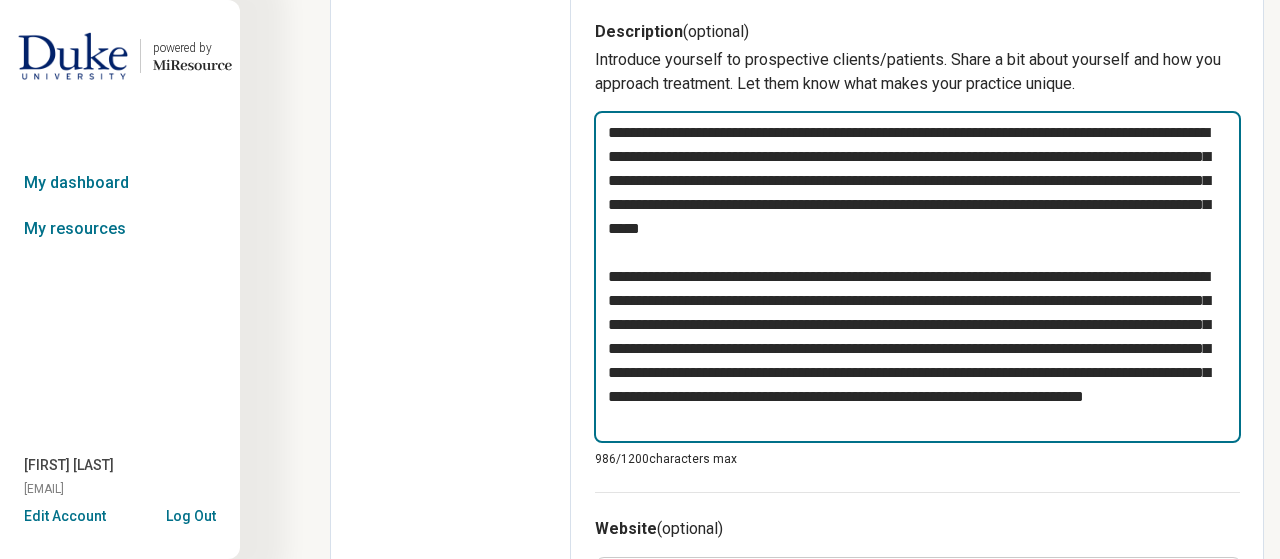 type on "**********" 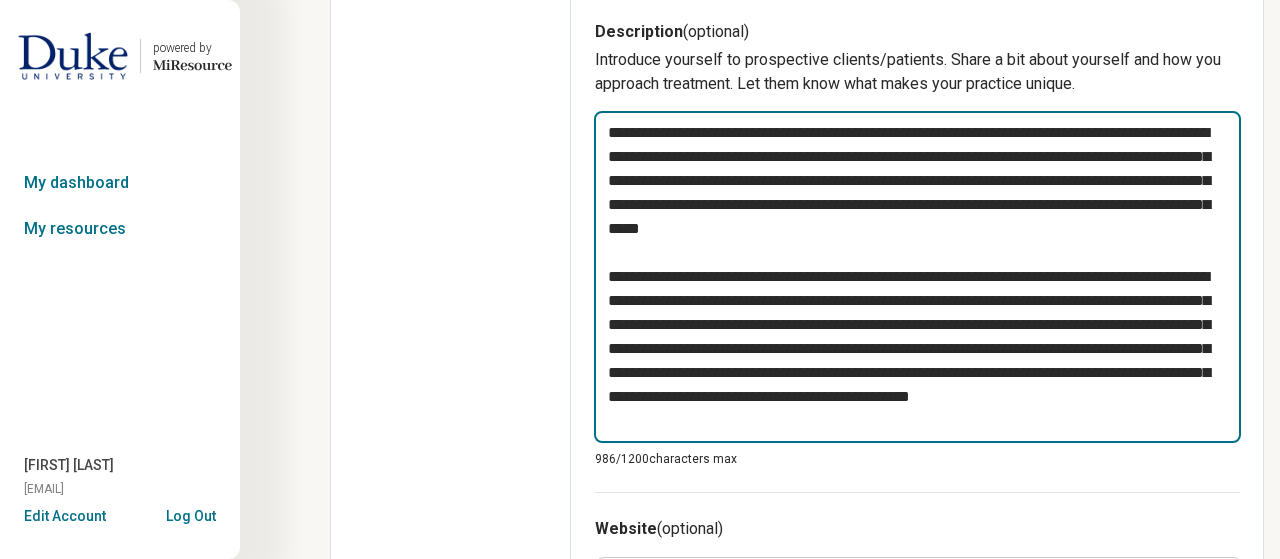 type on "**********" 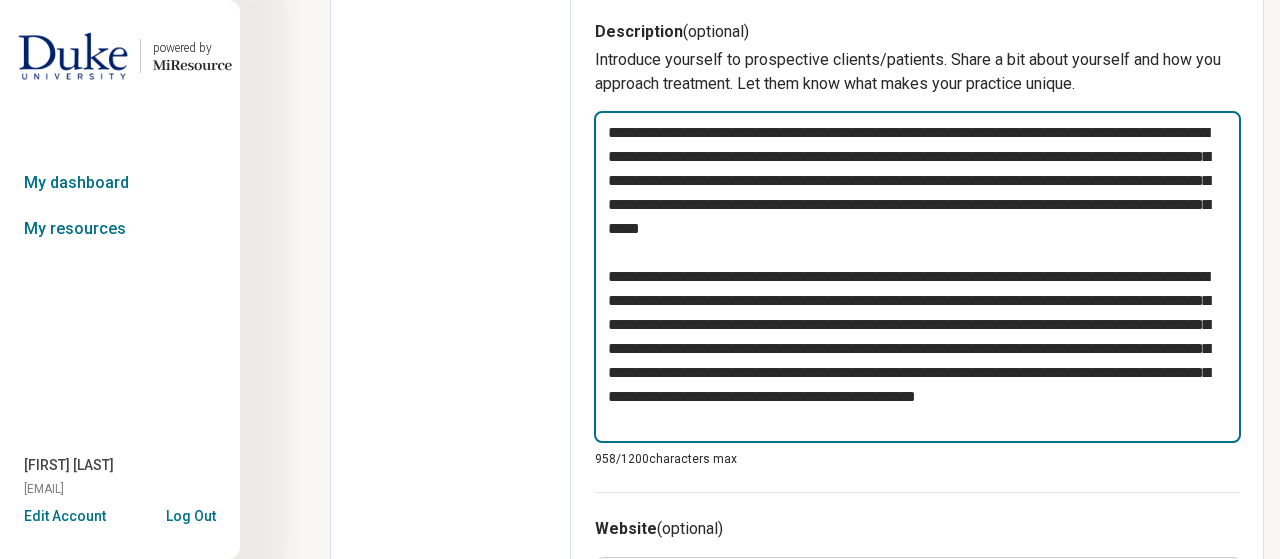 type on "*" 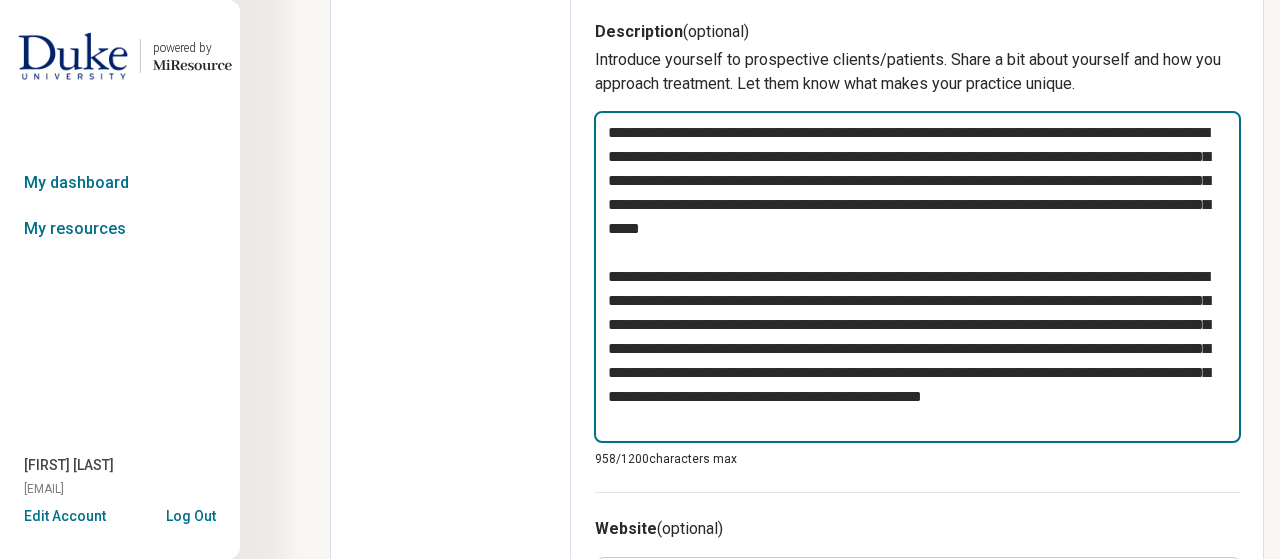 type on "**********" 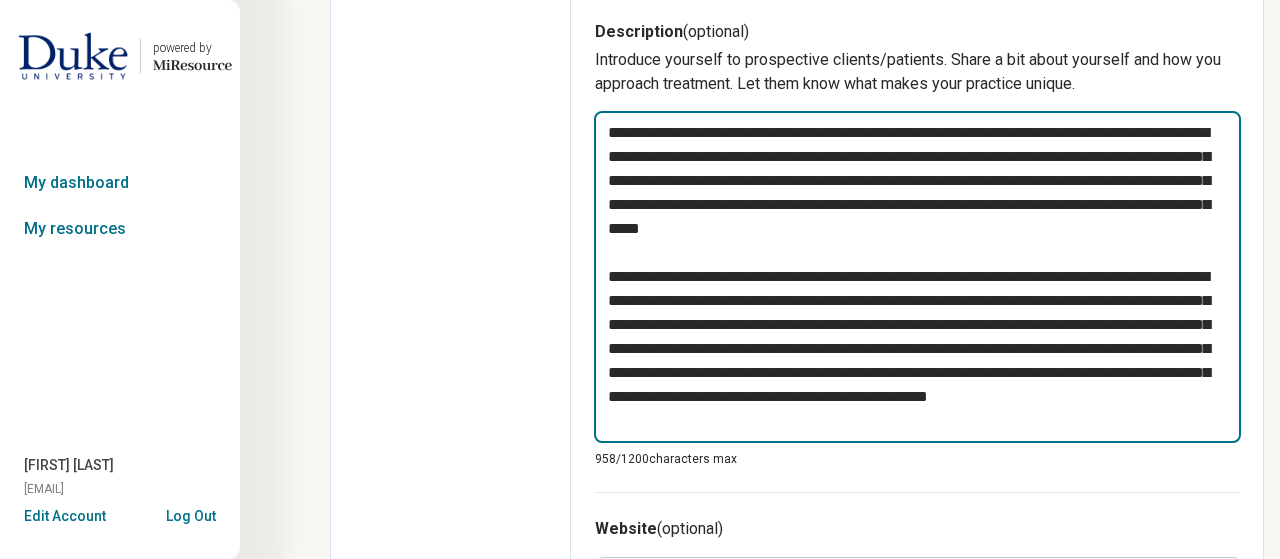 type on "*" 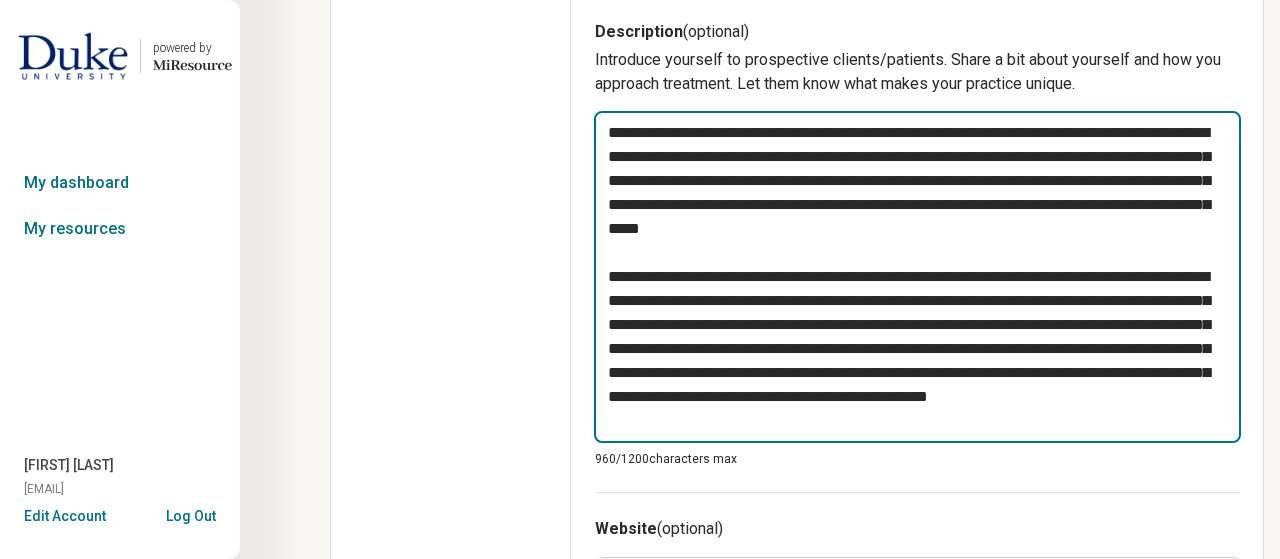 type on "**********" 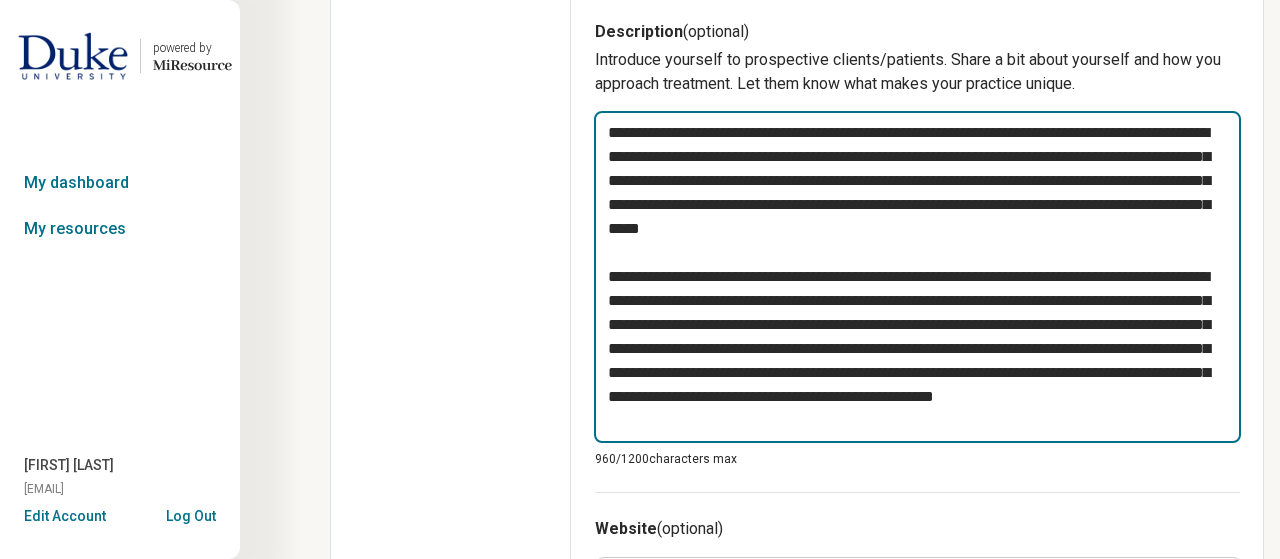 type on "*" 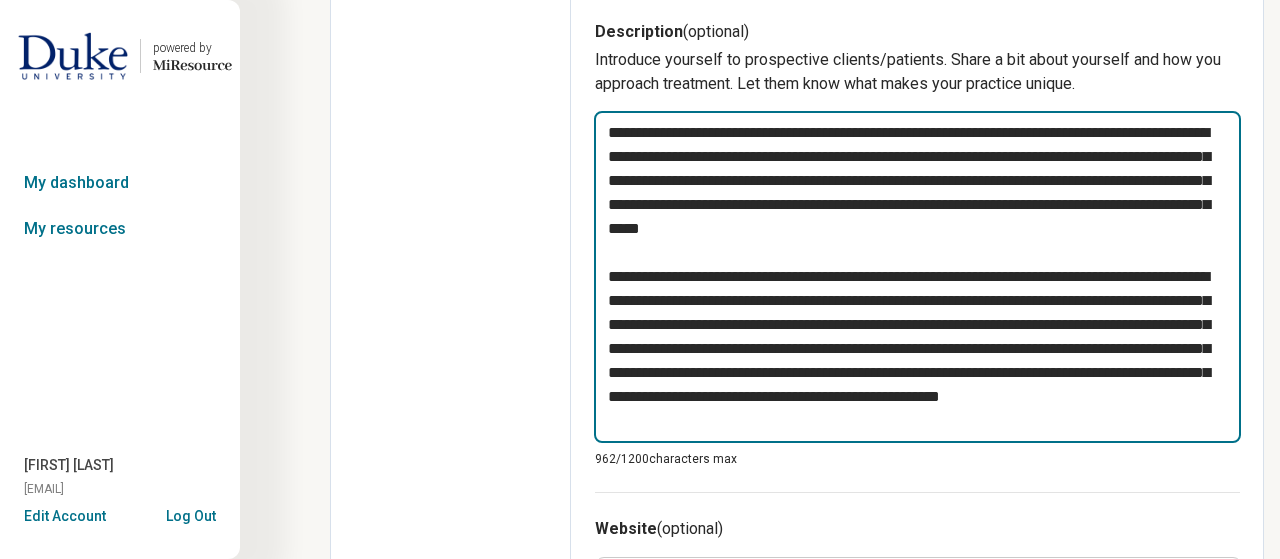 type on "*" 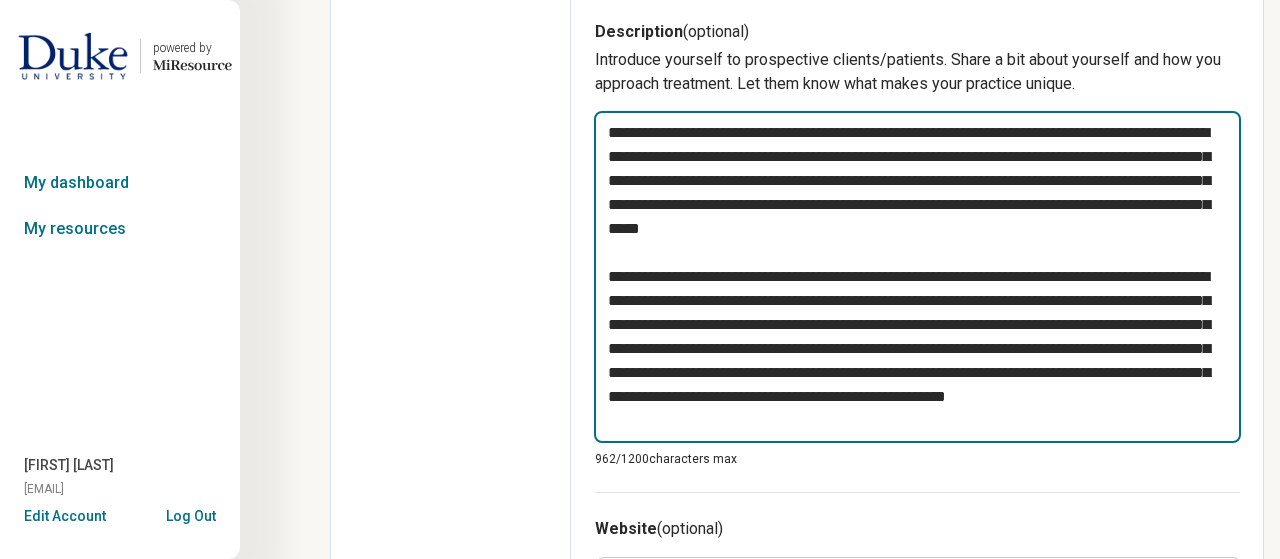 type on "*" 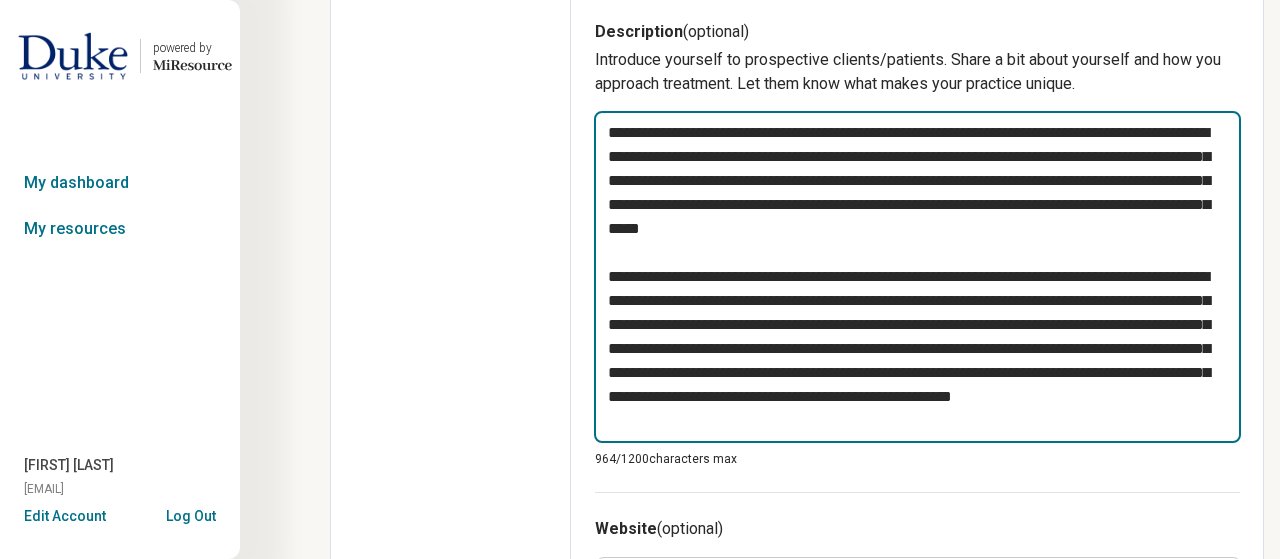 type on "**********" 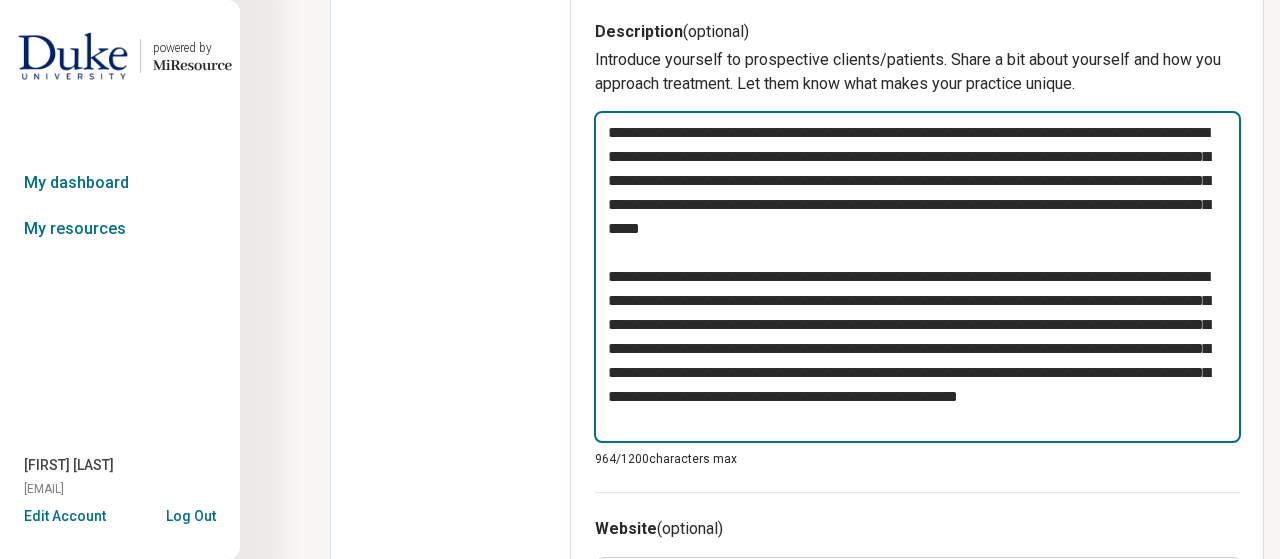 type on "*" 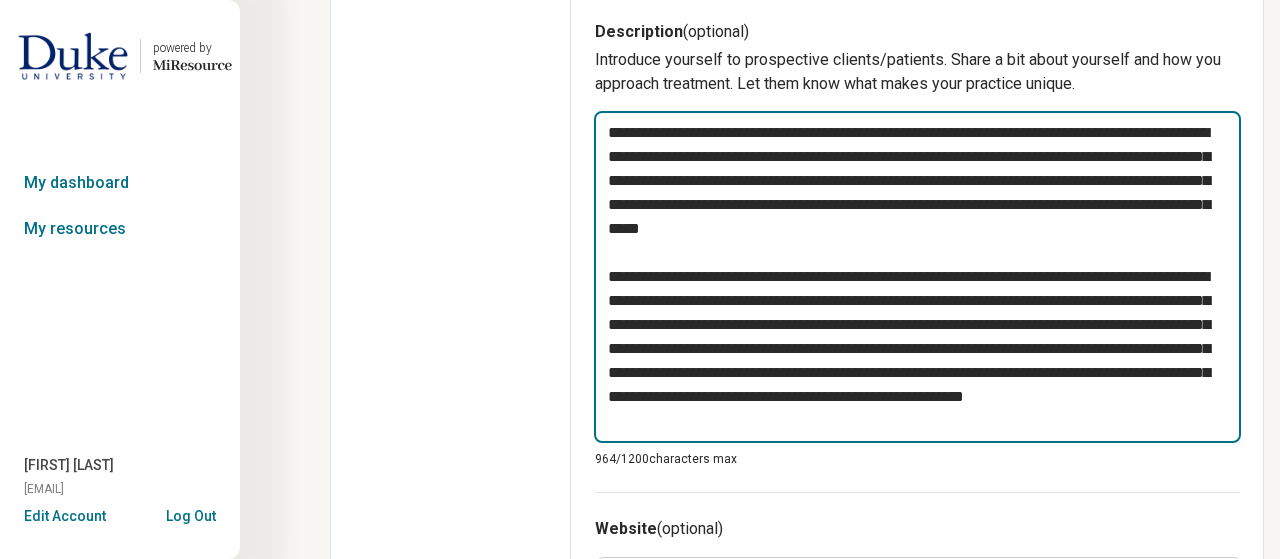 type on "*" 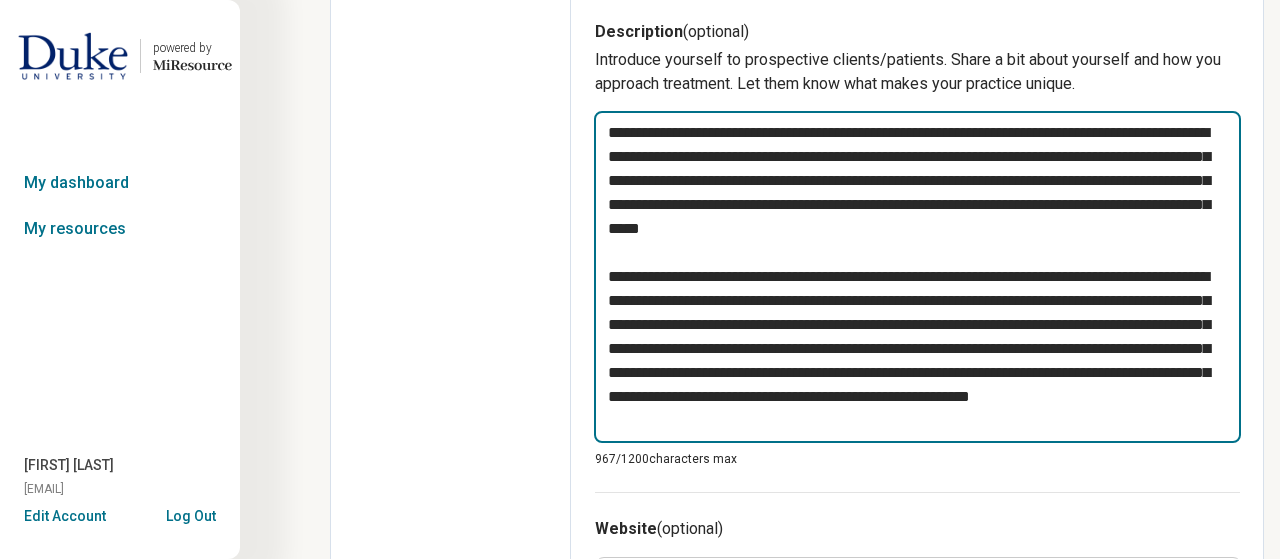 type on "*" 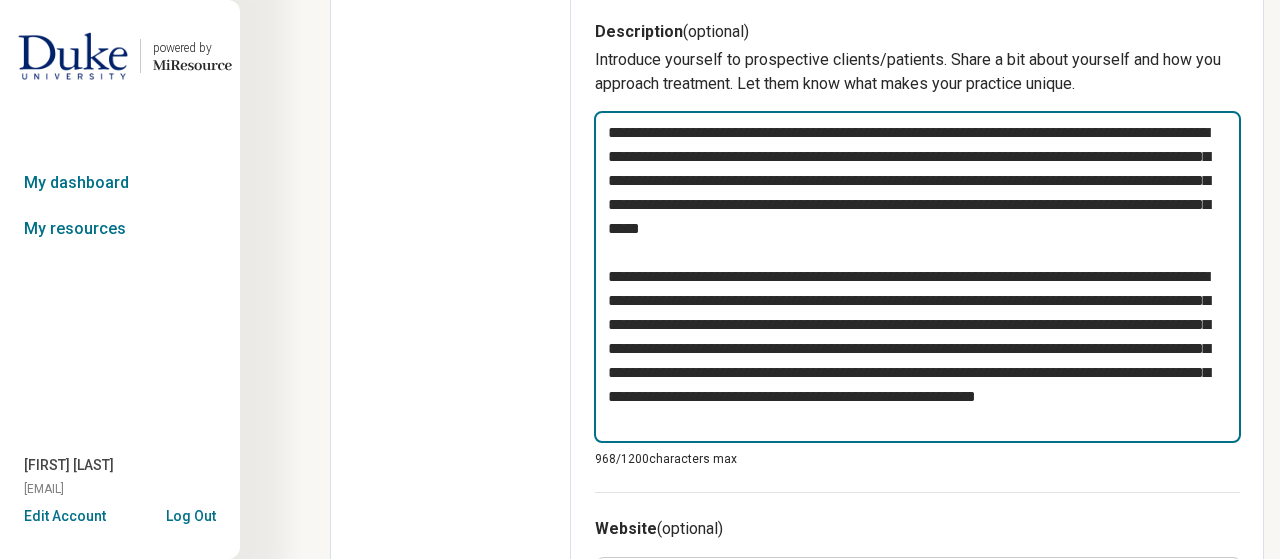 type on "**********" 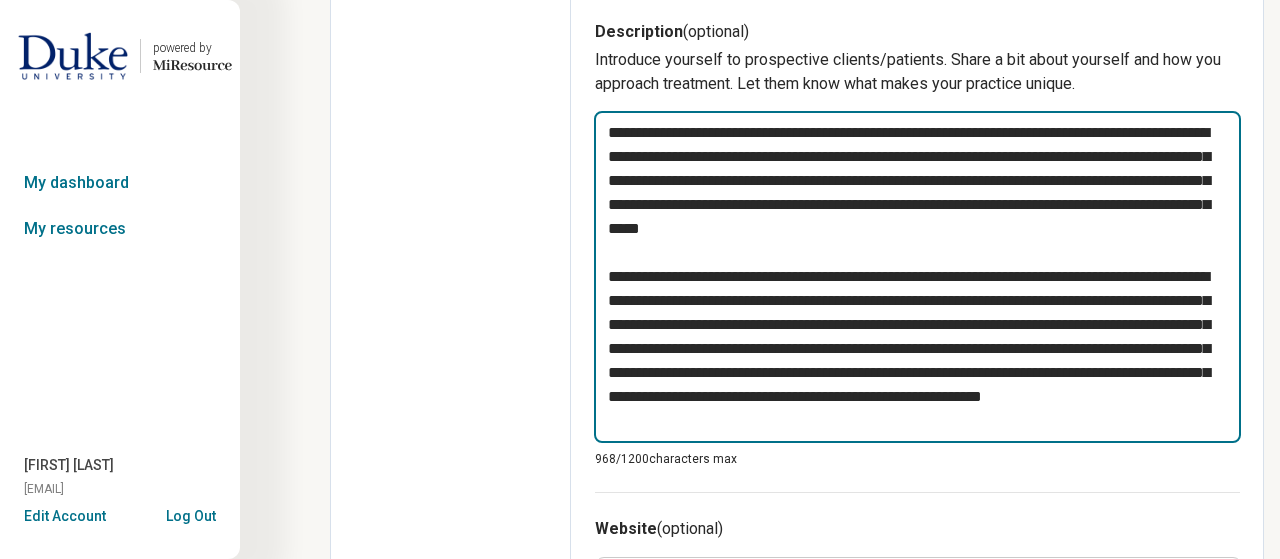 type on "*" 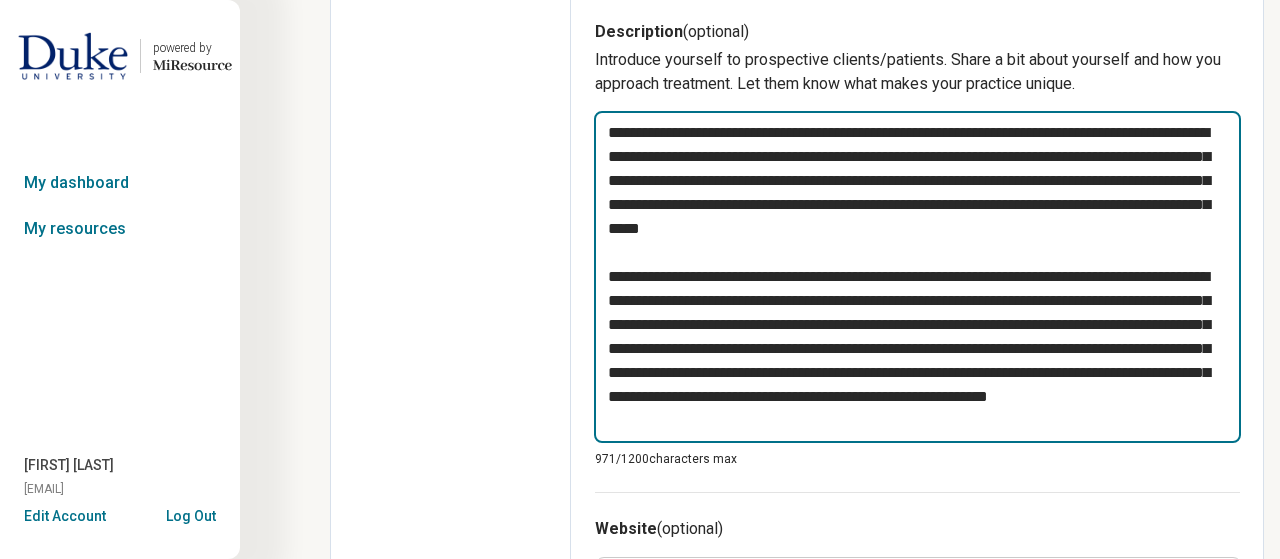 type on "*" 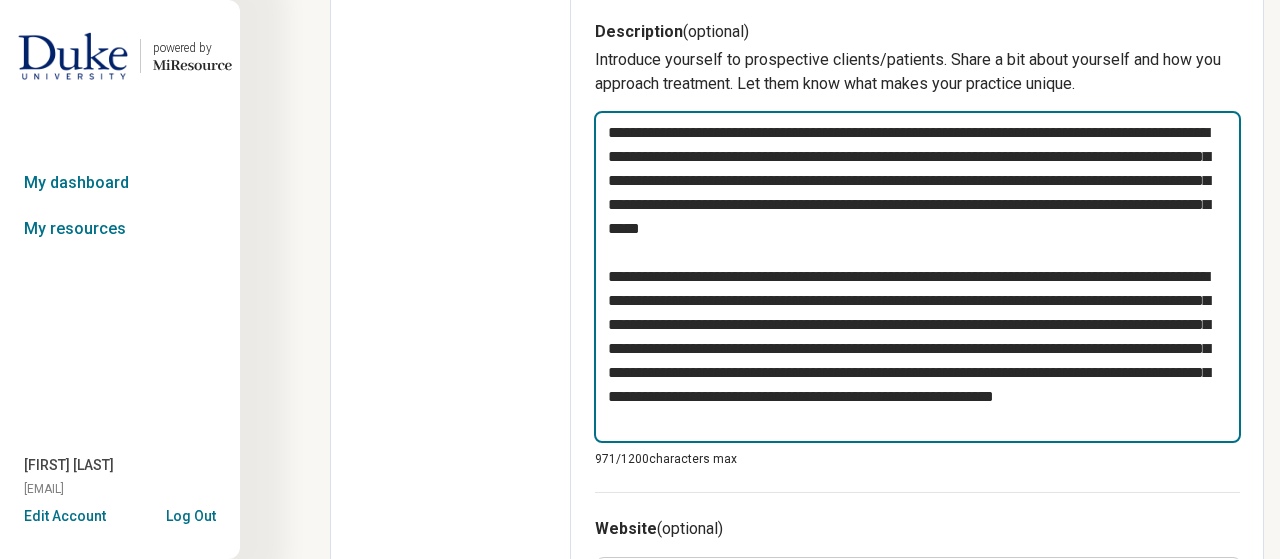 type on "*" 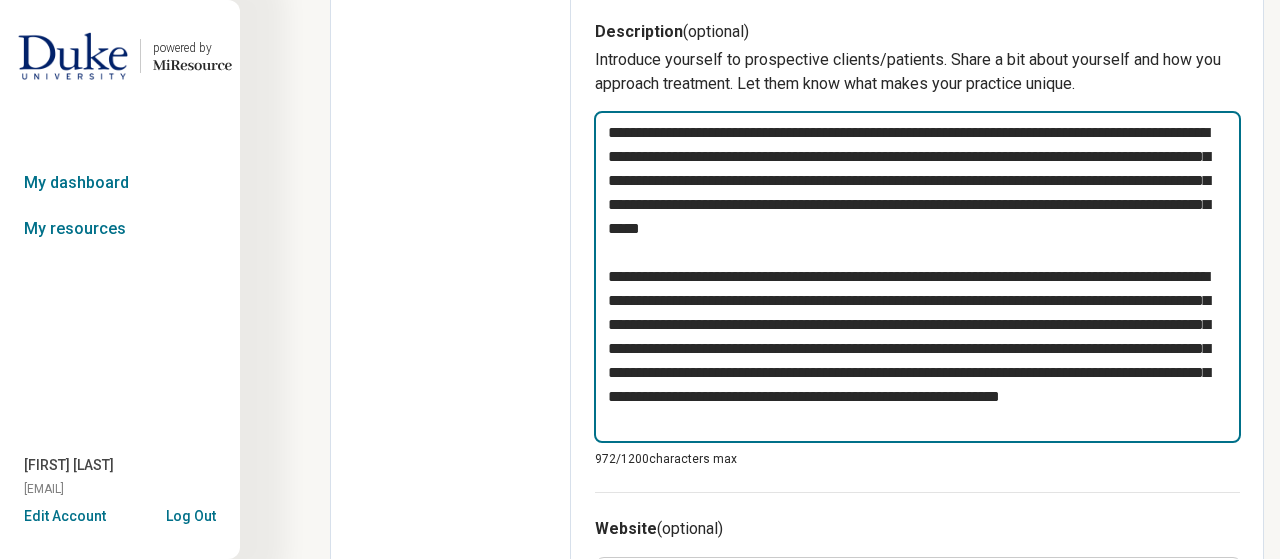click on "**********" at bounding box center [917, 277] 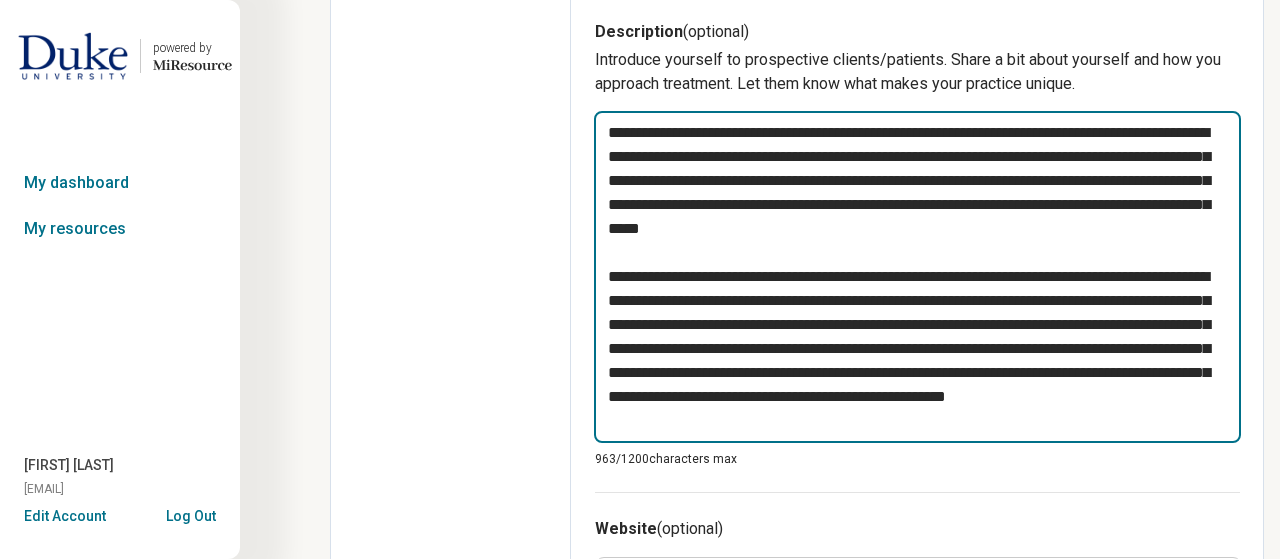 type on "*" 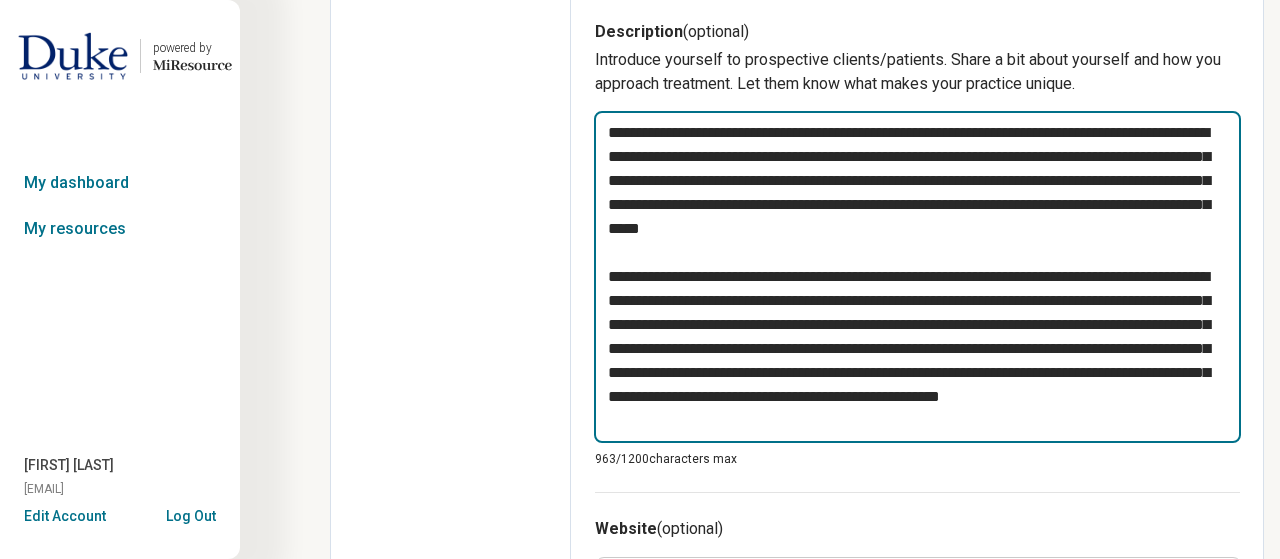 type on "*" 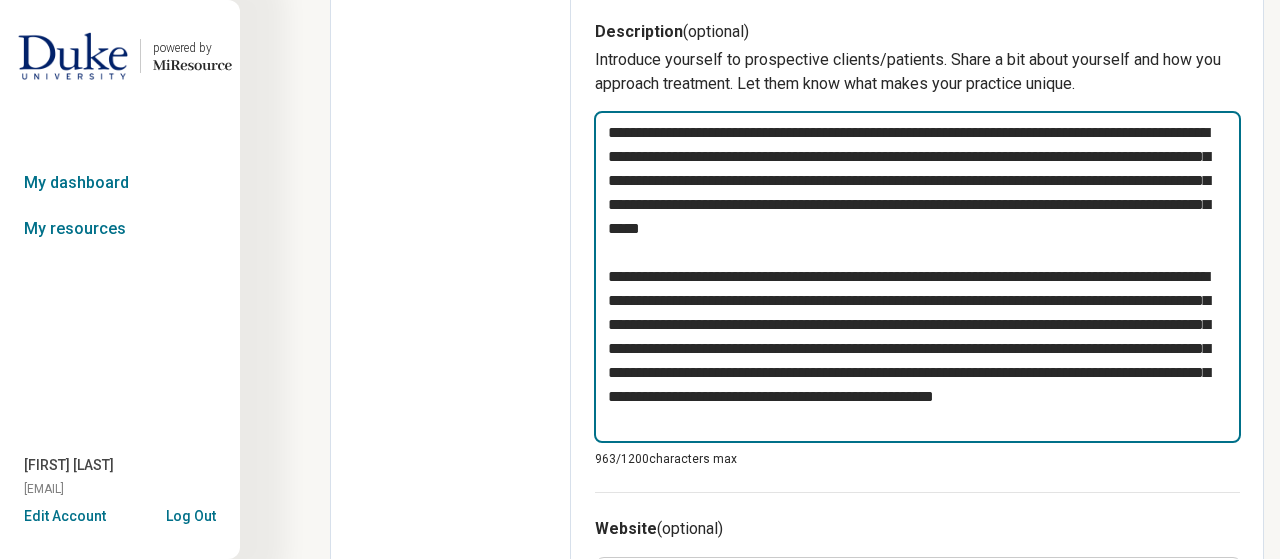 type on "*" 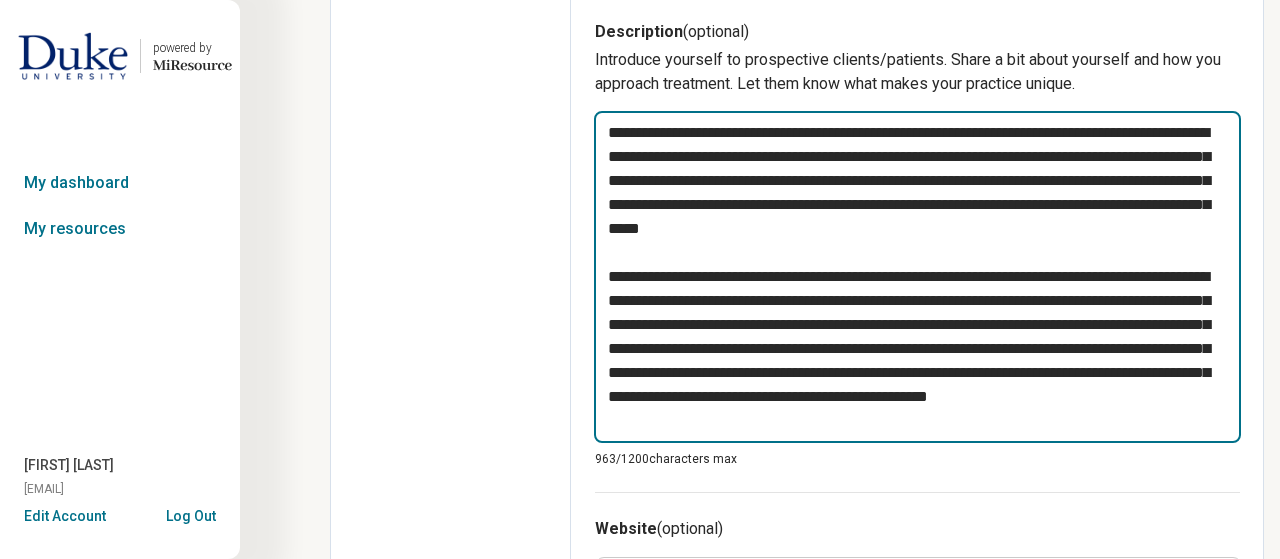 type on "*" 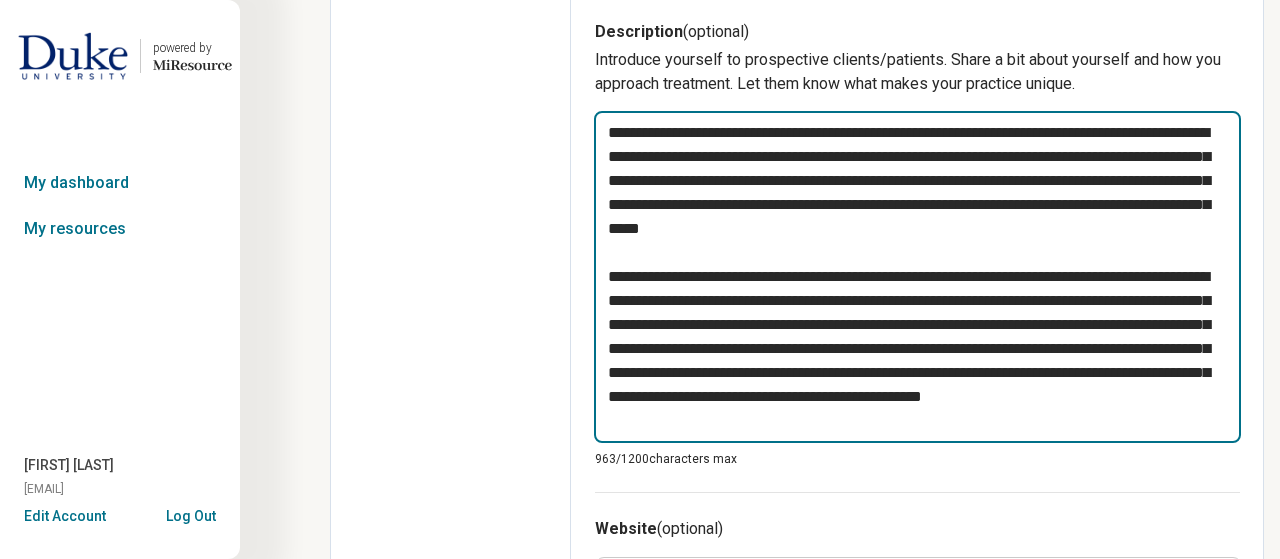 type on "*" 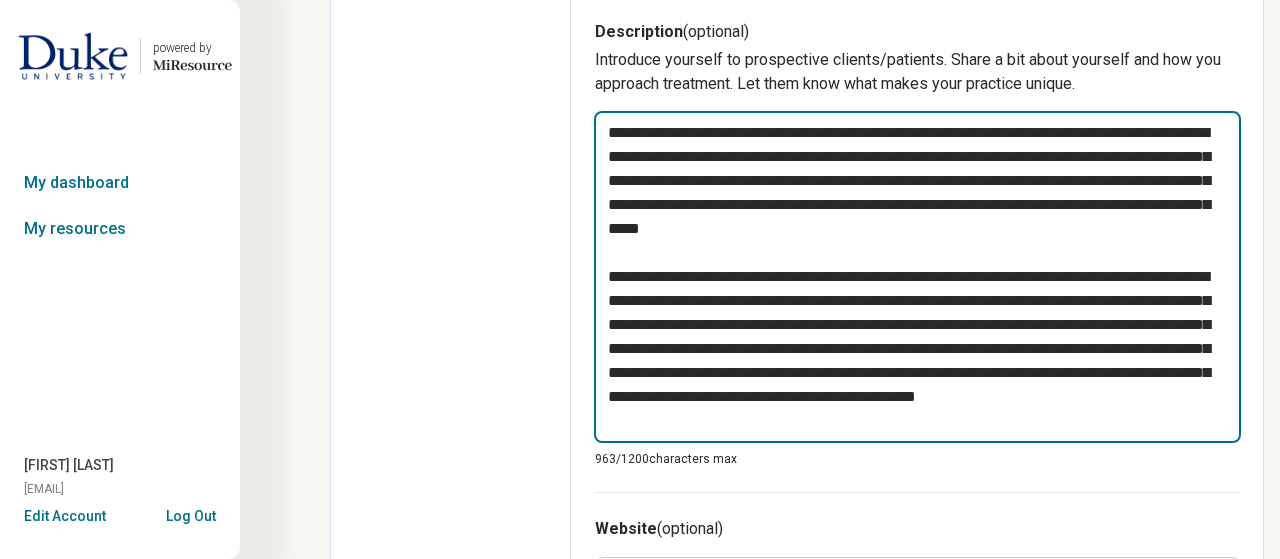 type on "*" 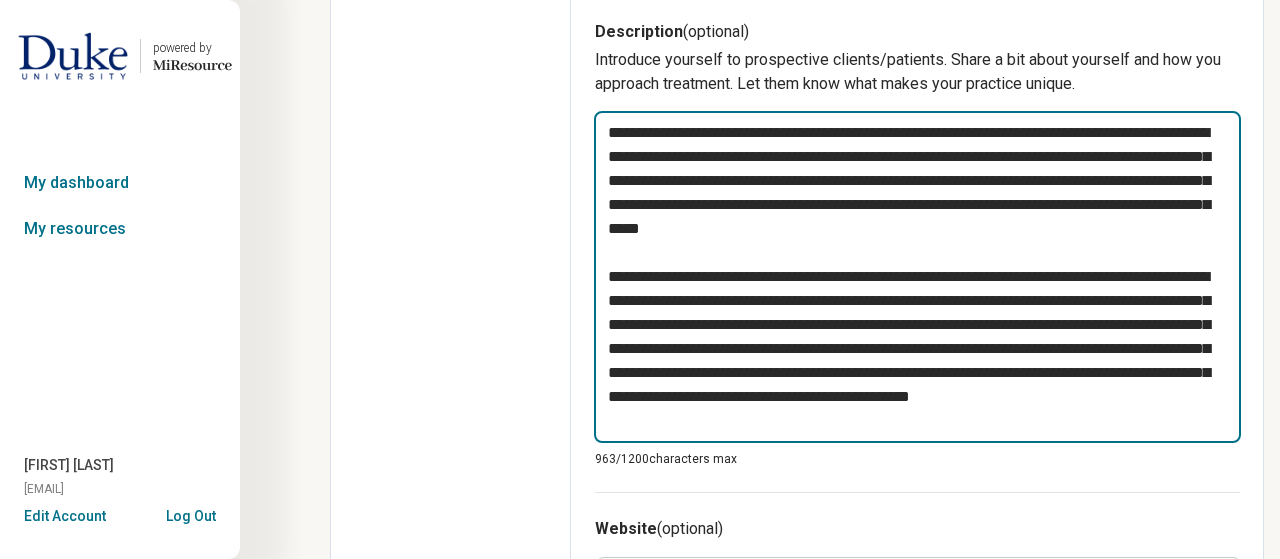 type on "*" 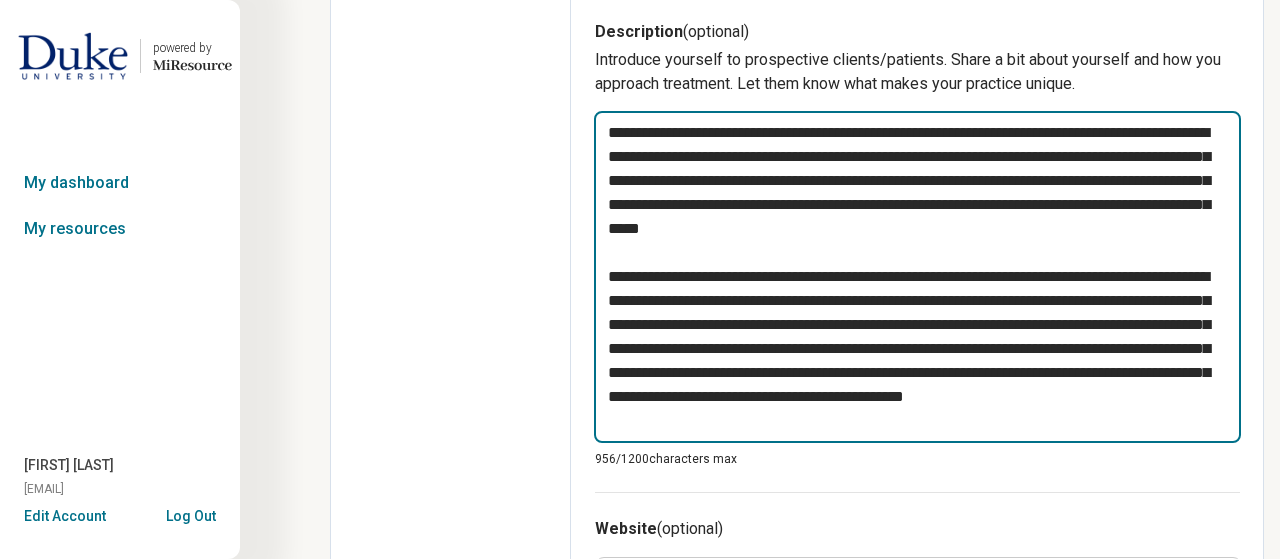 type on "*" 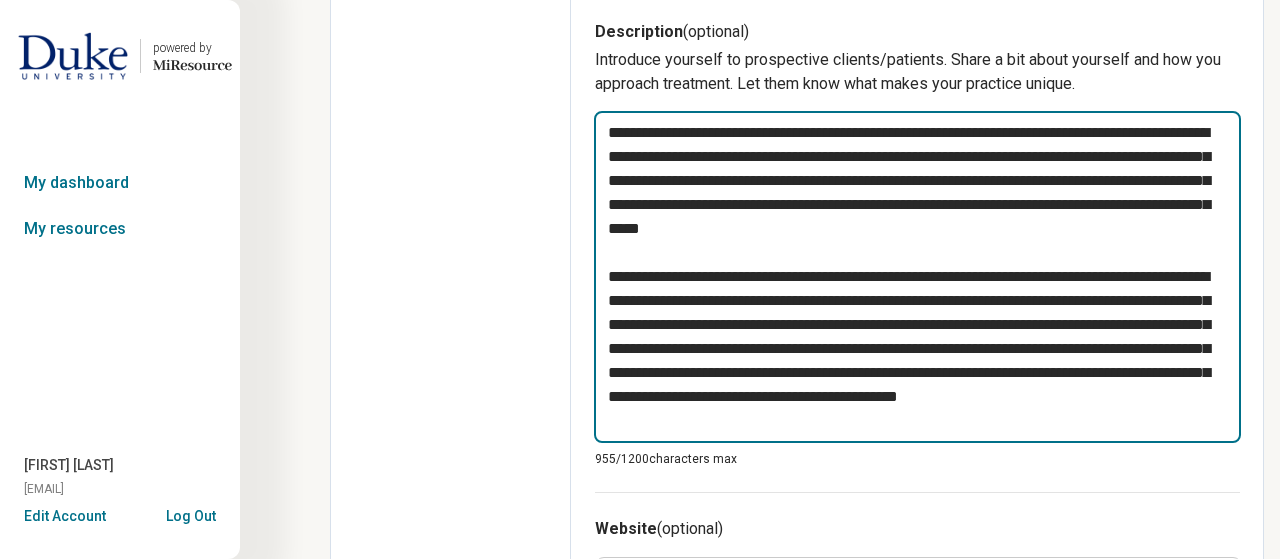 type on "*" 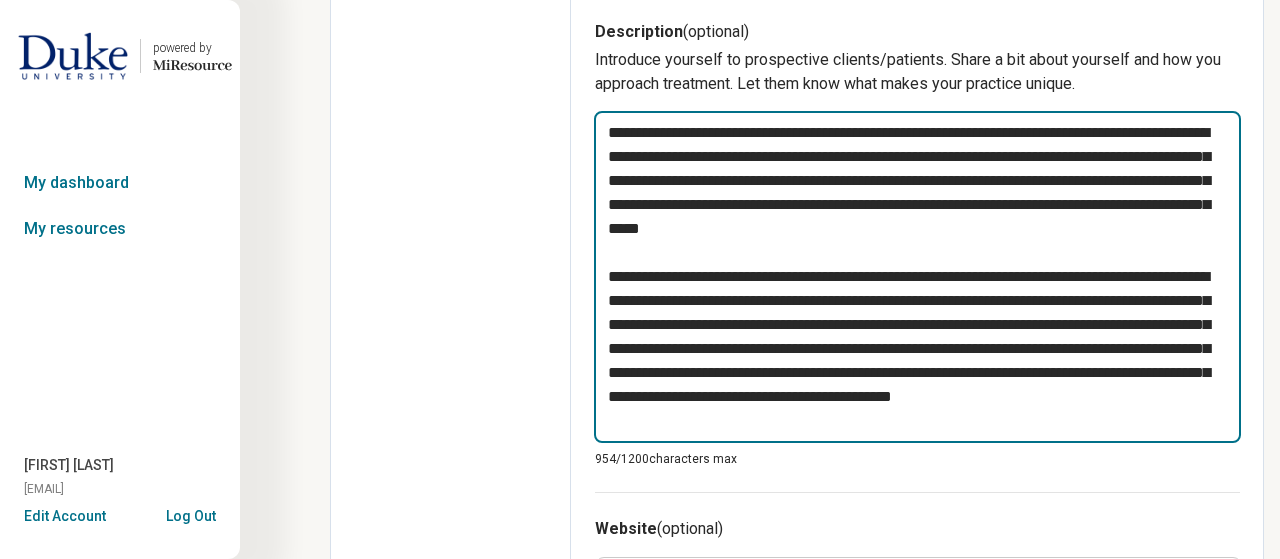type on "*" 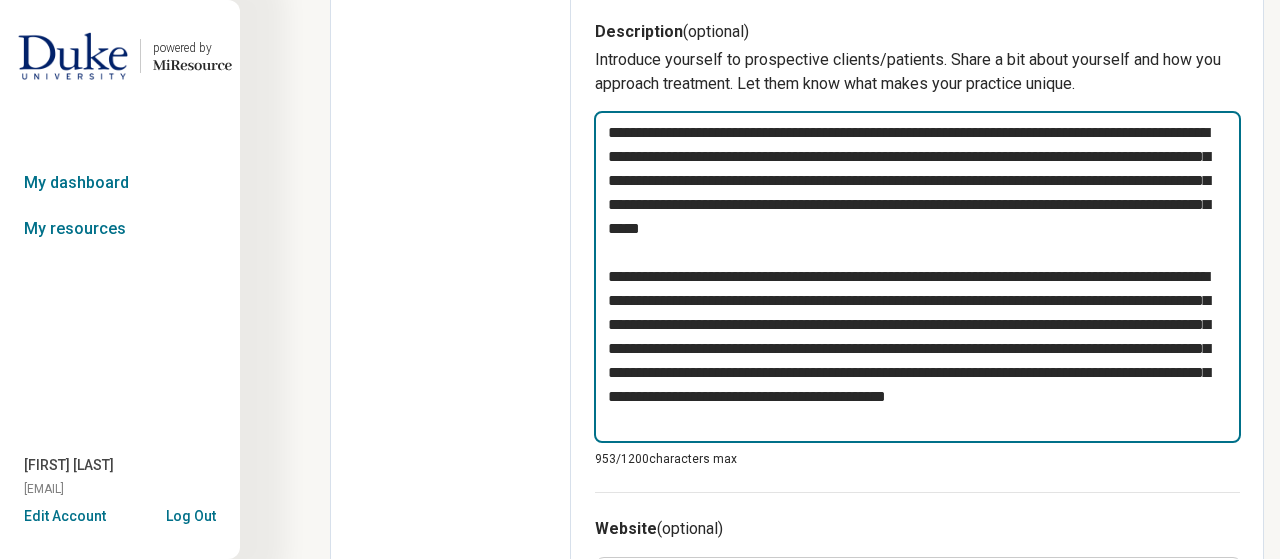 type on "*" 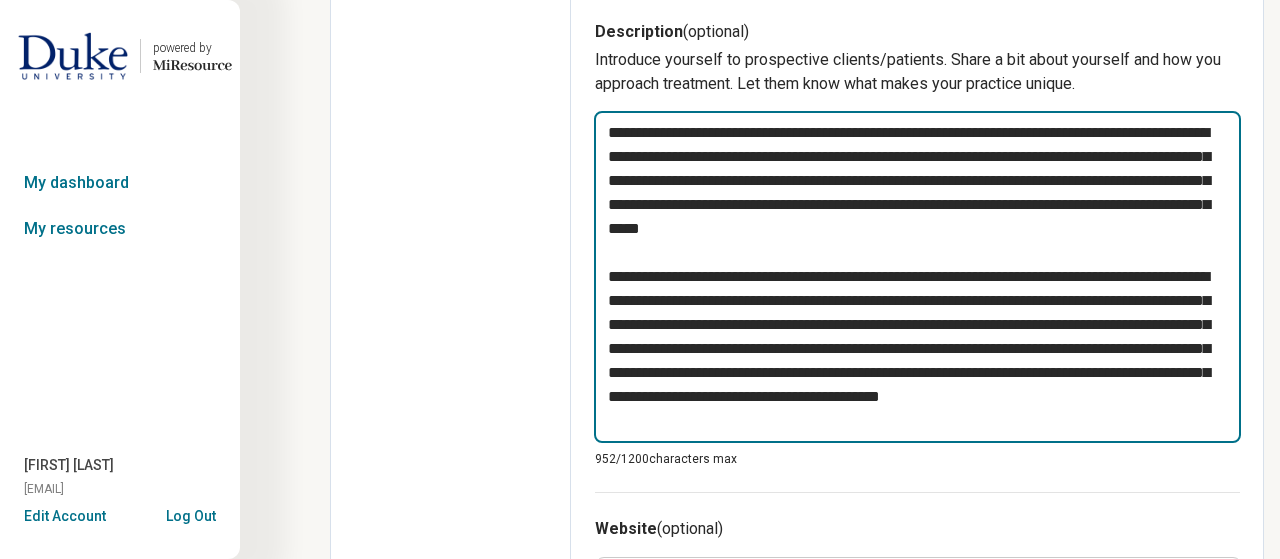 type on "**********" 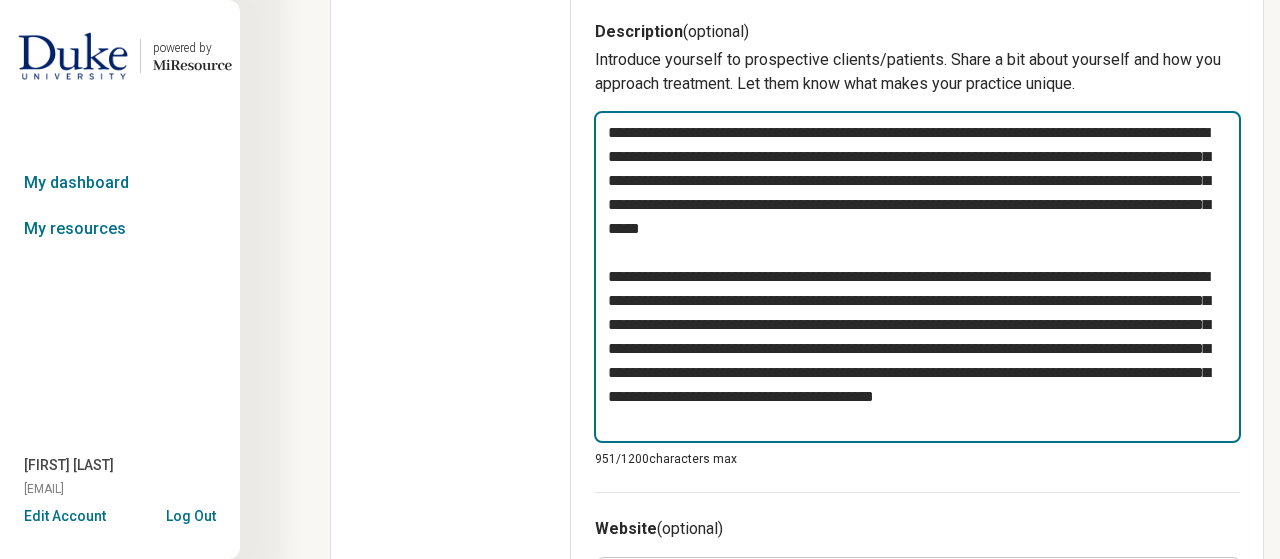 type on "*" 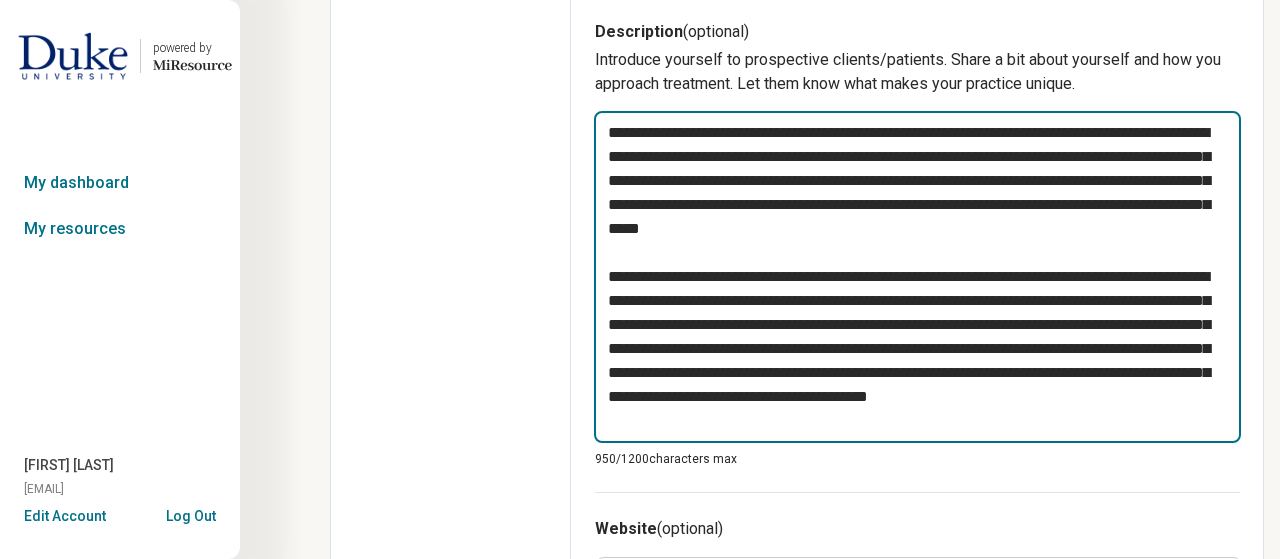 type on "*" 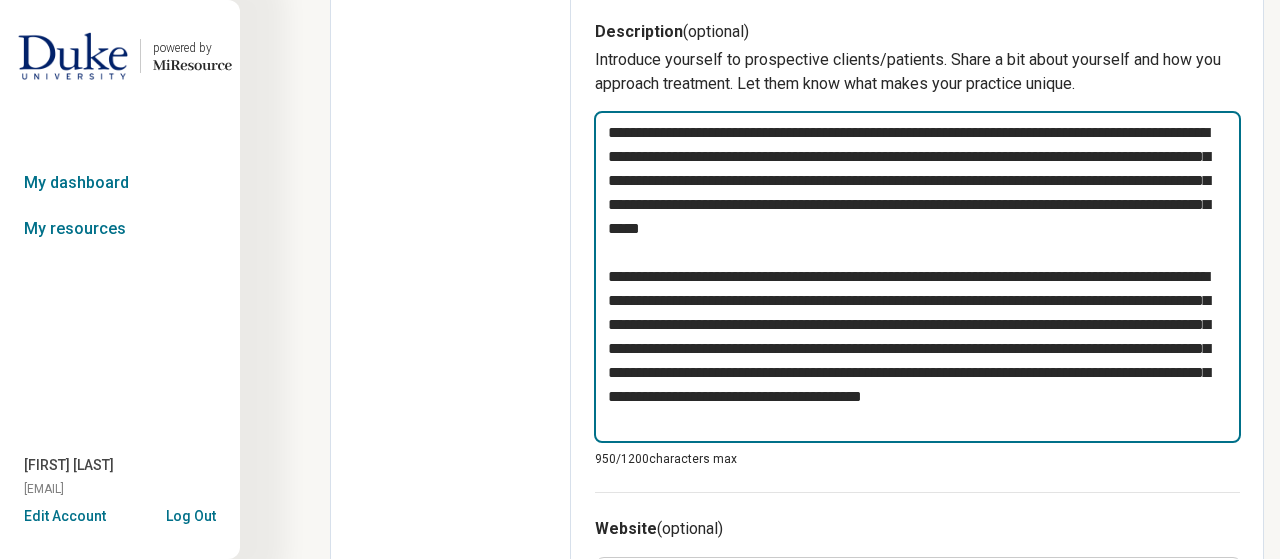 type on "*" 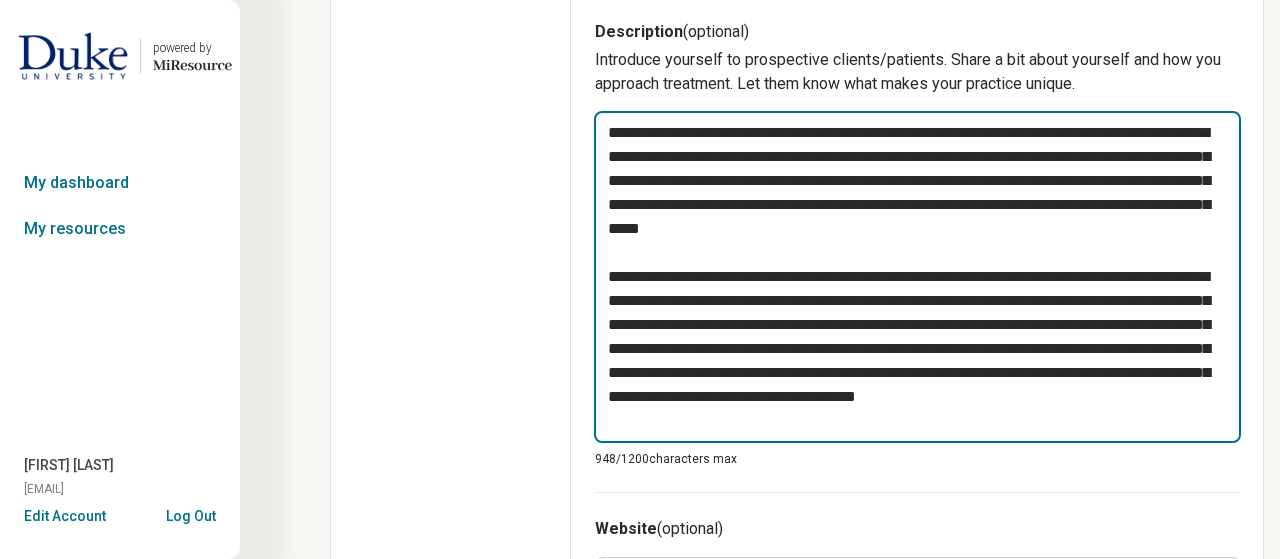 type on "*" 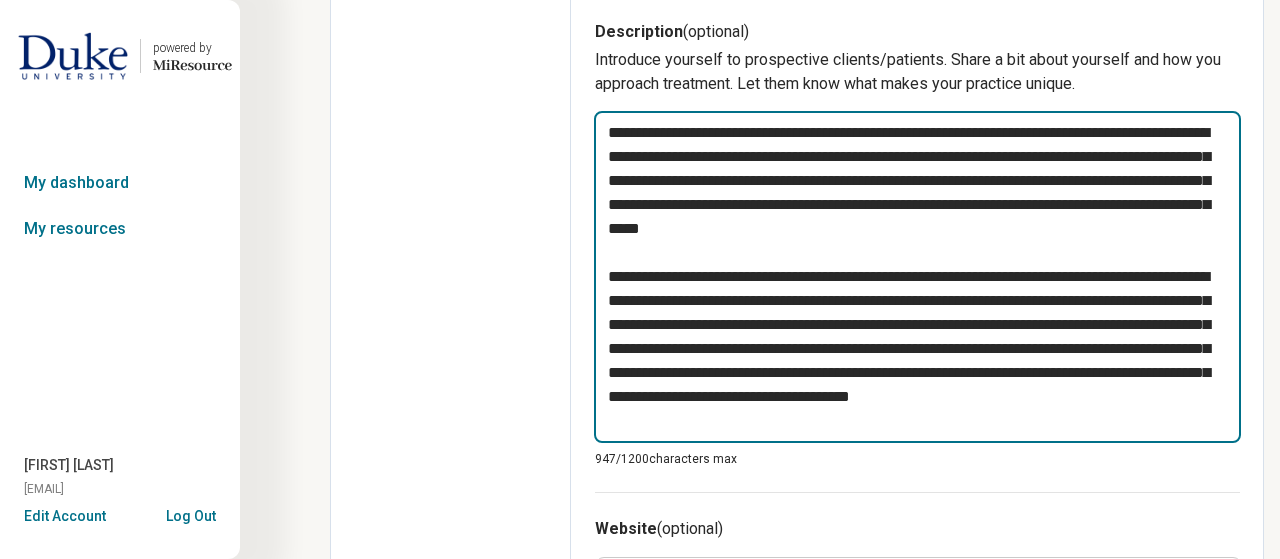 type on "*" 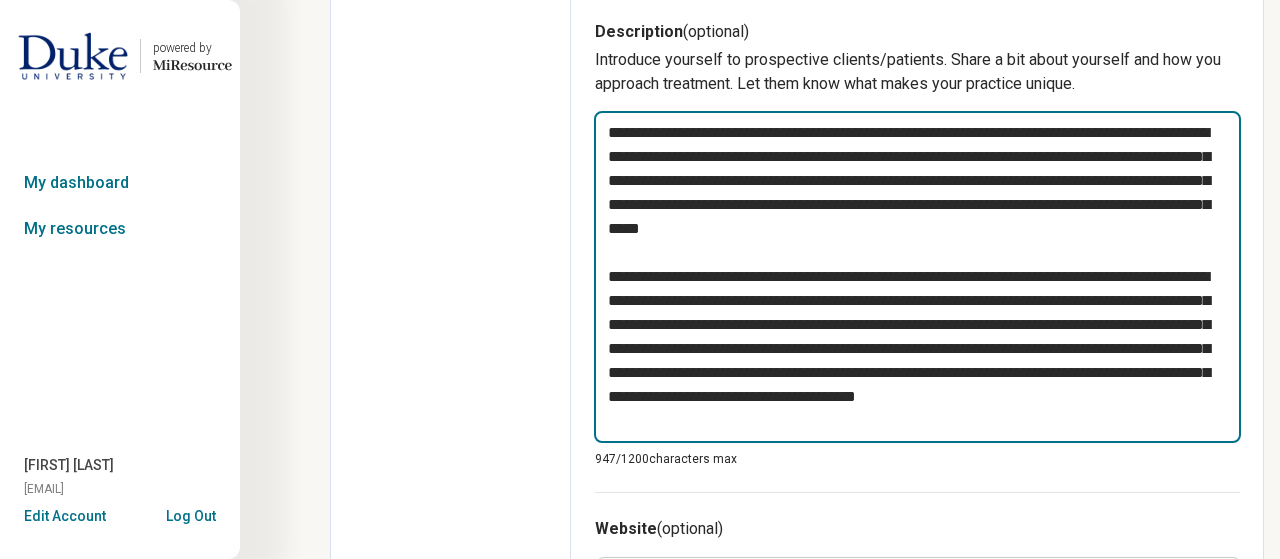 type on "*" 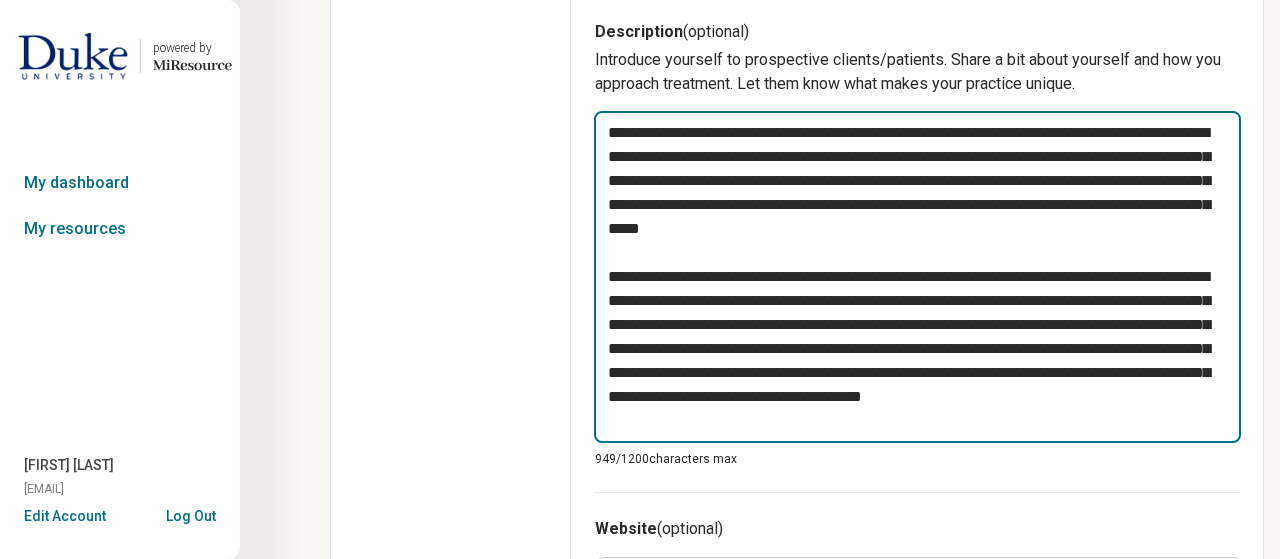type on "*" 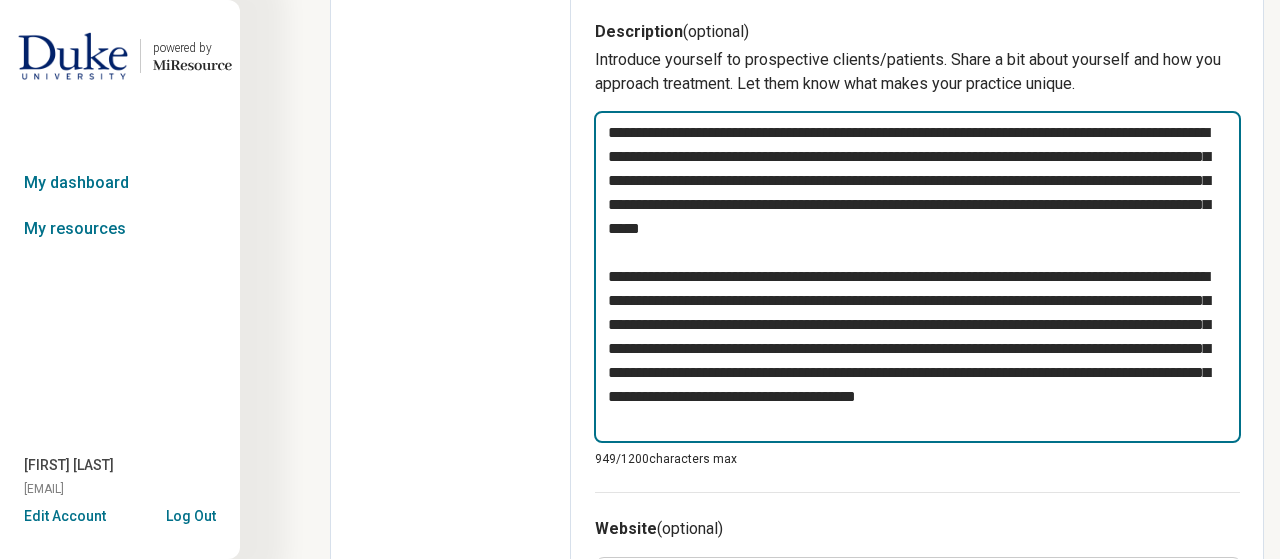 type on "*" 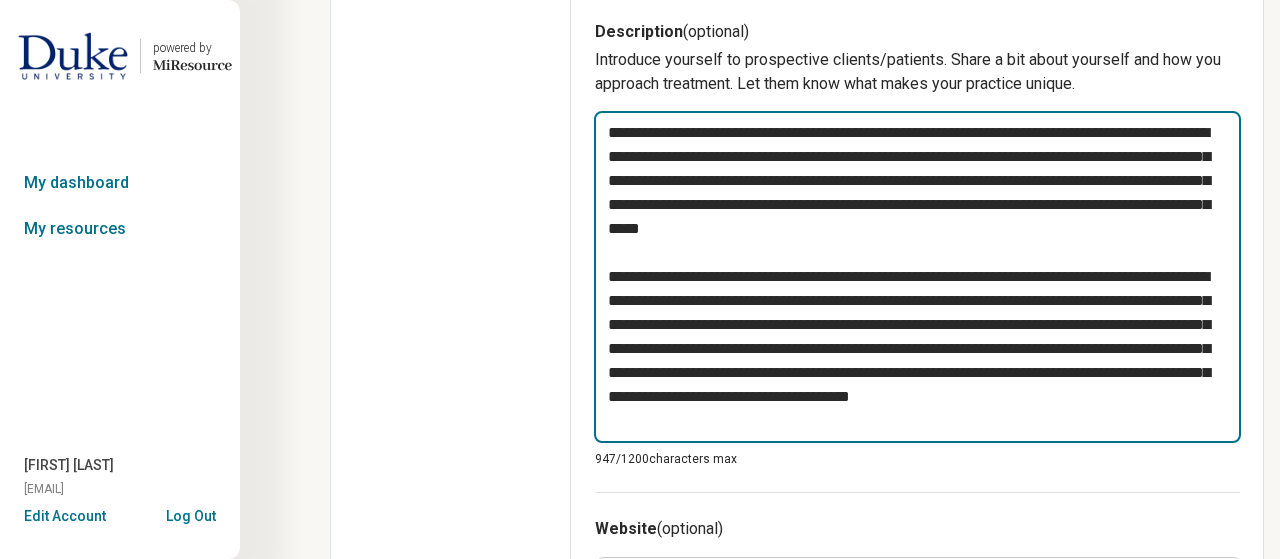 type on "*" 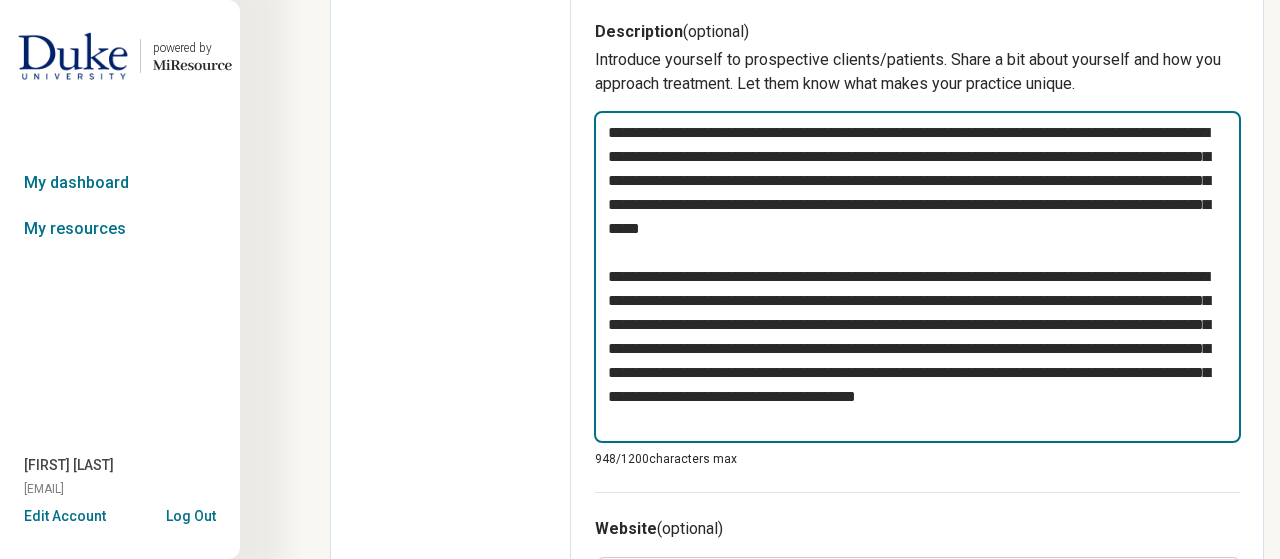 type on "**********" 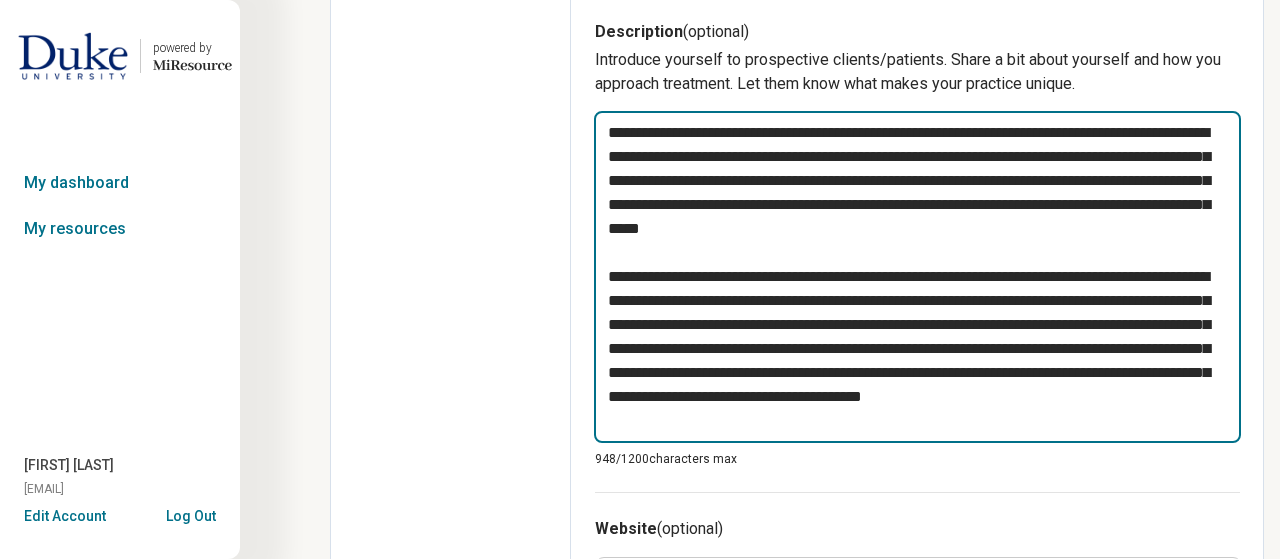 type on "*" 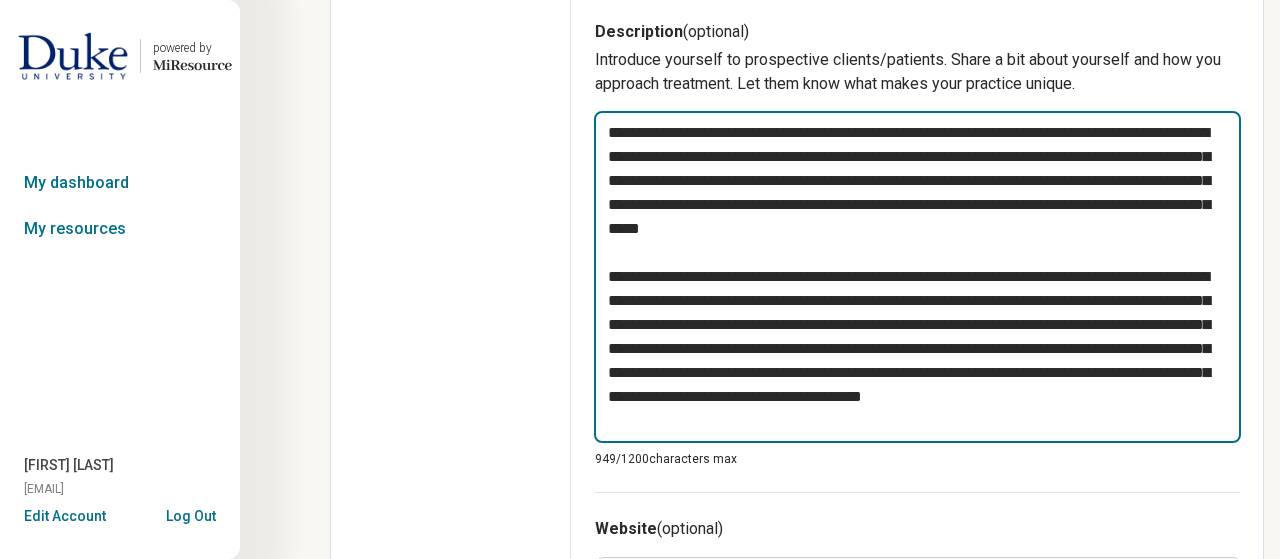 type on "**********" 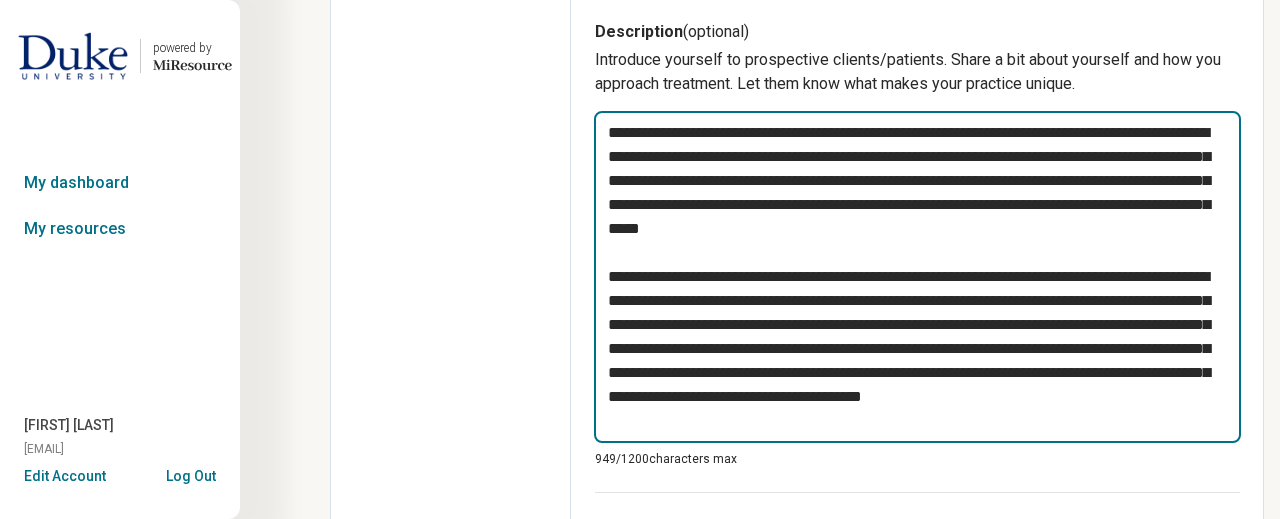 click on "**********" at bounding box center (917, 277) 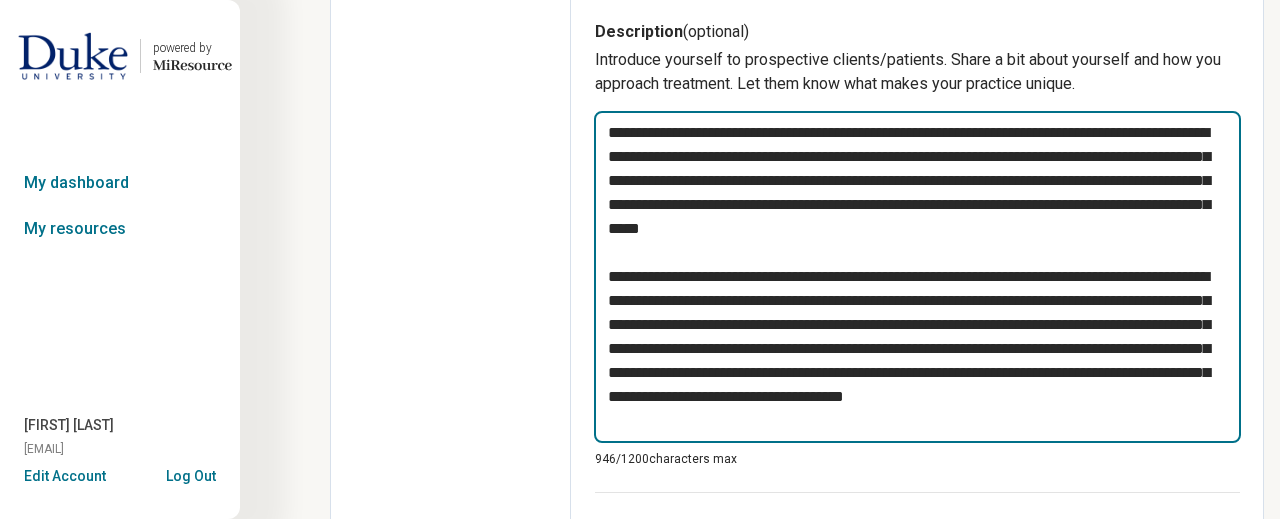 click on "**********" at bounding box center [917, 277] 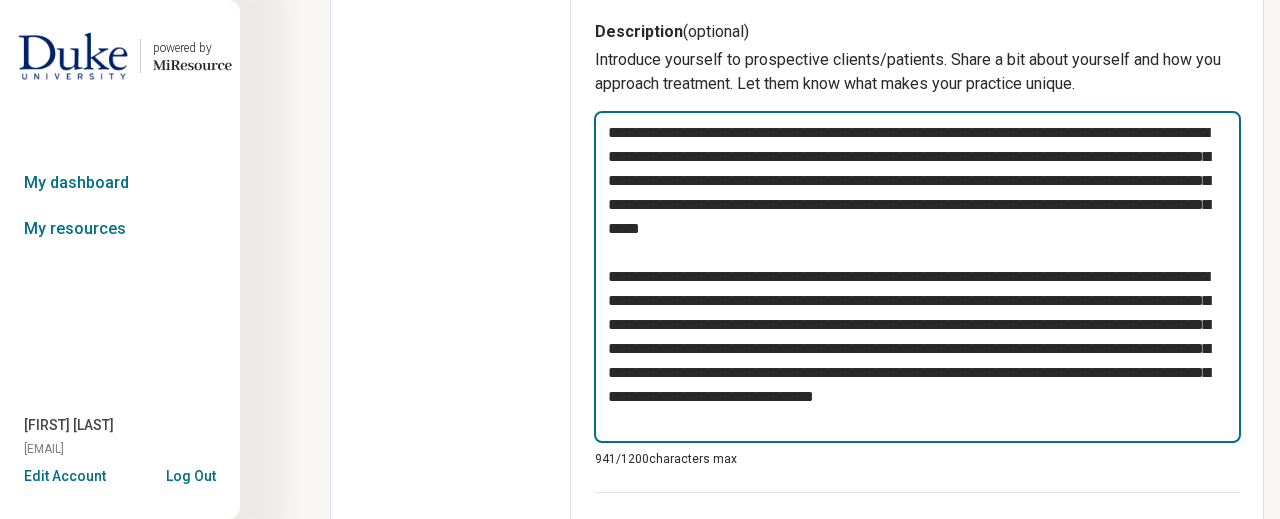 type on "*" 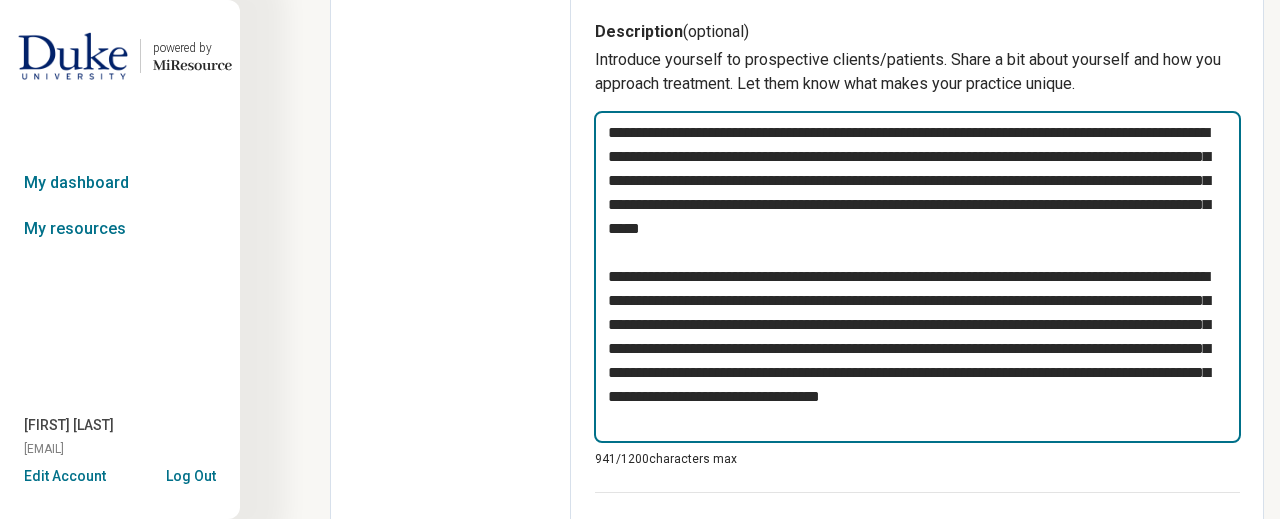 type on "*" 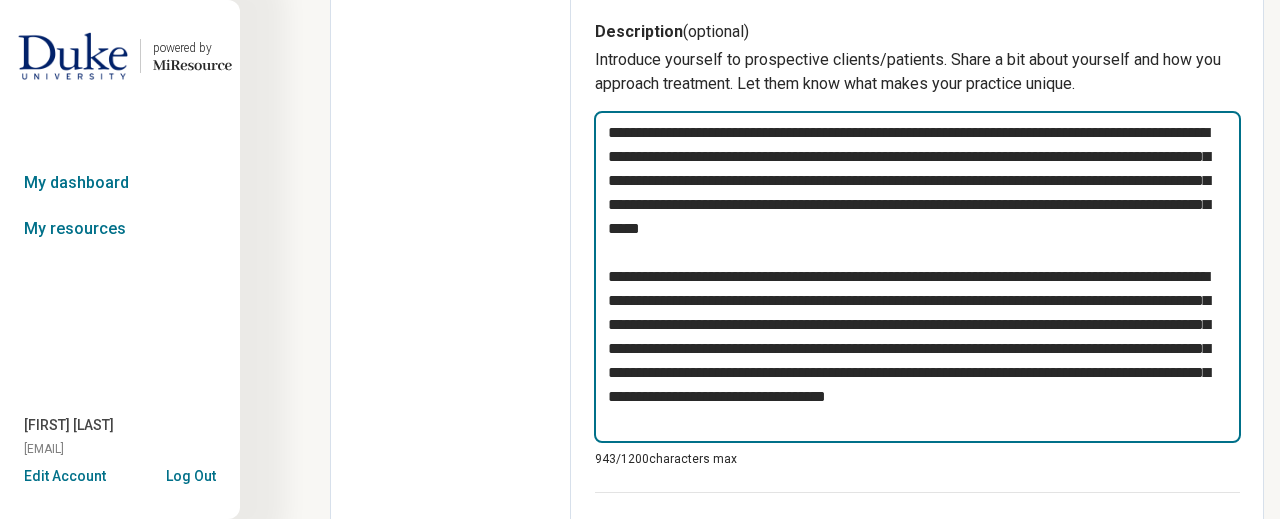 type on "*" 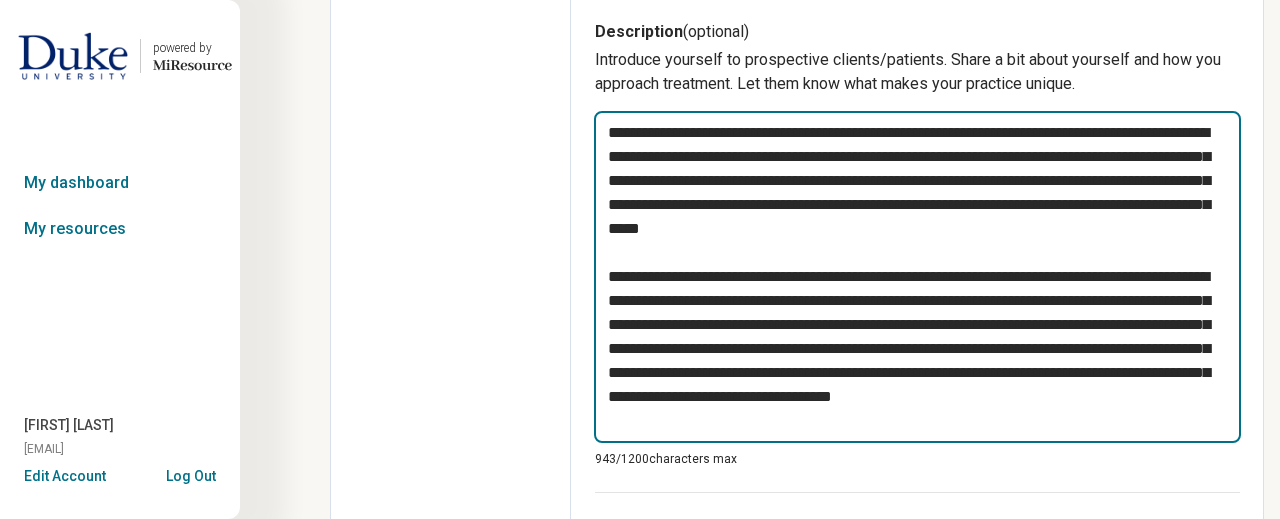 type on "*" 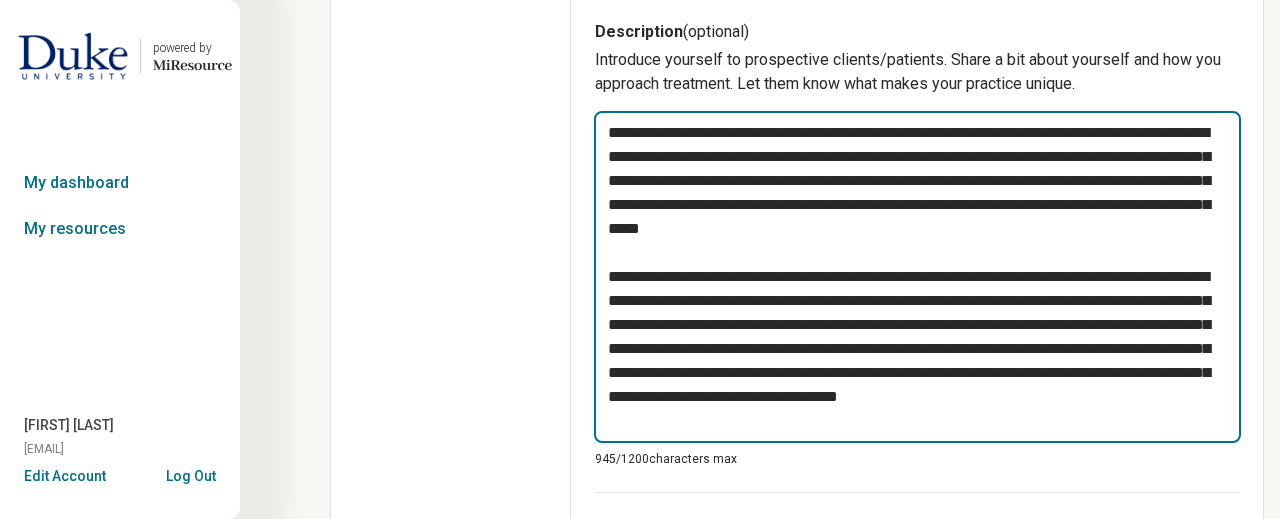 type on "*" 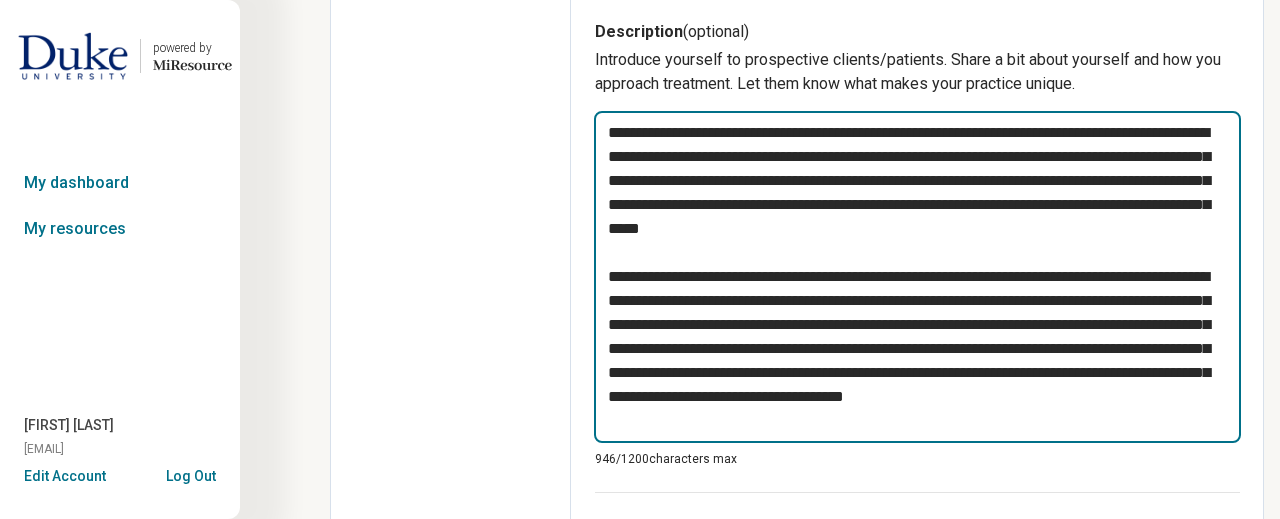 click on "**********" at bounding box center (917, 277) 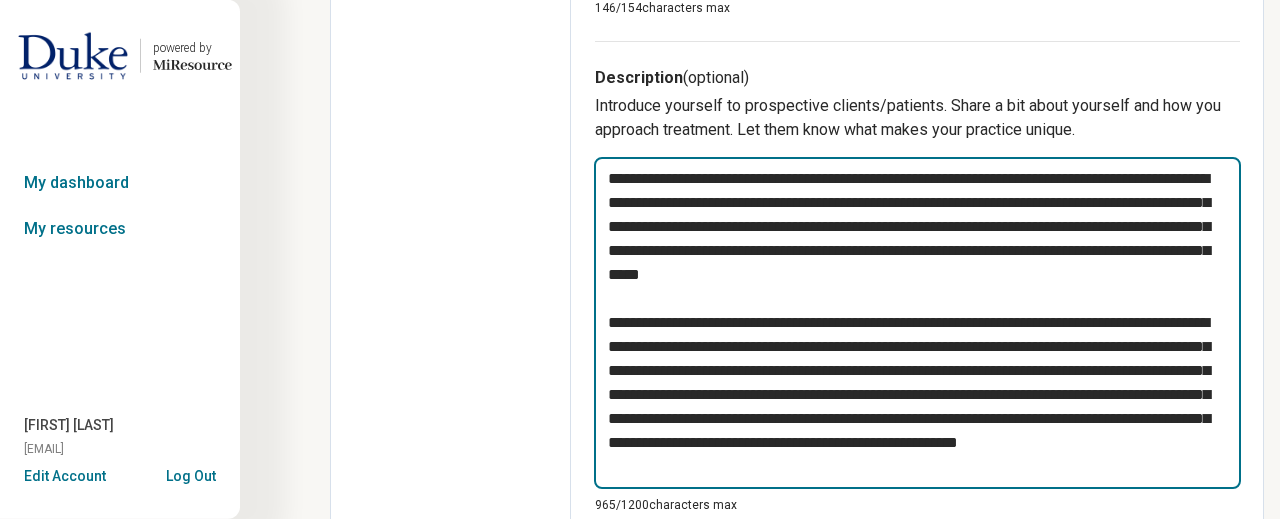 scroll, scrollTop: 749, scrollLeft: 0, axis: vertical 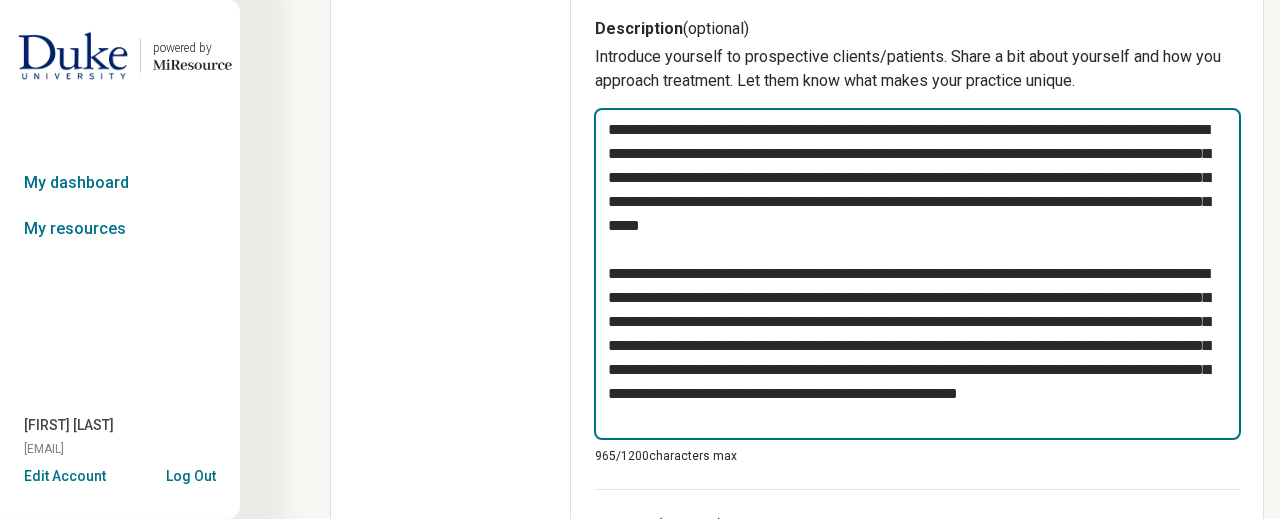 type on "**********" 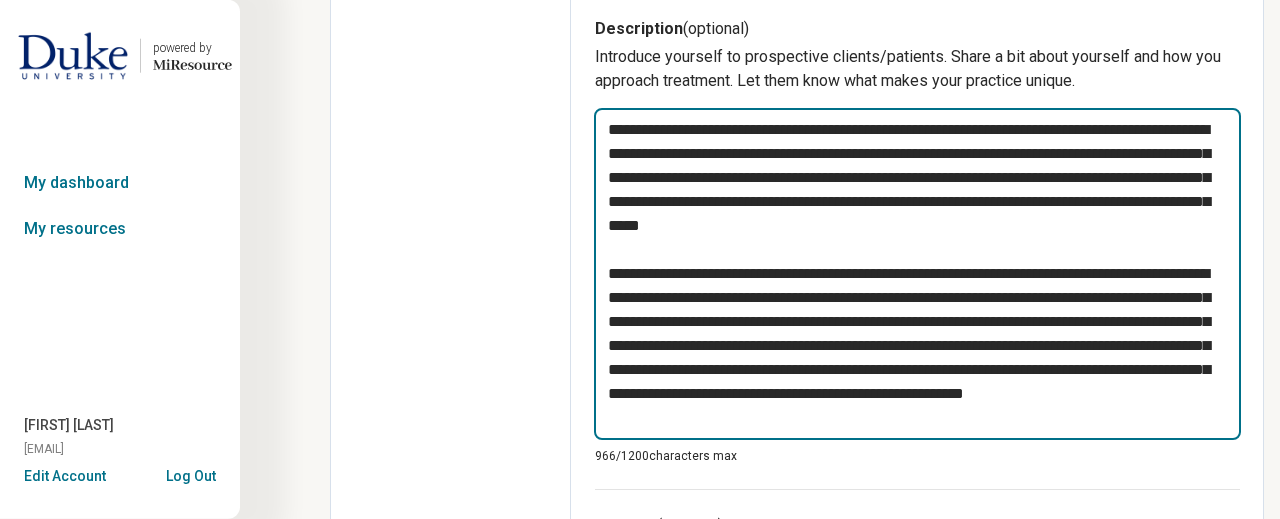 paste on "**********" 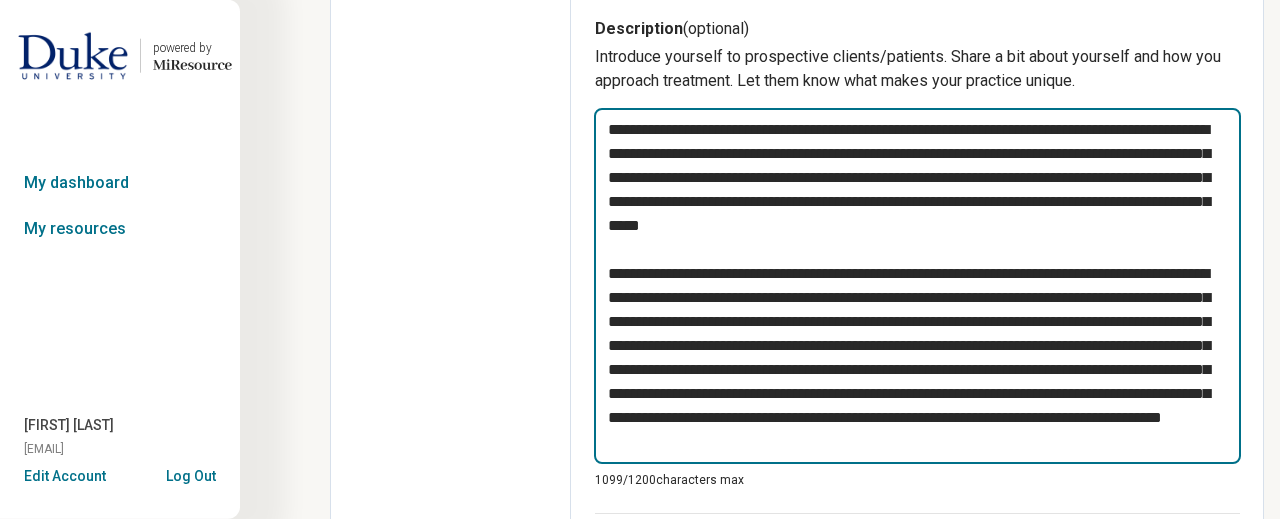click at bounding box center (917, 286) 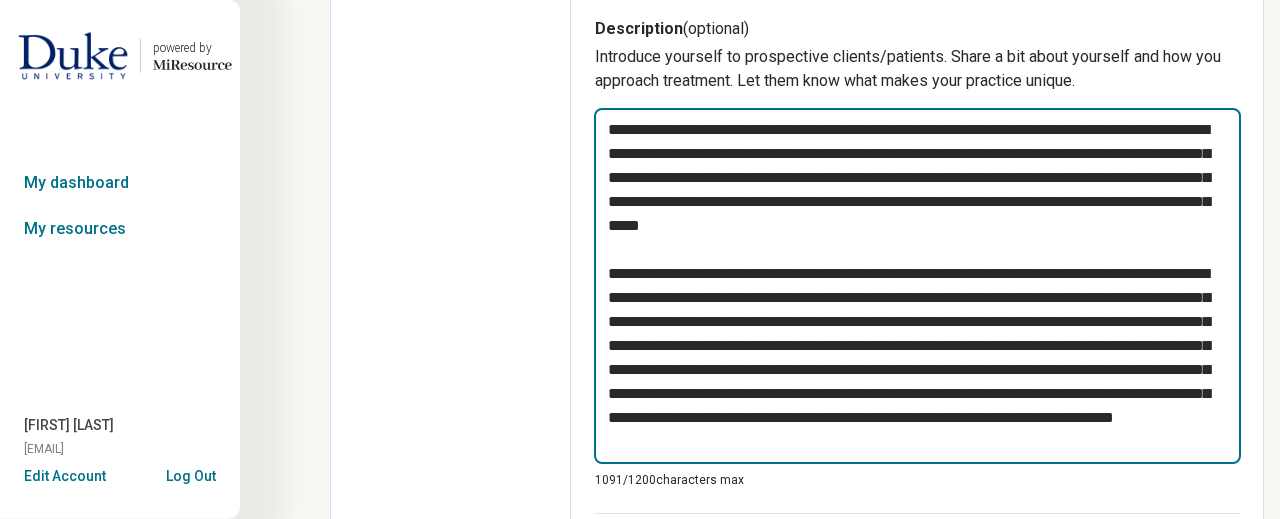 type on "*" 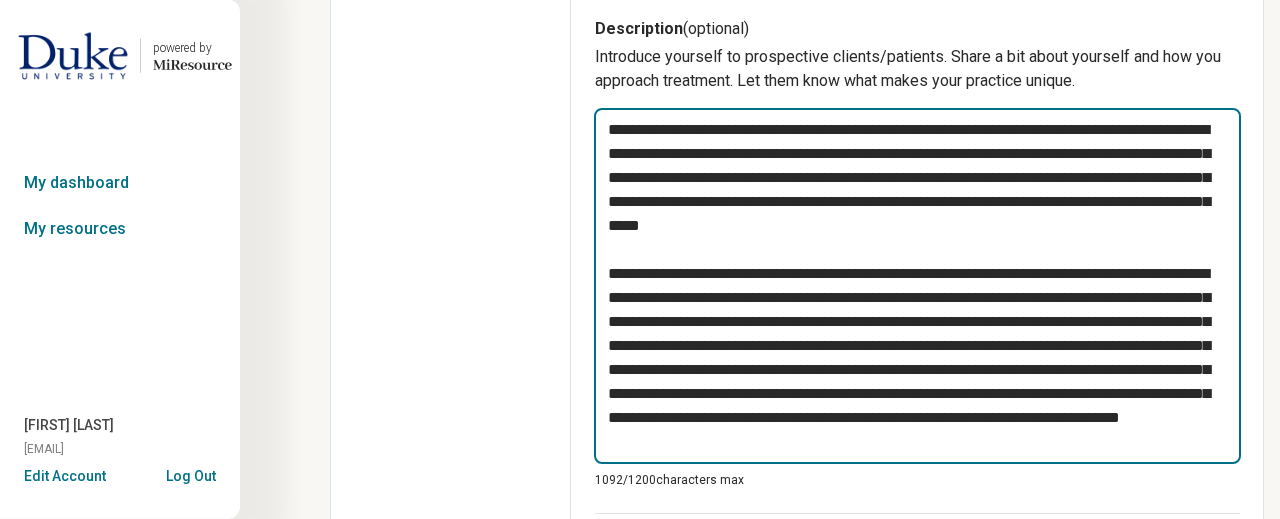 type on "*" 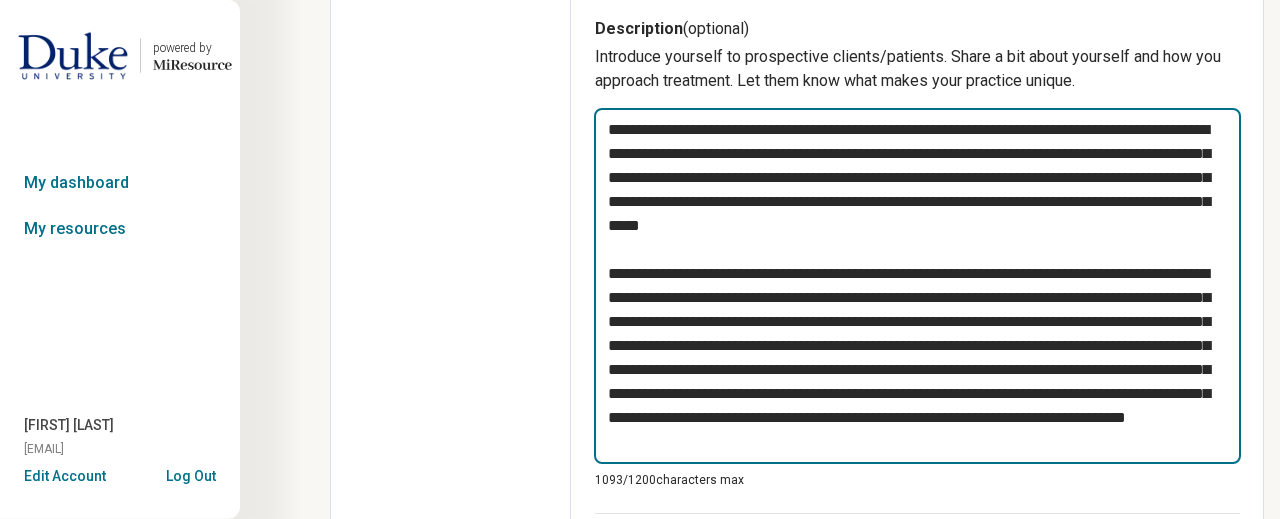 type on "*" 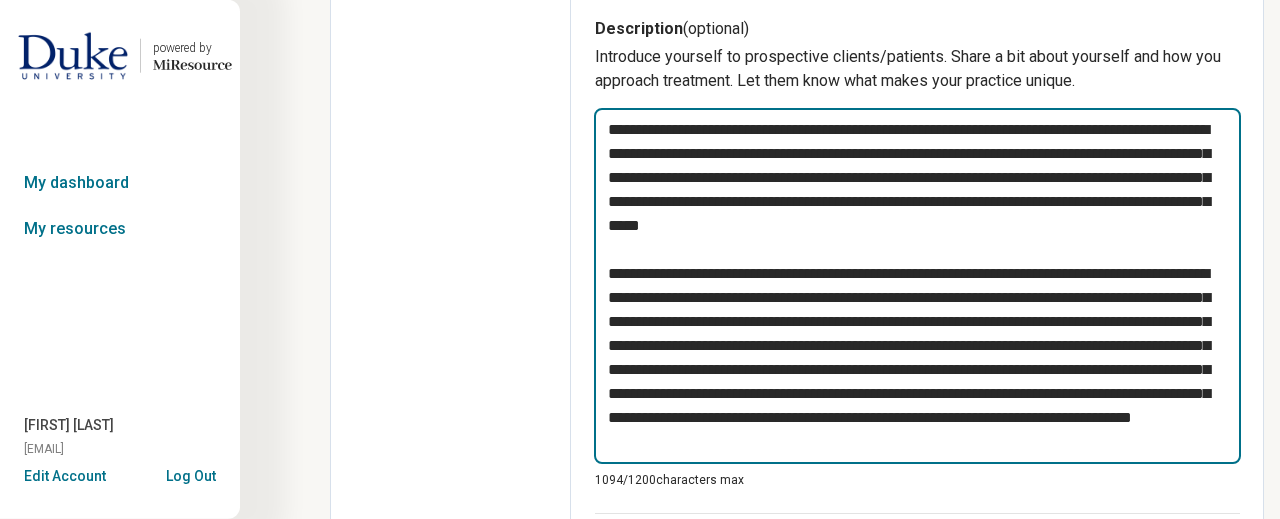 type on "*" 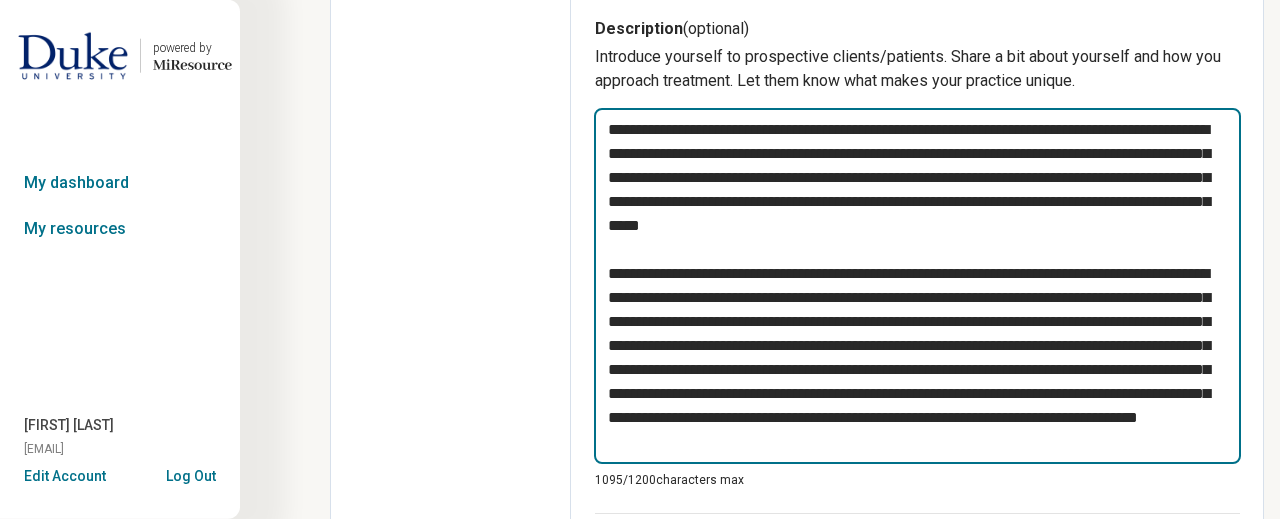 type on "*" 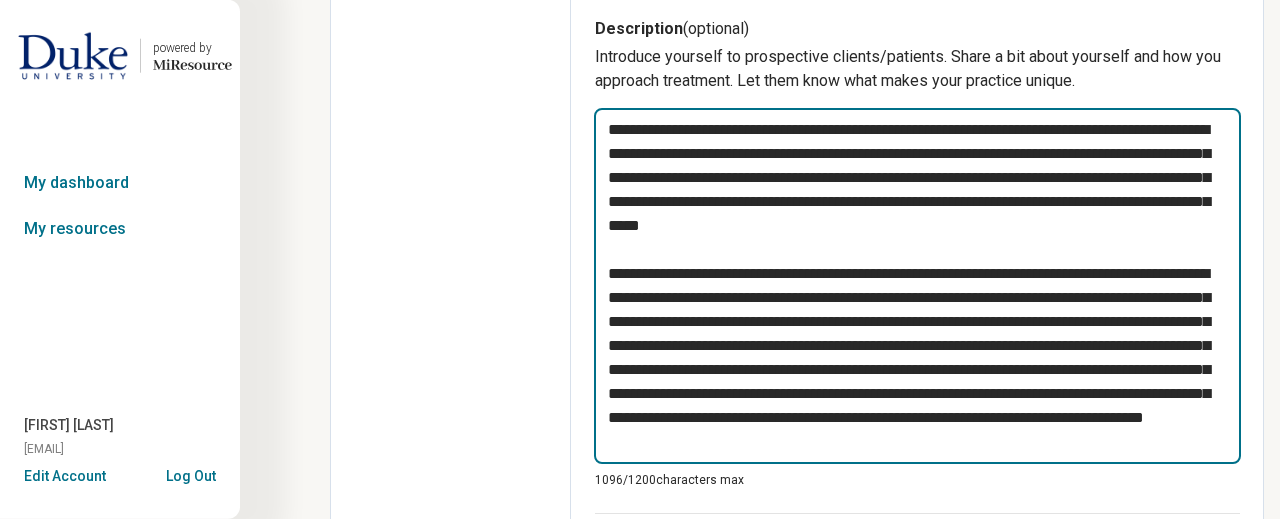 click at bounding box center [917, 286] 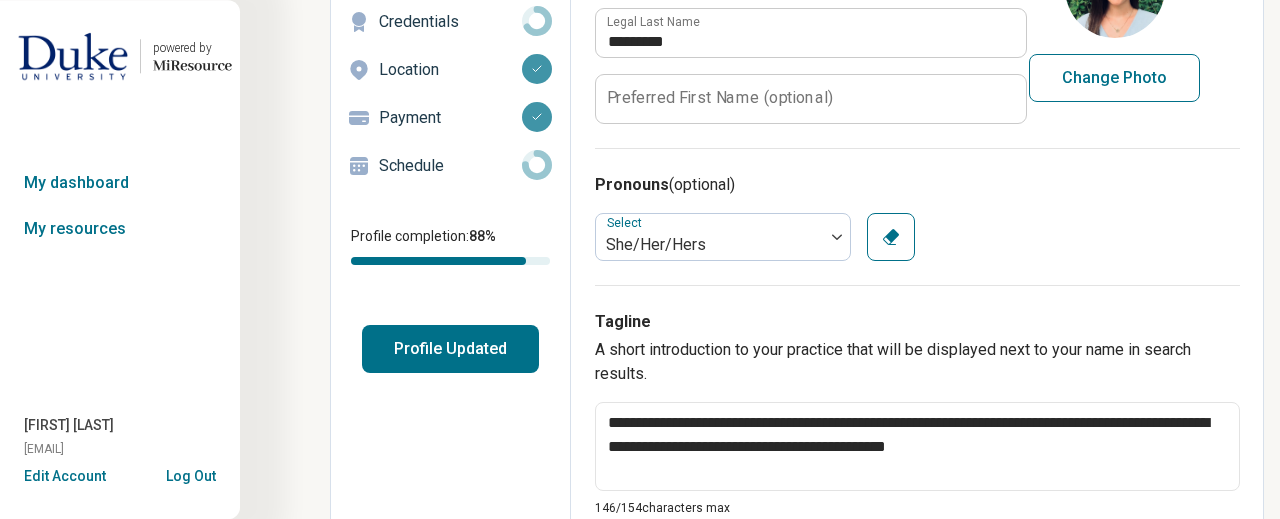 scroll, scrollTop: 0, scrollLeft: 0, axis: both 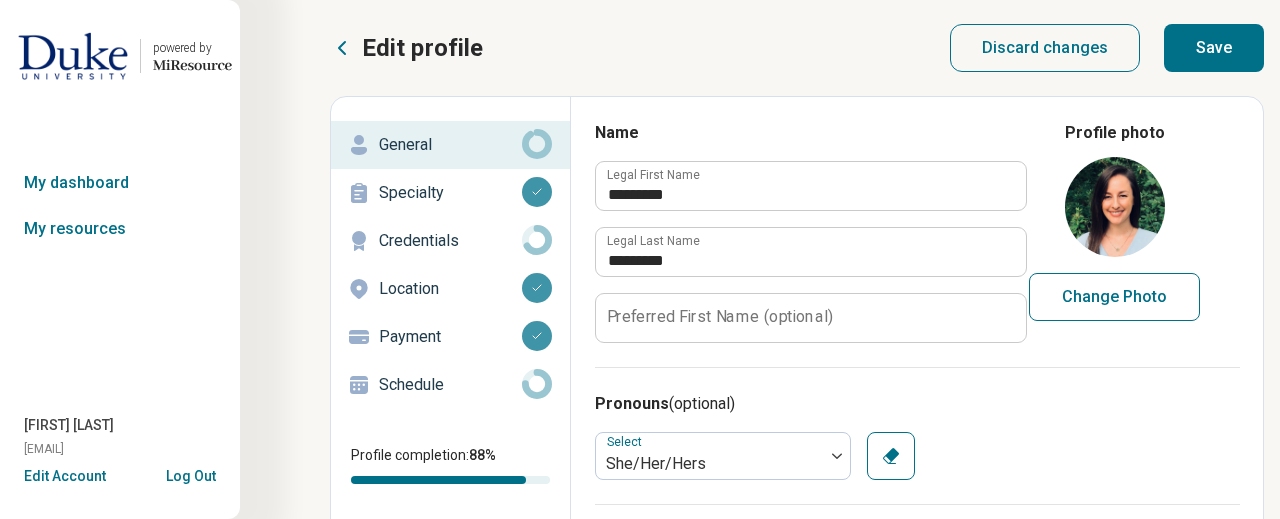 type on "**********" 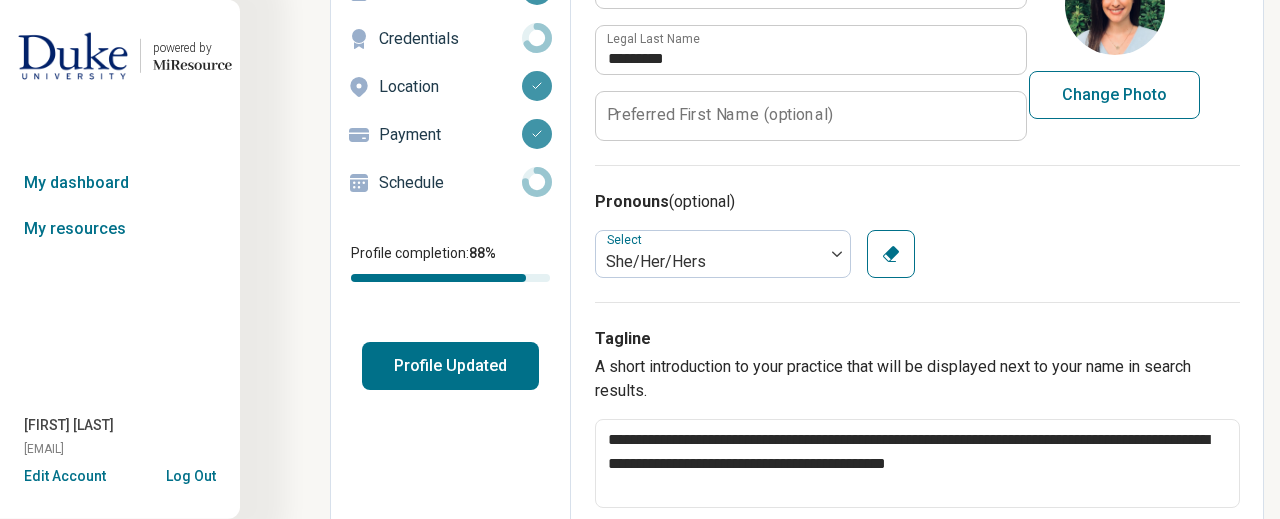 scroll, scrollTop: 205, scrollLeft: 0, axis: vertical 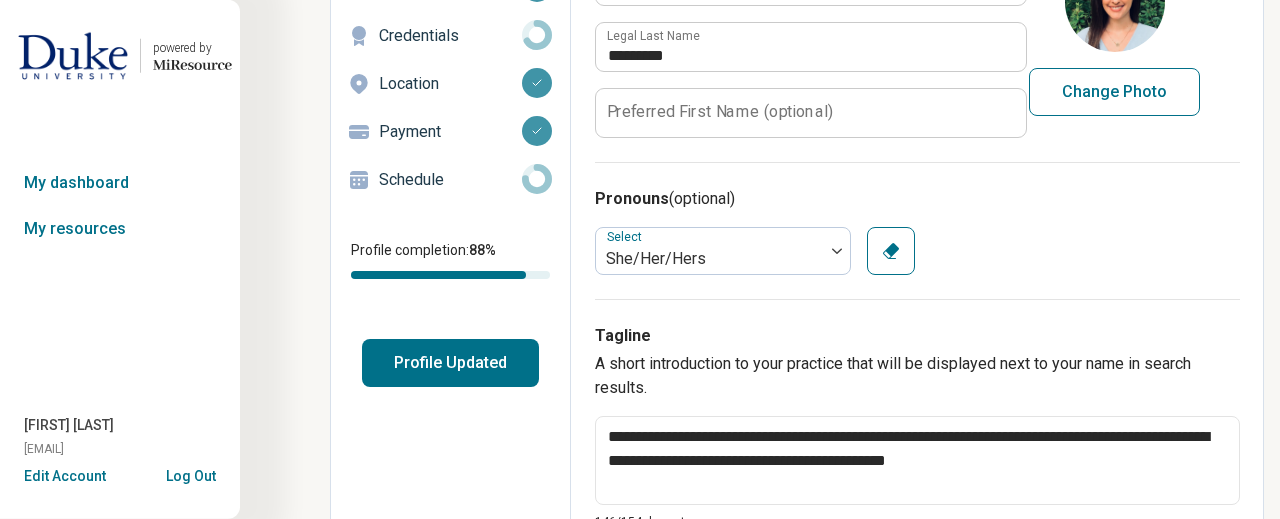 click on "Profile Updated" at bounding box center [450, 363] 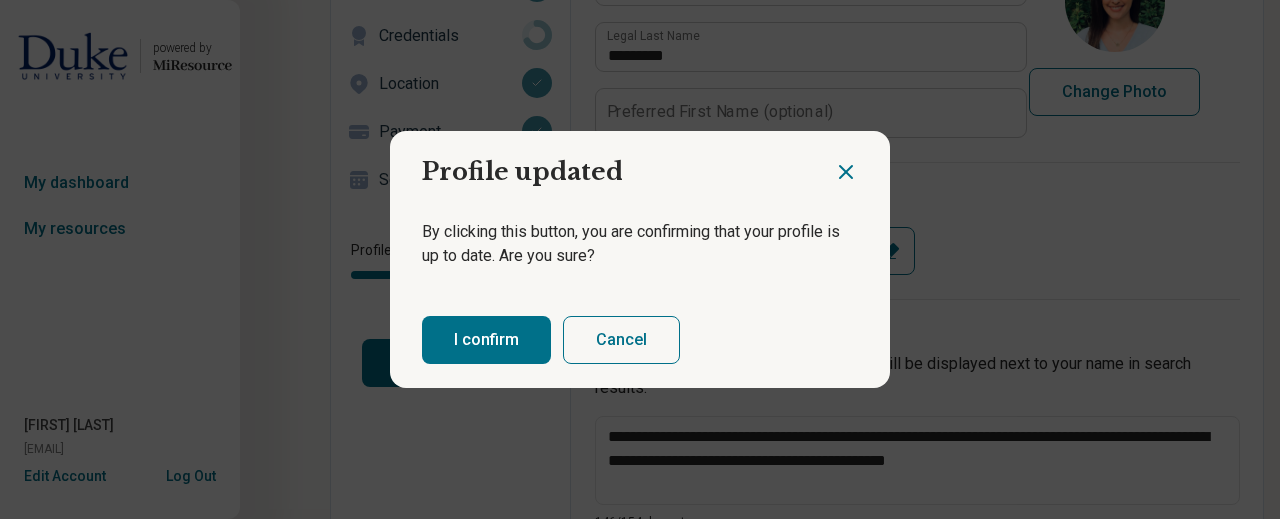 click on "I confirm" at bounding box center [486, 340] 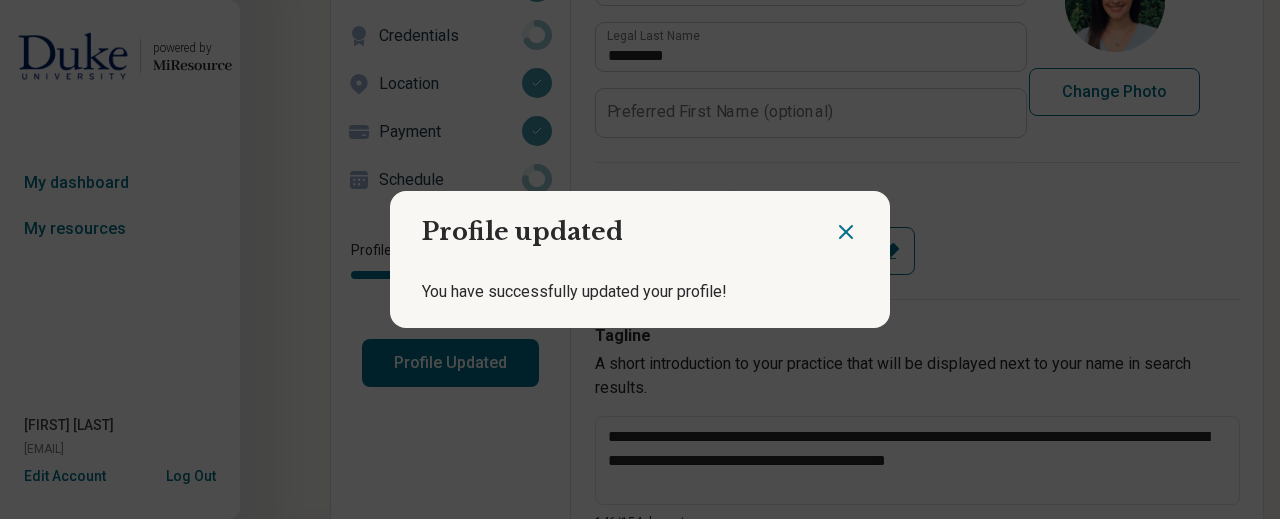 click 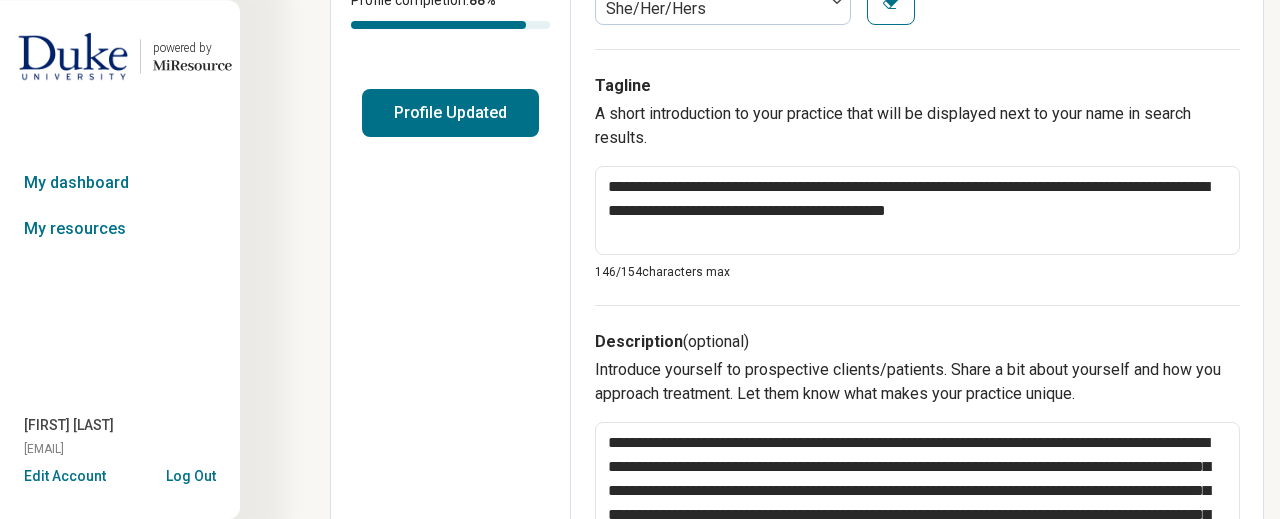 scroll, scrollTop: 441, scrollLeft: 0, axis: vertical 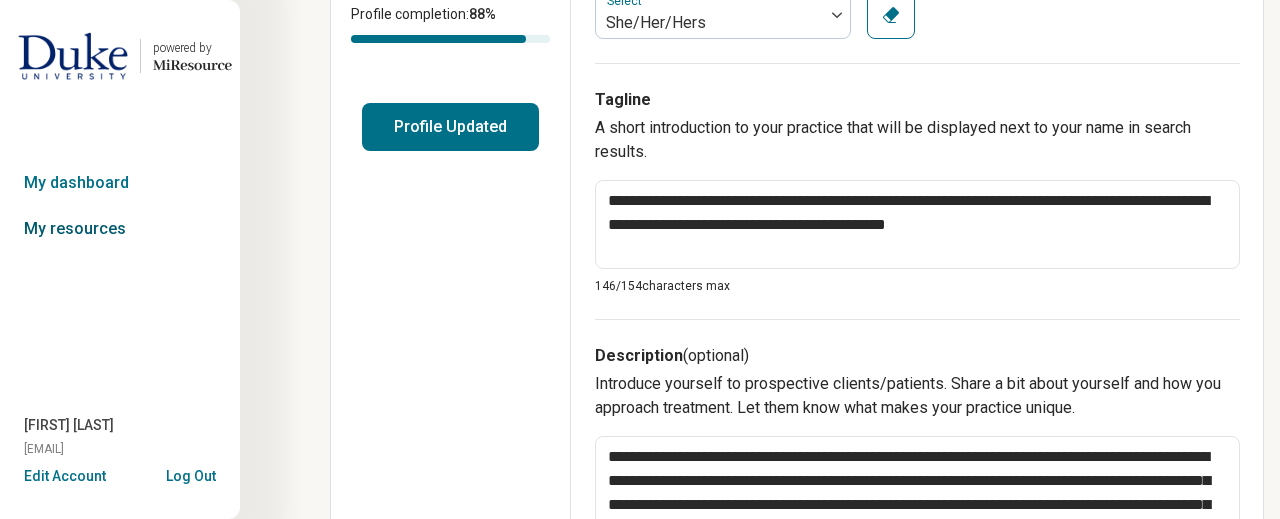 click on "My resources" at bounding box center (120, 229) 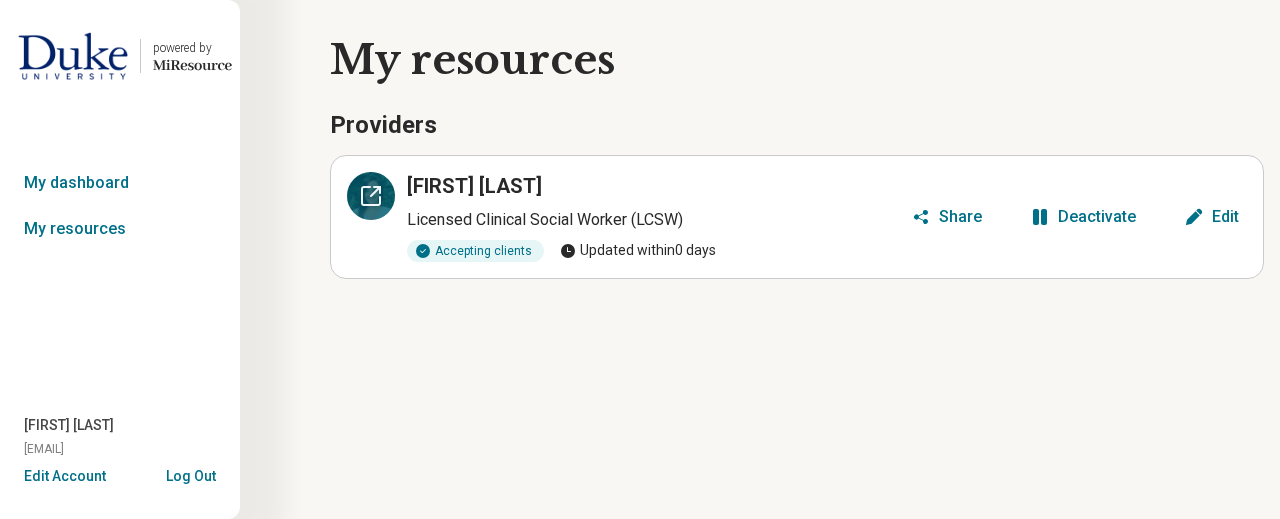 click 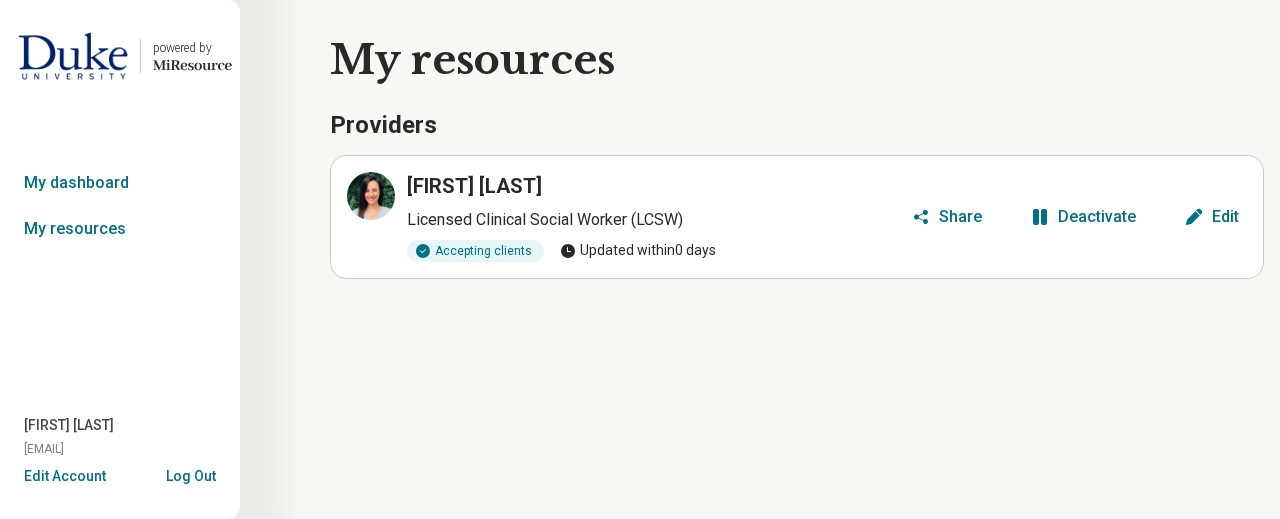 click on "Edit" at bounding box center [1225, 217] 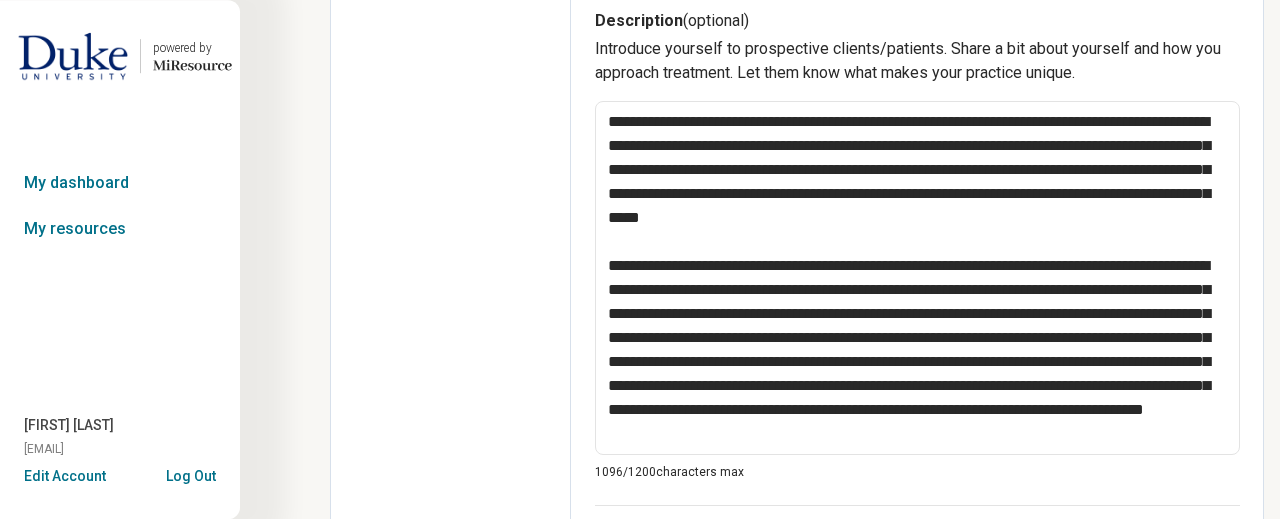 scroll, scrollTop: 778, scrollLeft: 0, axis: vertical 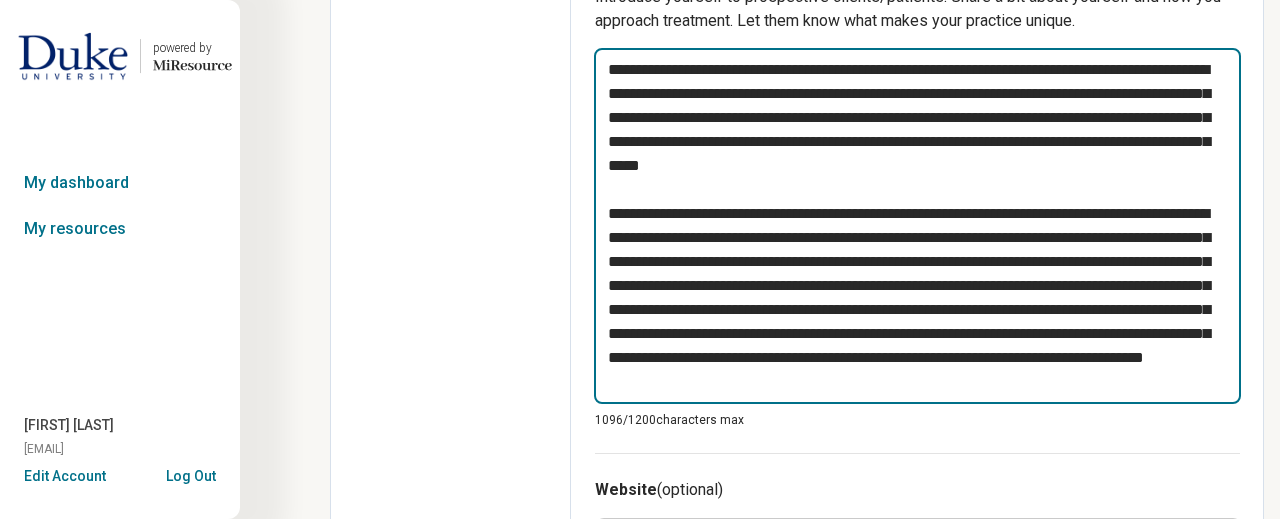 click at bounding box center (917, 226) 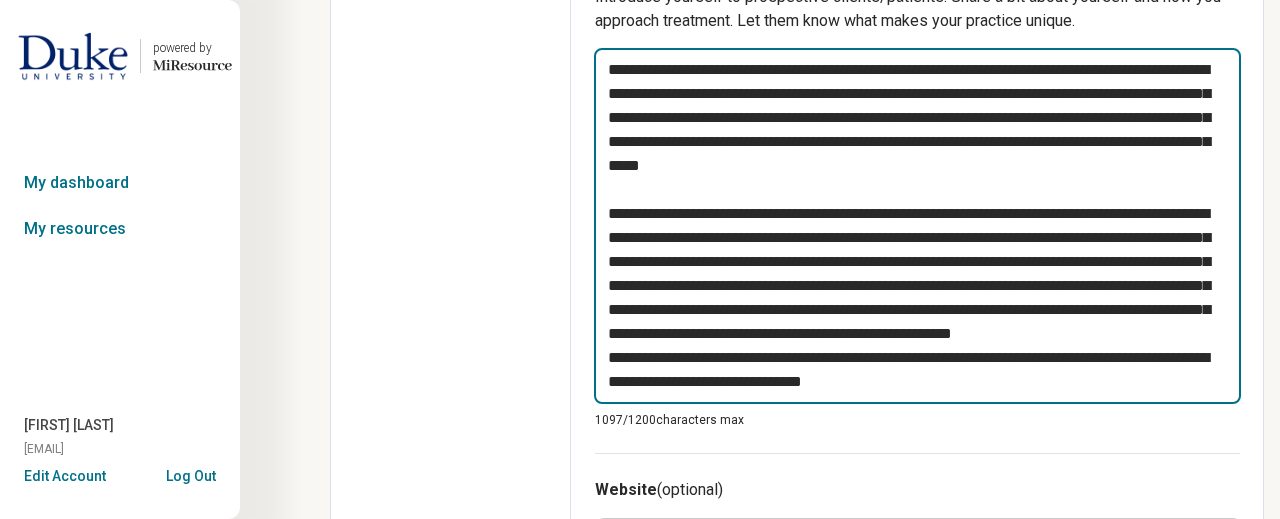type on "*" 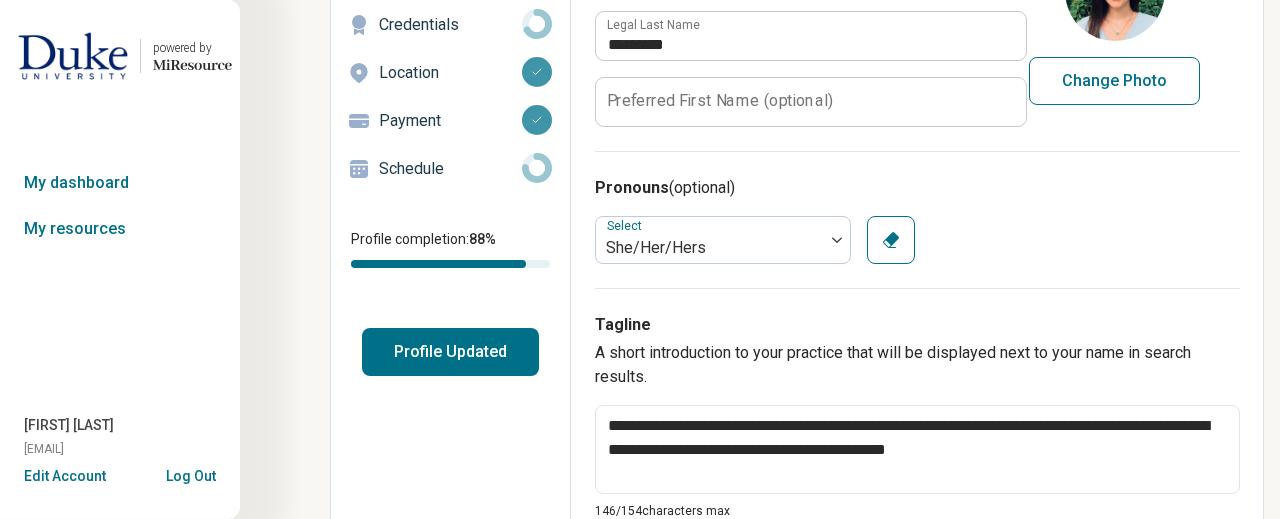 scroll, scrollTop: 0, scrollLeft: 0, axis: both 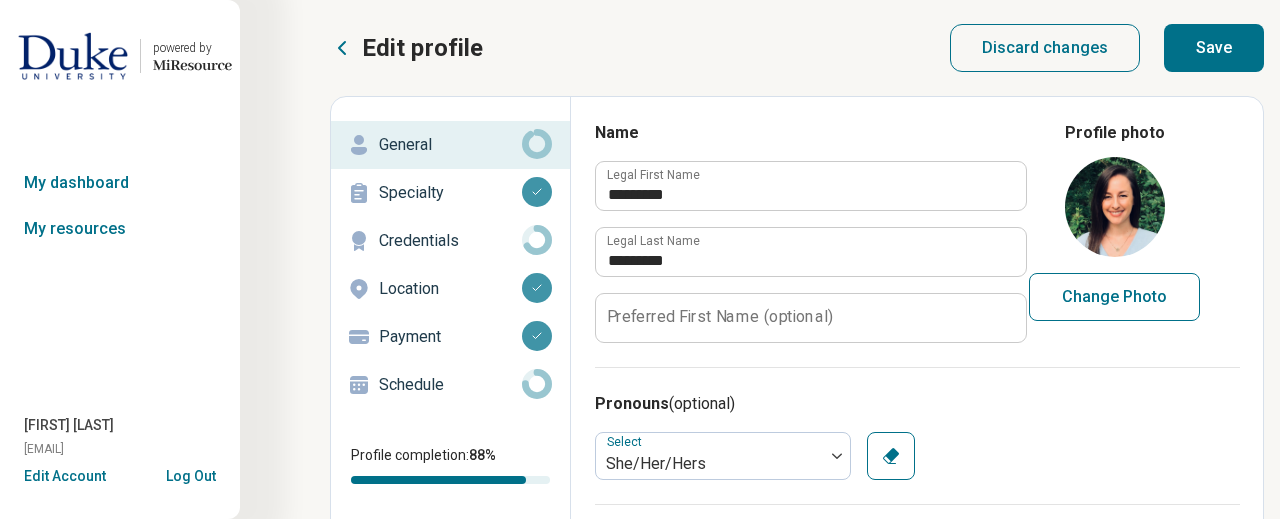 type on "**********" 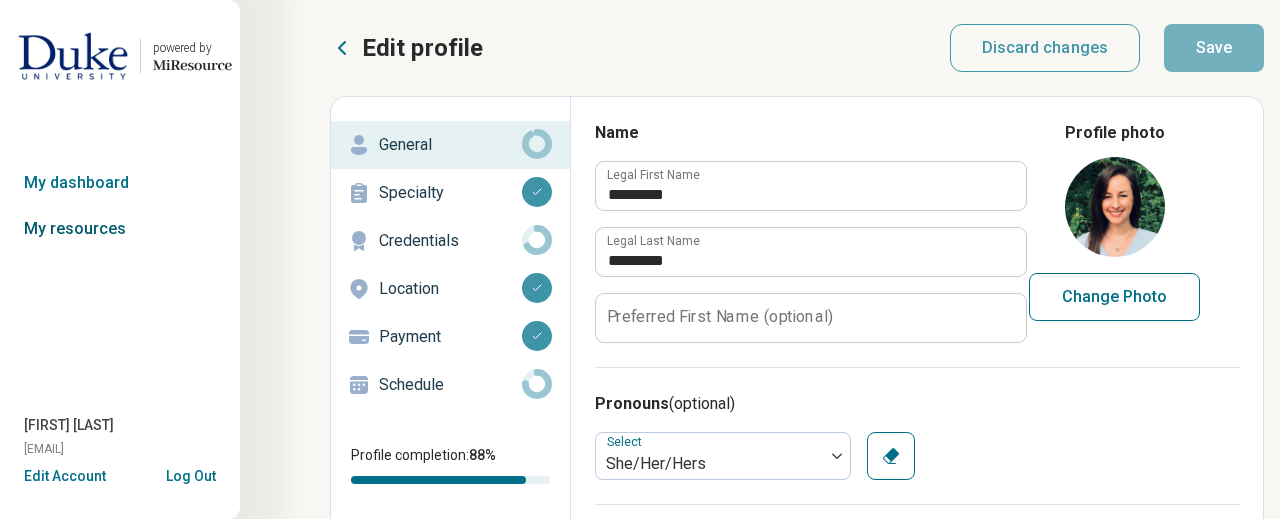 click on "My resources" at bounding box center (120, 229) 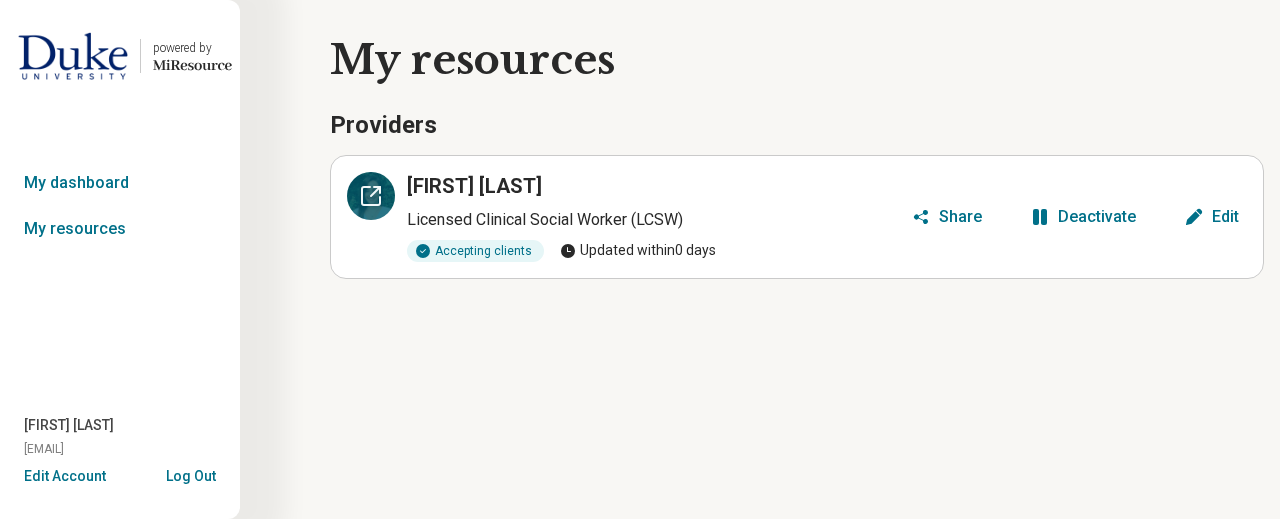 click 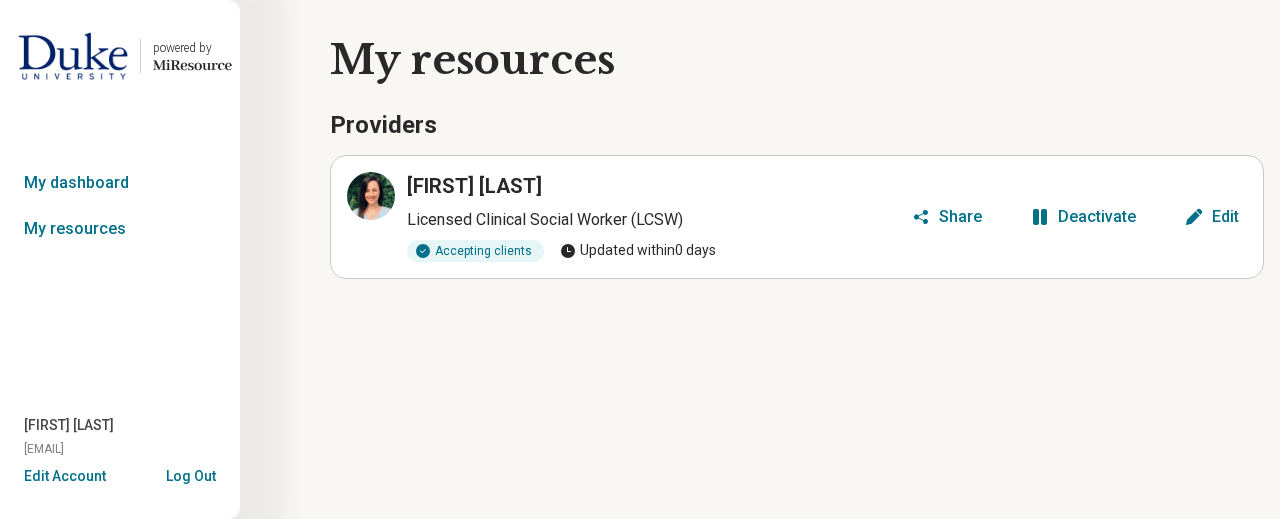 click on "Edit" at bounding box center (1211, 217) 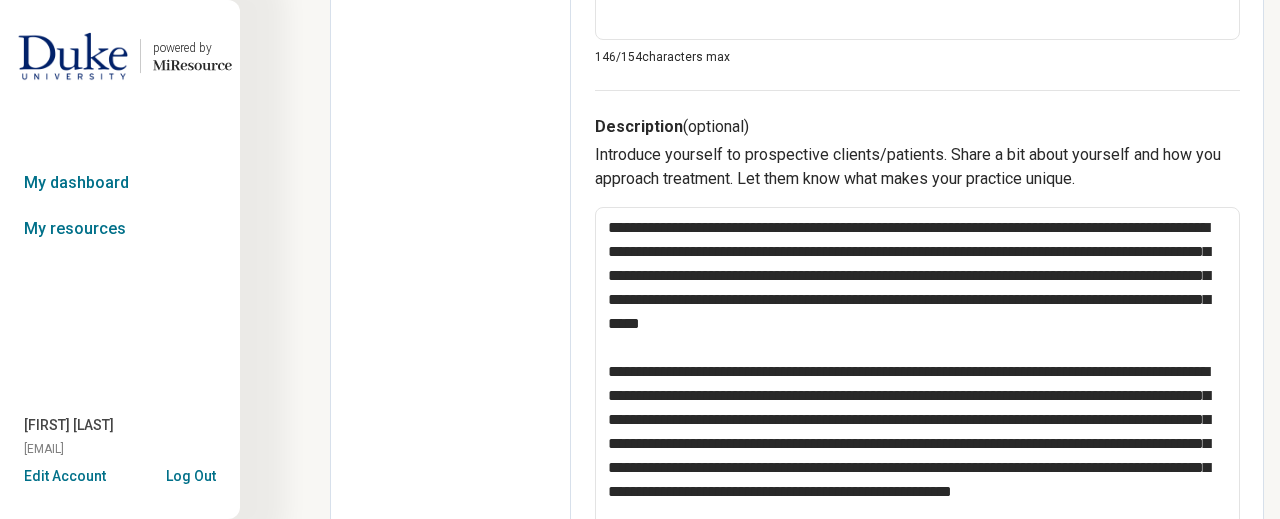 scroll, scrollTop: 673, scrollLeft: 0, axis: vertical 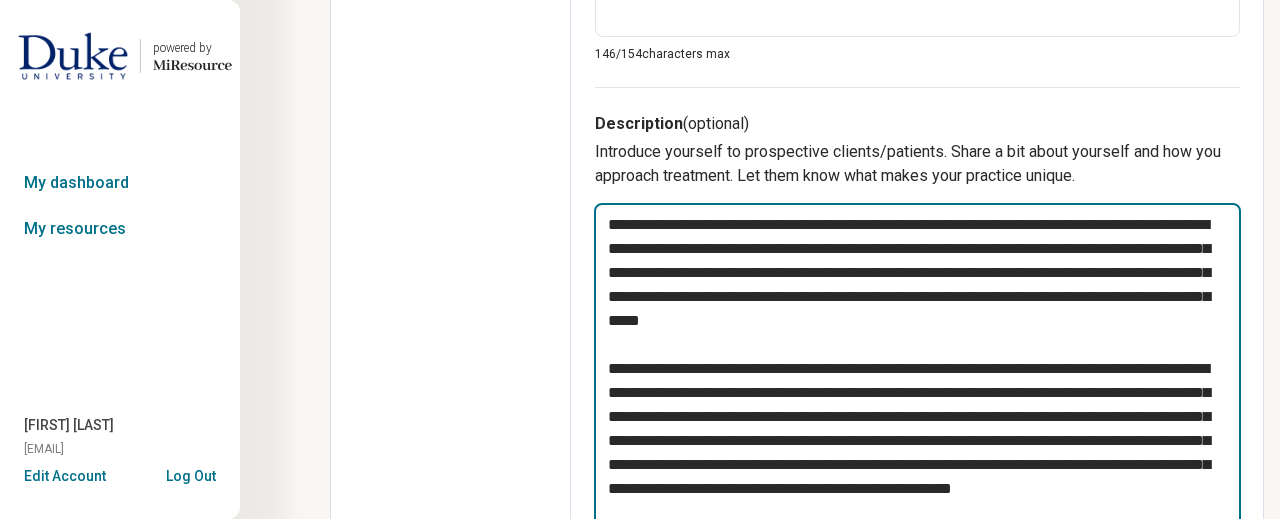 click at bounding box center [917, 405] 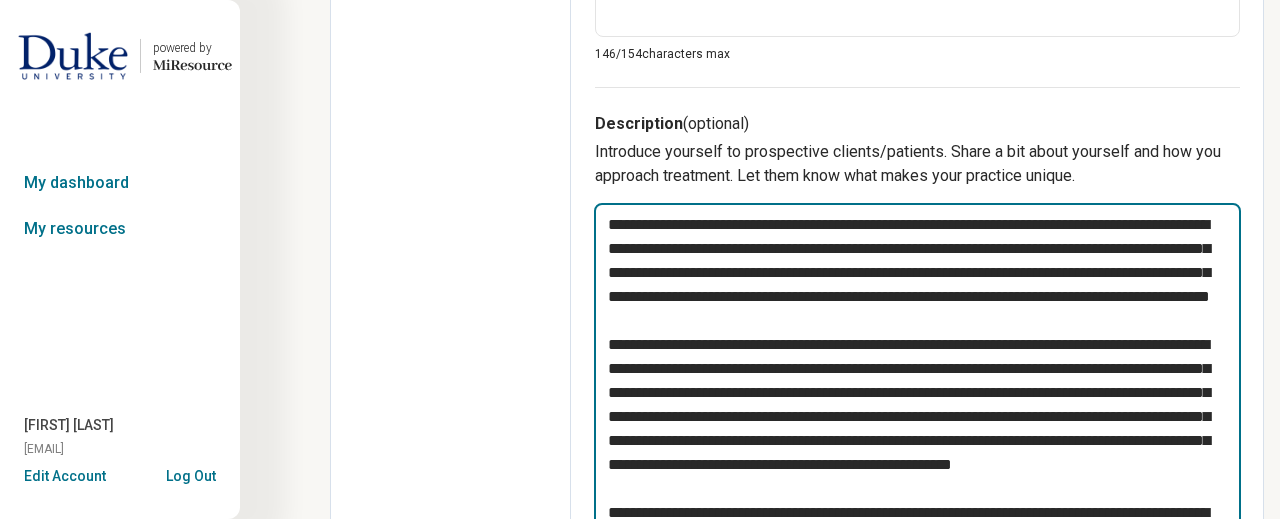 type on "*" 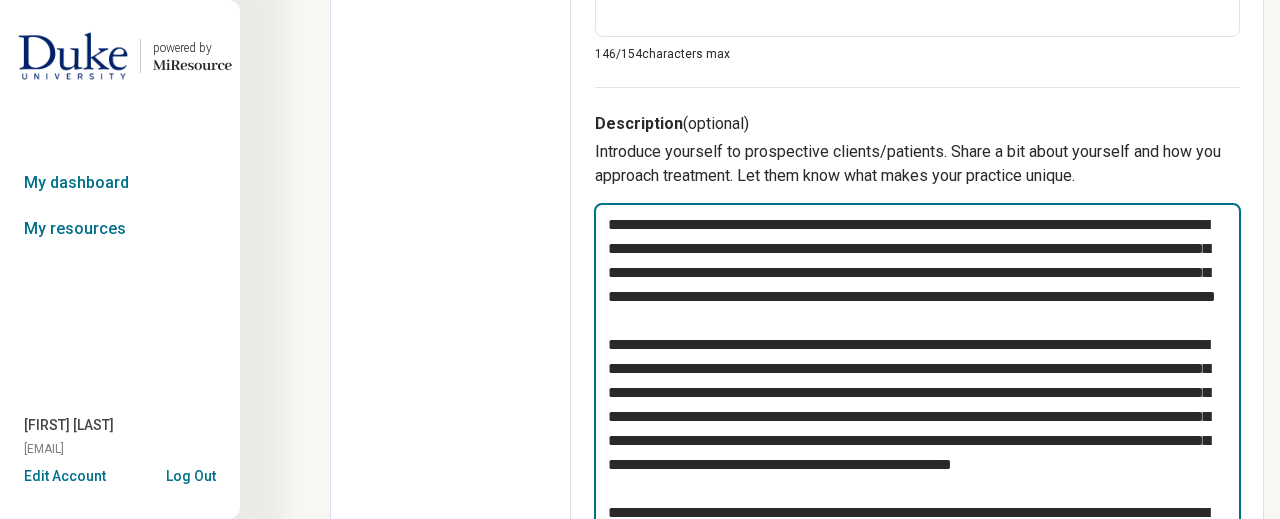 type on "*" 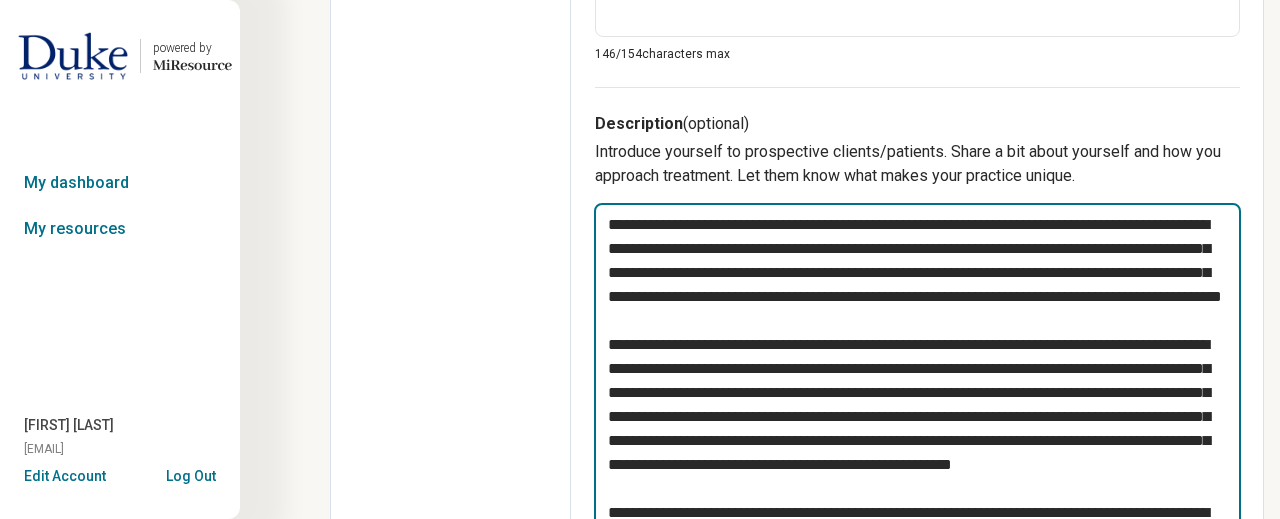 type on "*" 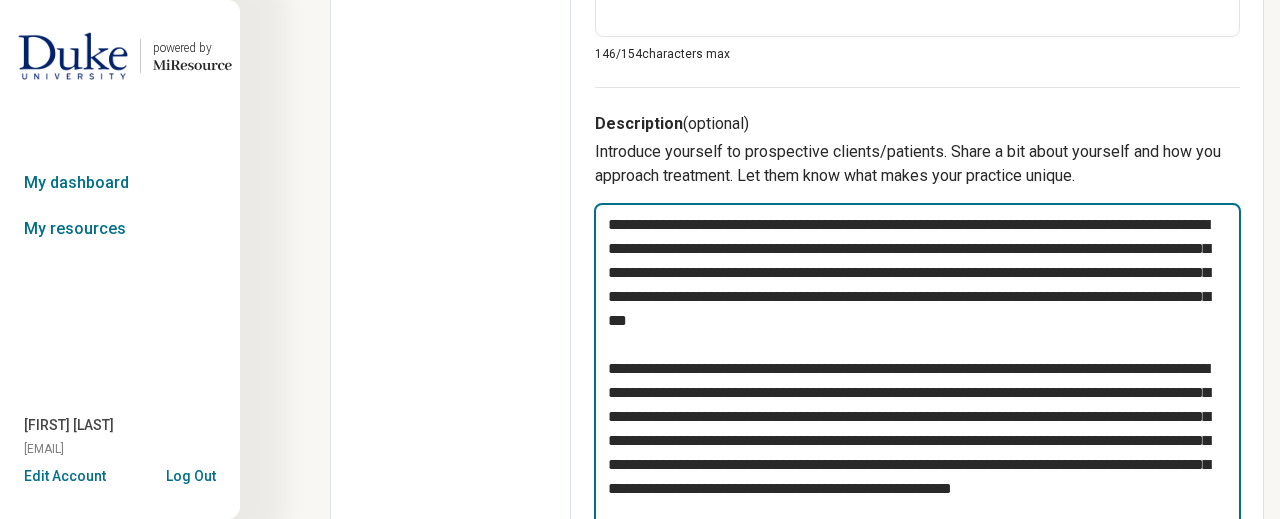 type on "*" 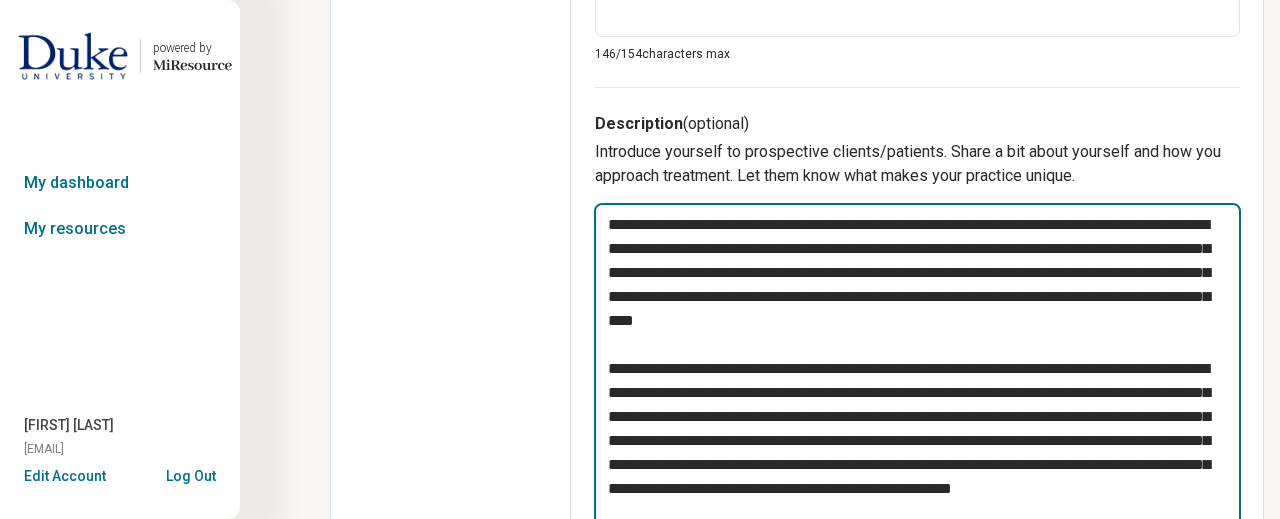type on "*" 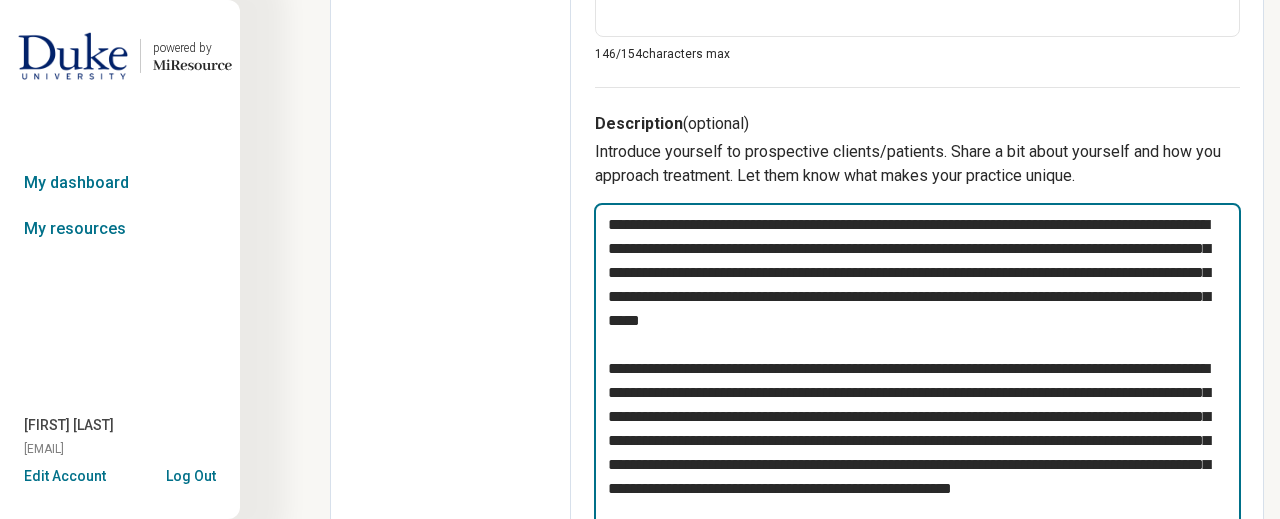 type on "**********" 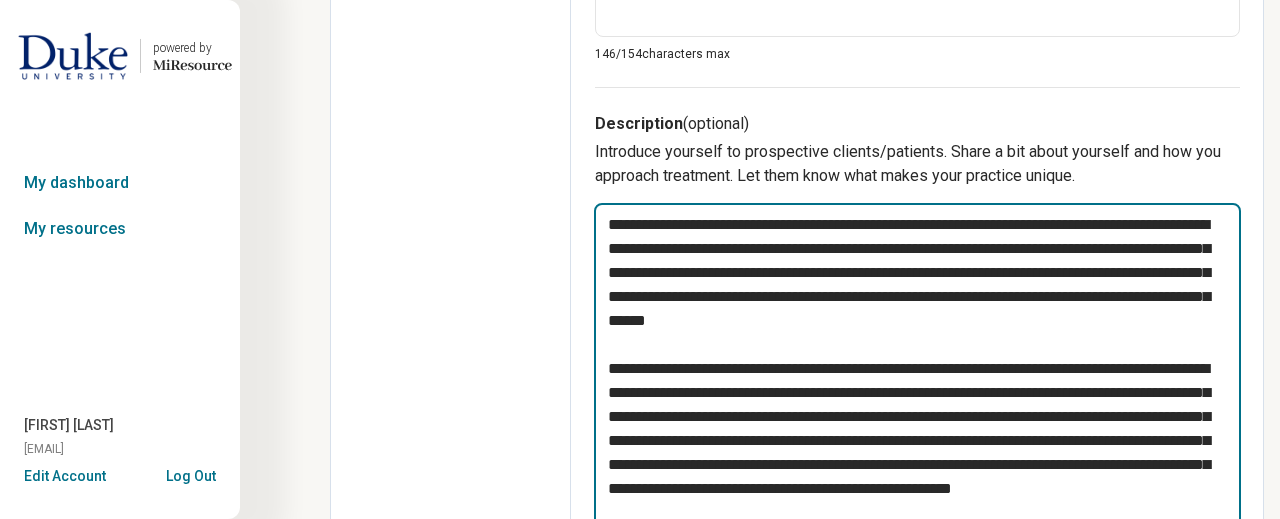 type on "*" 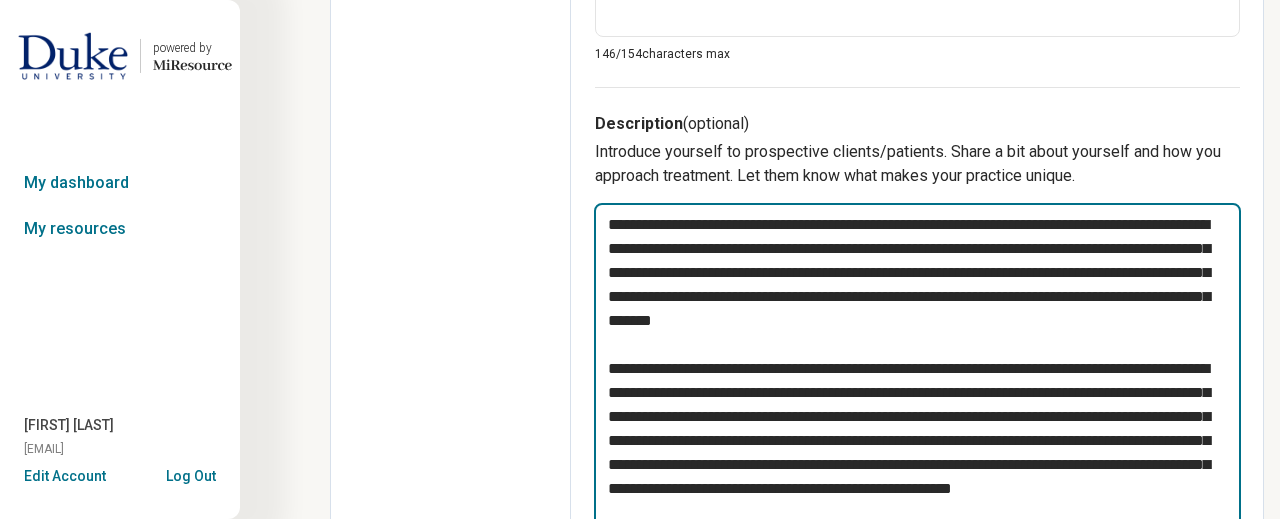 type on "*" 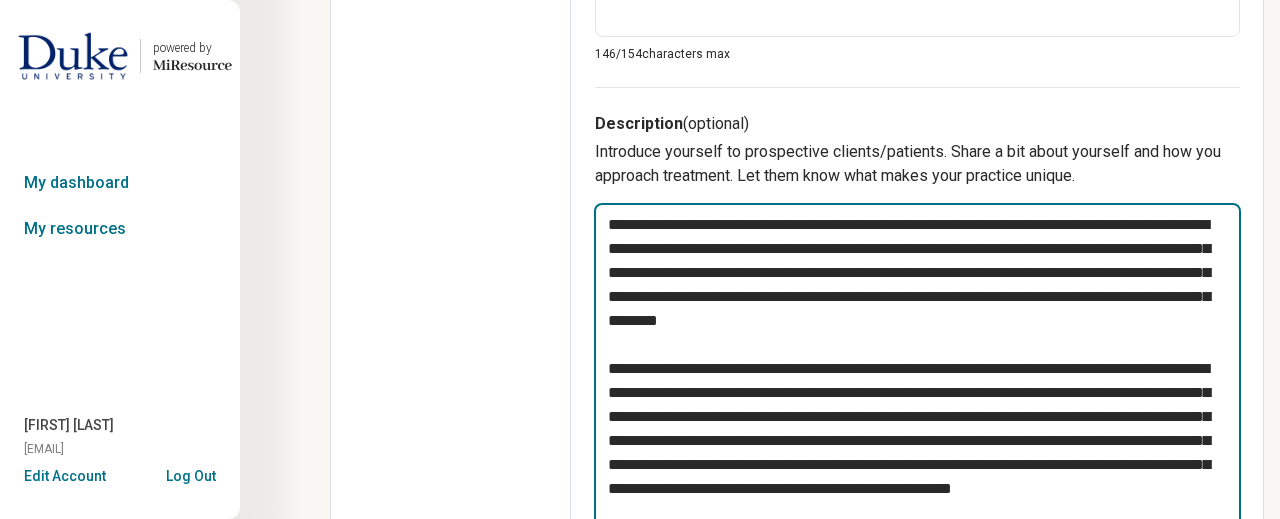 type on "**********" 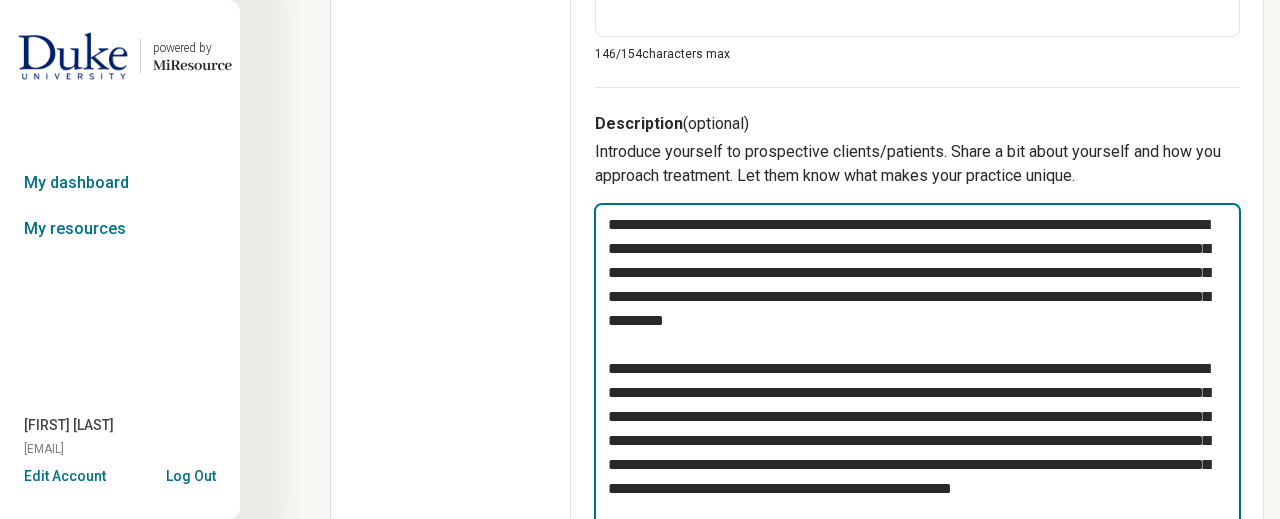 type on "*" 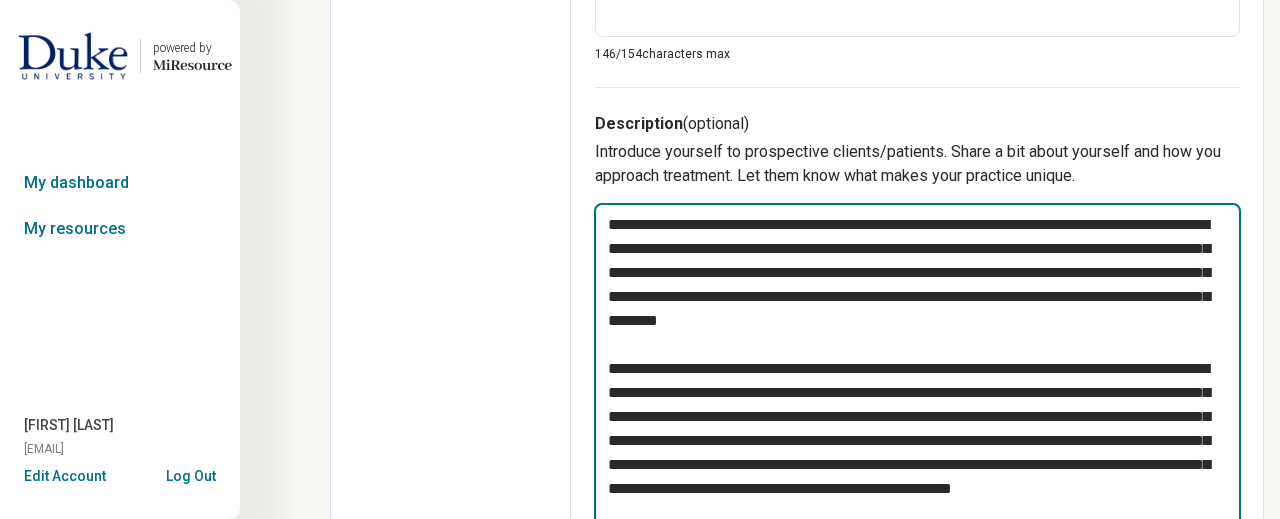scroll, scrollTop: 589, scrollLeft: 0, axis: vertical 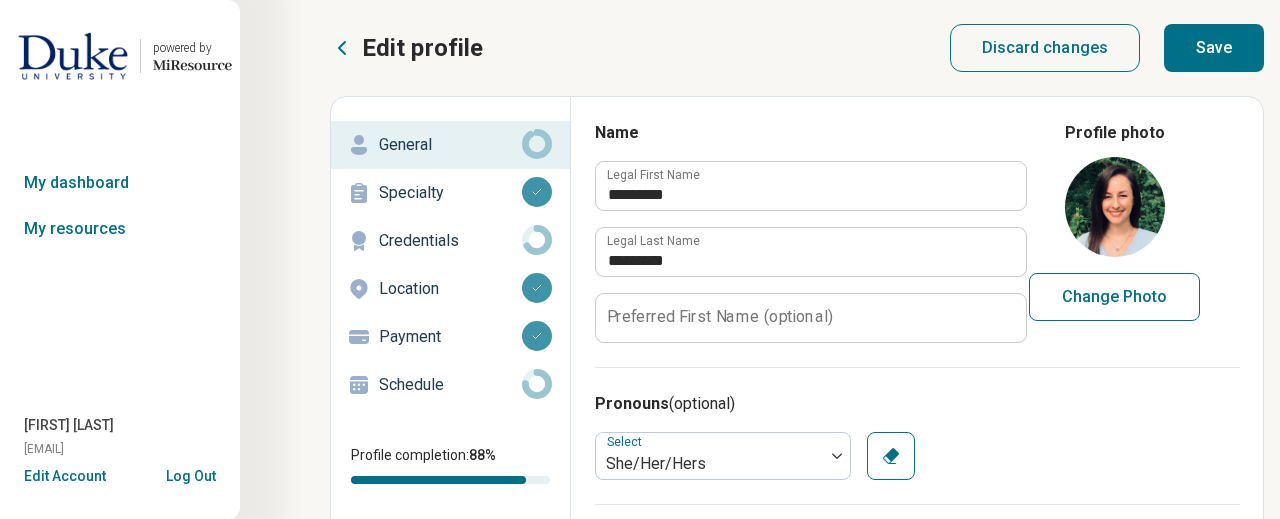 type on "**********" 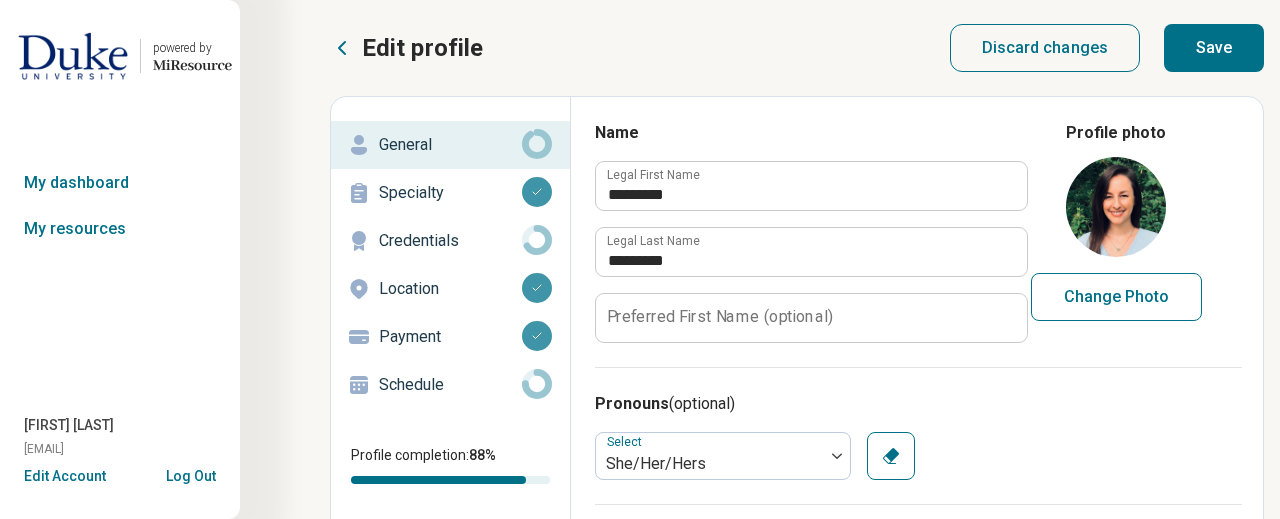 click on "Save" at bounding box center [1214, 48] 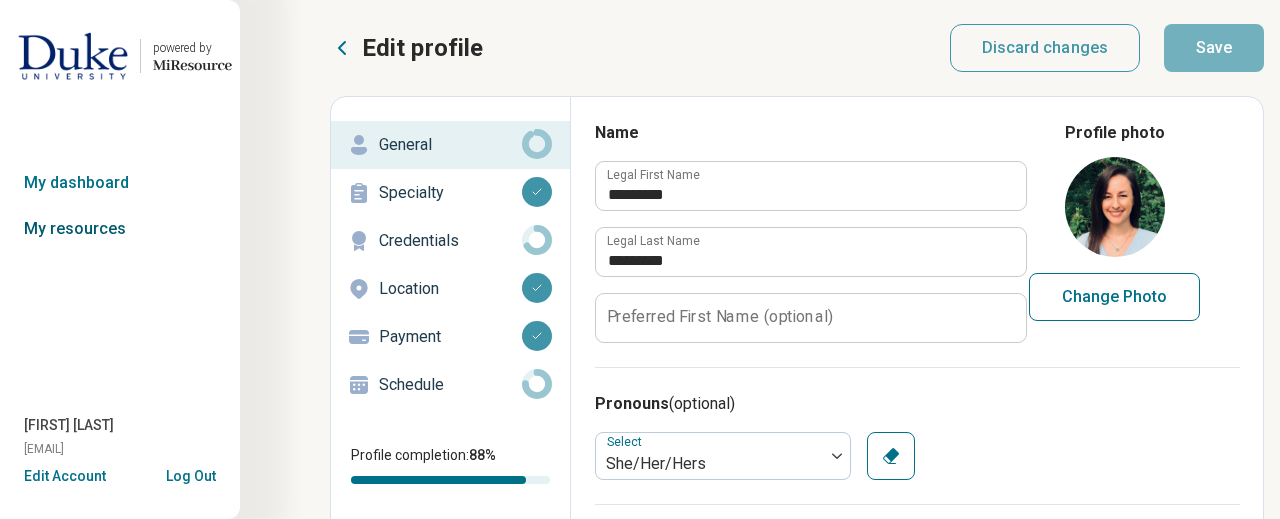 click on "My resources" at bounding box center [120, 229] 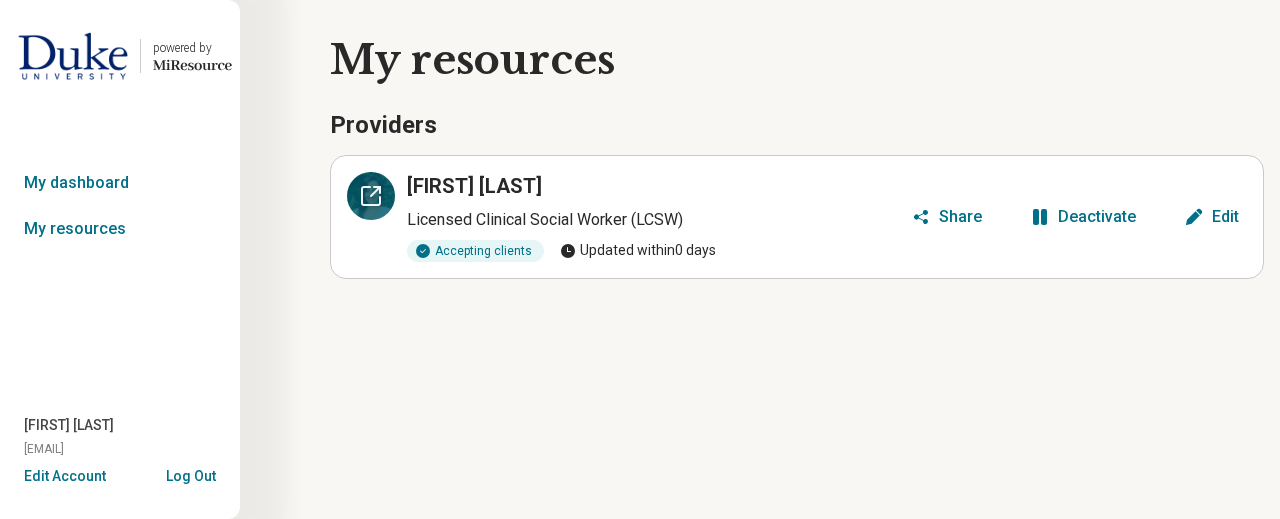 click 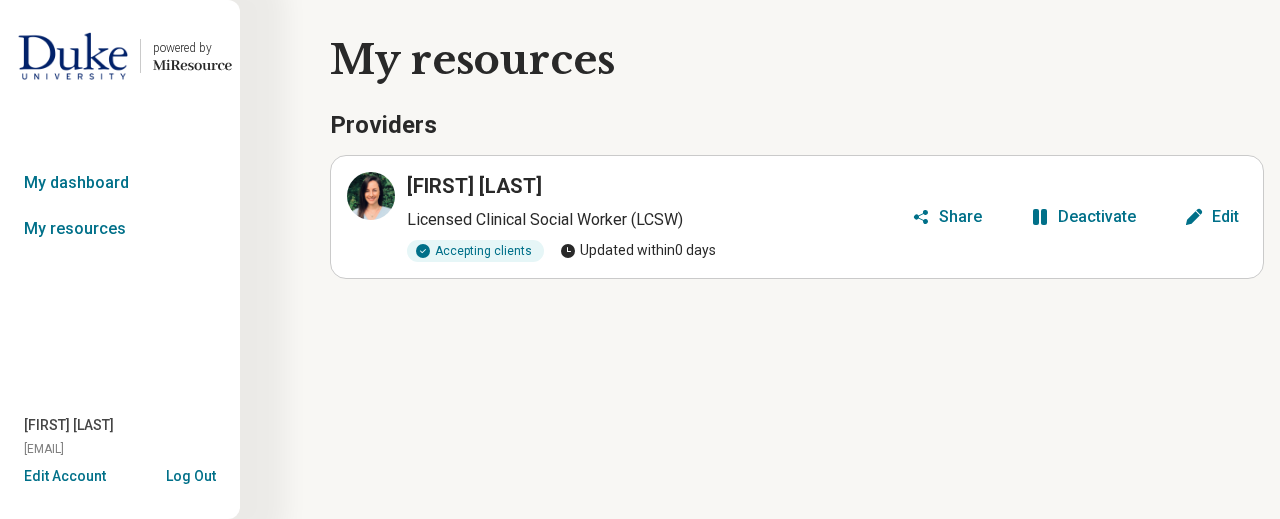 click on "Edit" at bounding box center (1211, 217) 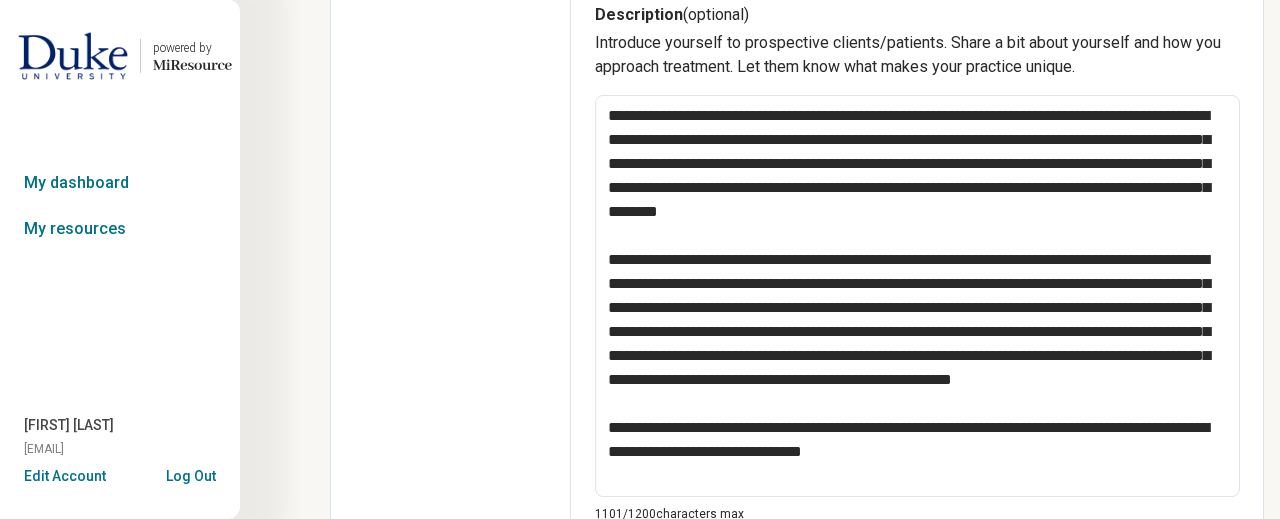 scroll, scrollTop: 833, scrollLeft: 0, axis: vertical 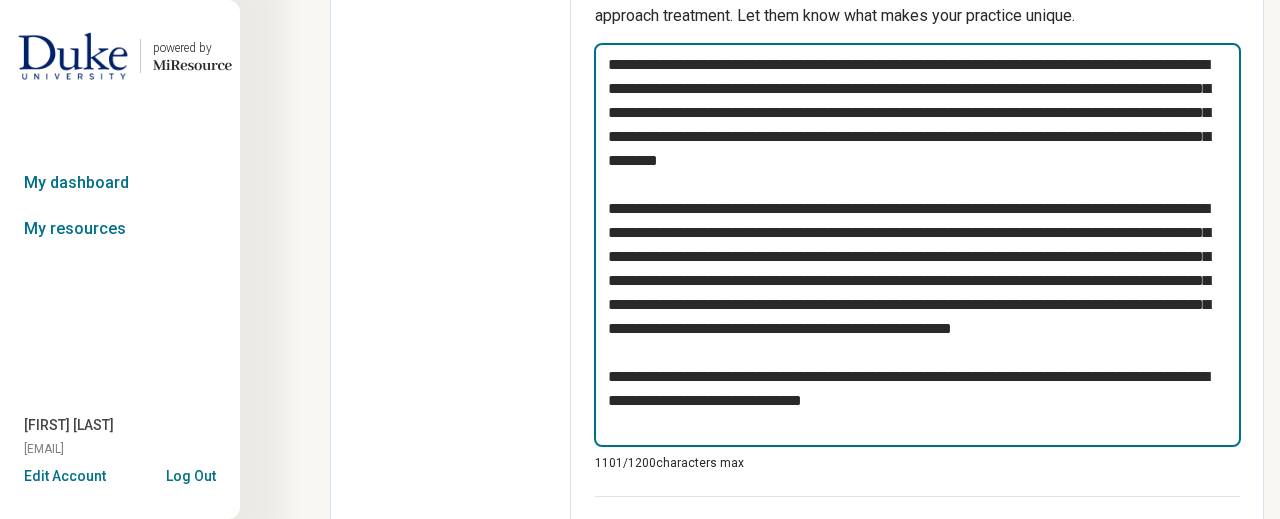 click at bounding box center [917, 245] 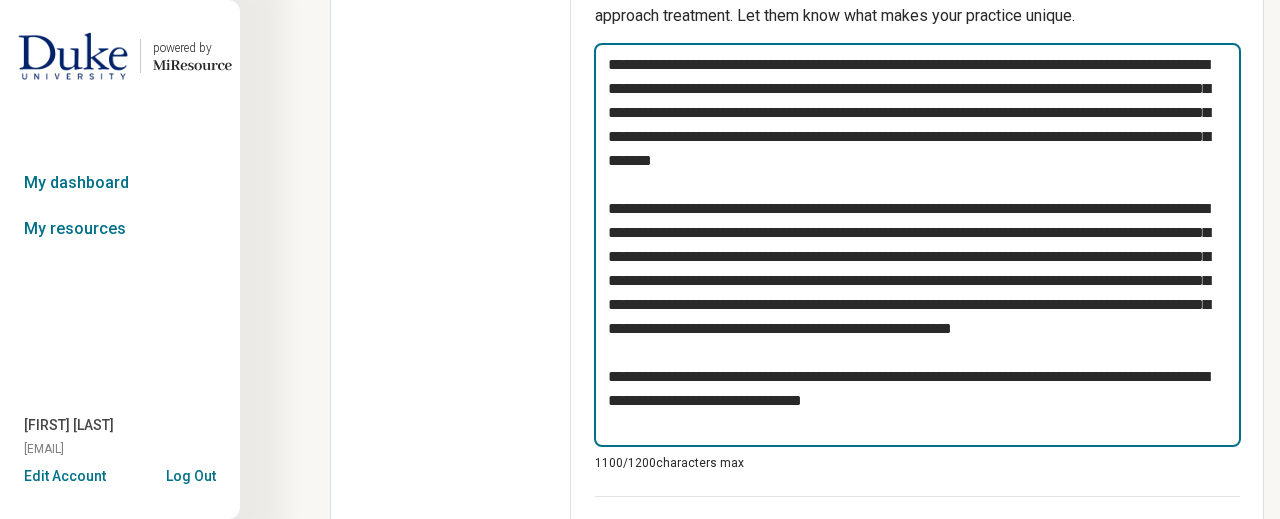 type on "*" 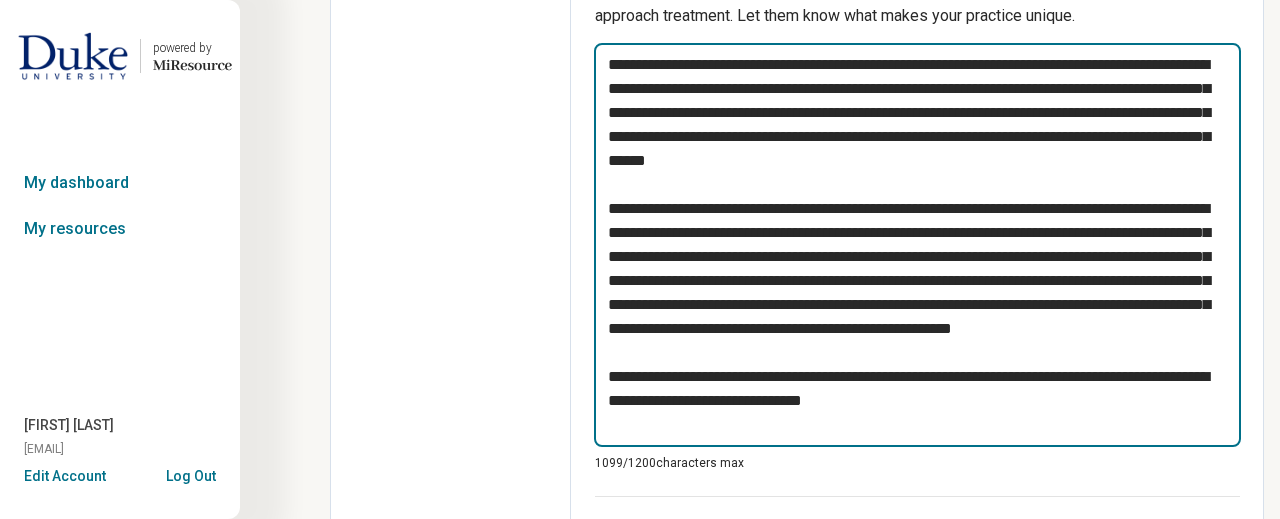 type on "*" 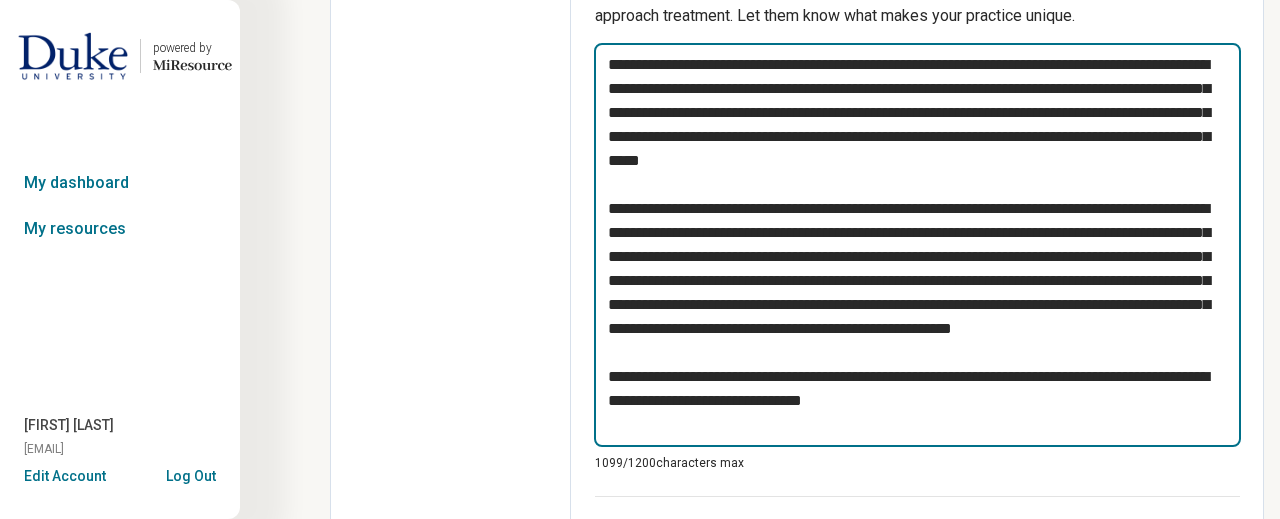 type 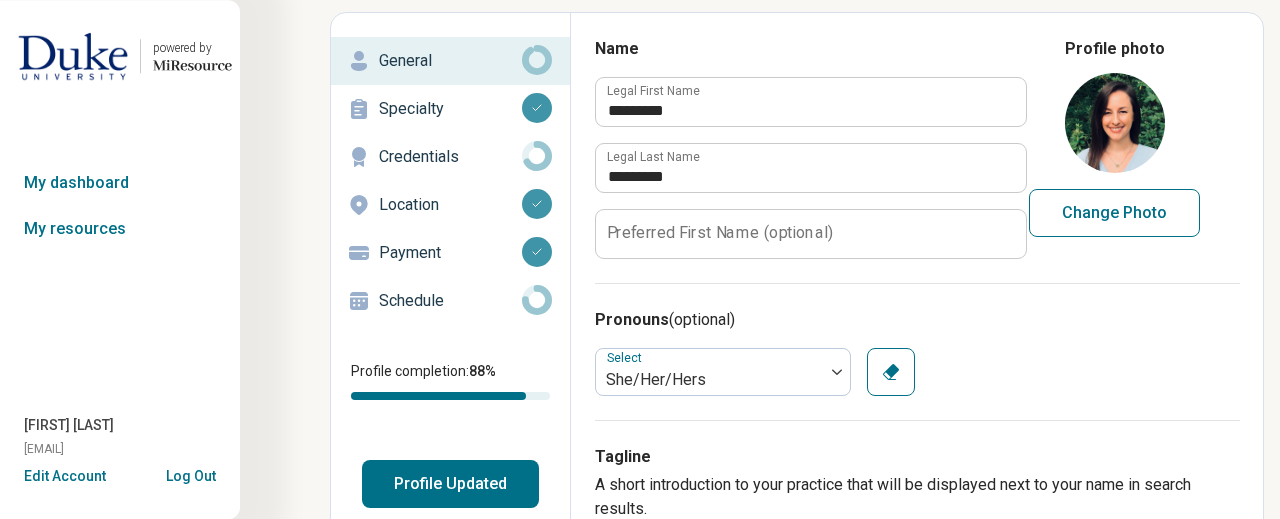 scroll, scrollTop: 0, scrollLeft: 0, axis: both 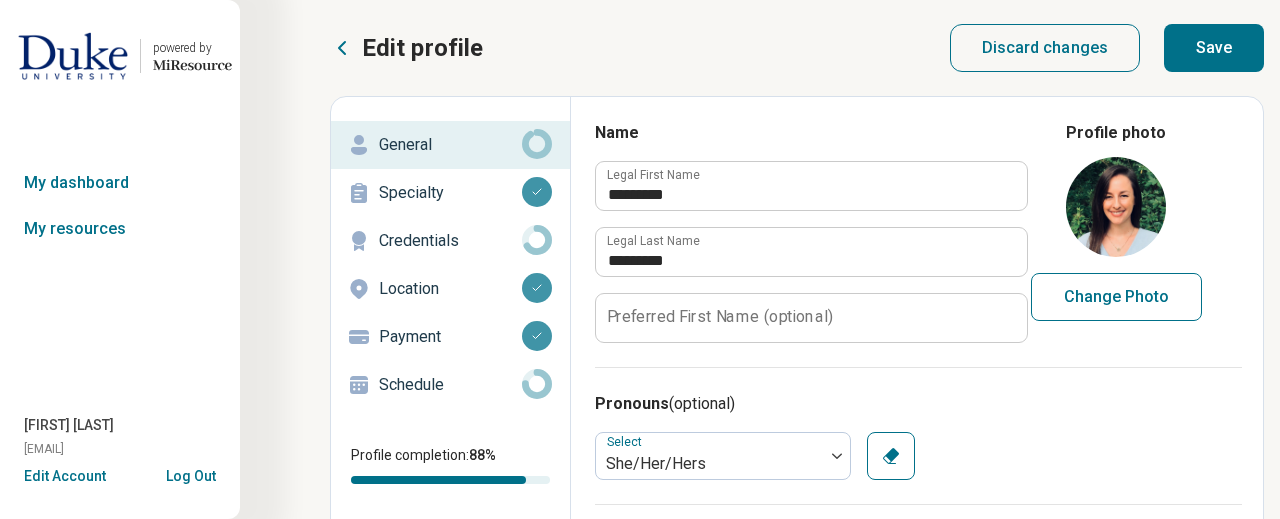 click on "Save" at bounding box center (1214, 48) 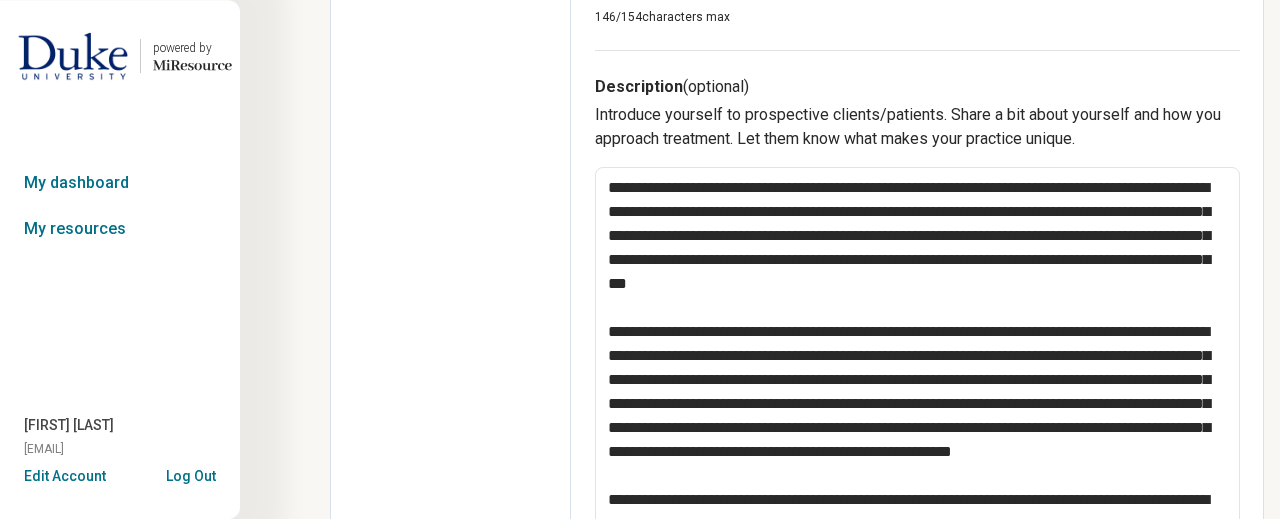 scroll, scrollTop: 732, scrollLeft: 0, axis: vertical 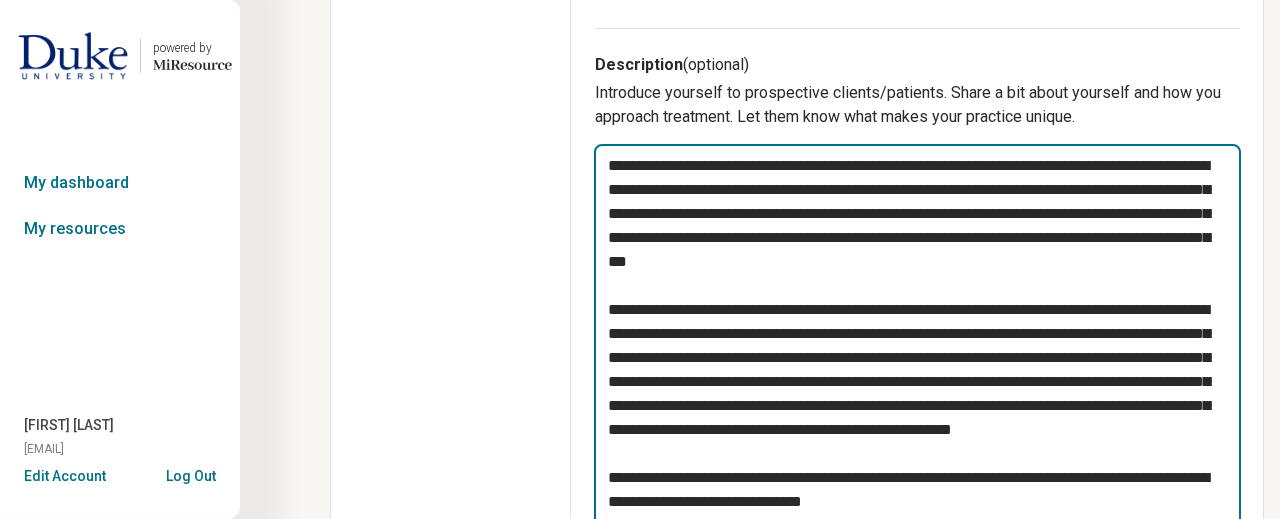 drag, startPoint x: 707, startPoint y: 330, endPoint x: 928, endPoint y: 358, distance: 222.7667 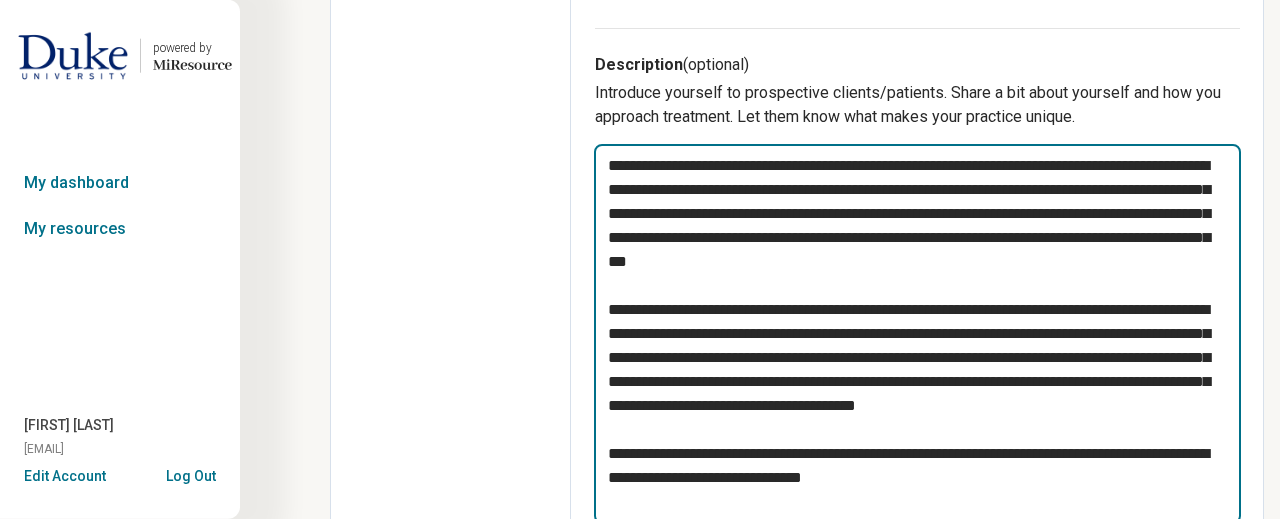 click on "**********" at bounding box center [917, 334] 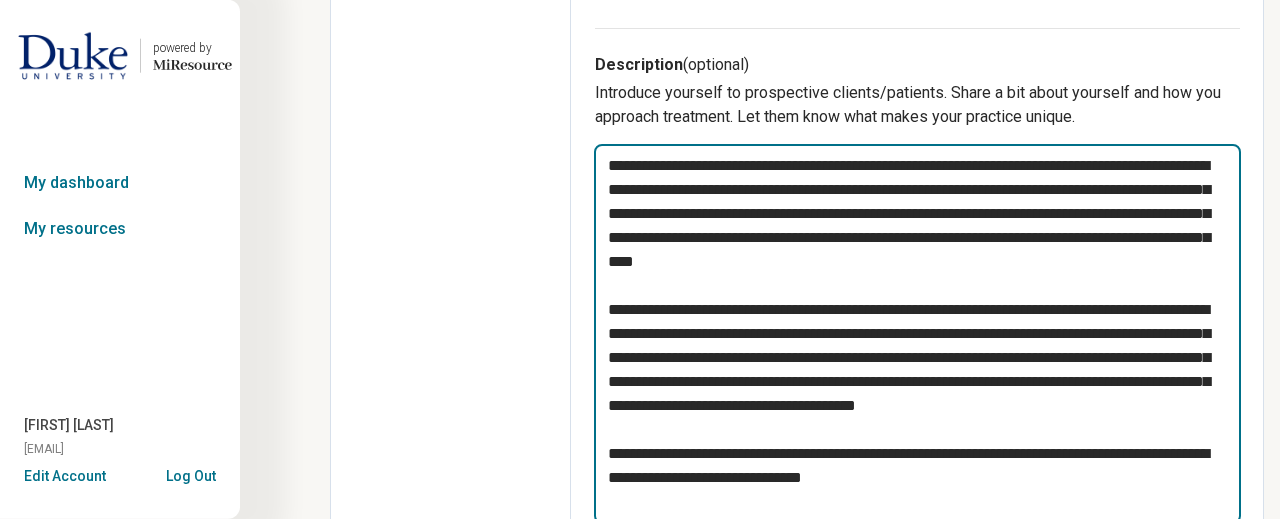 paste on "**********" 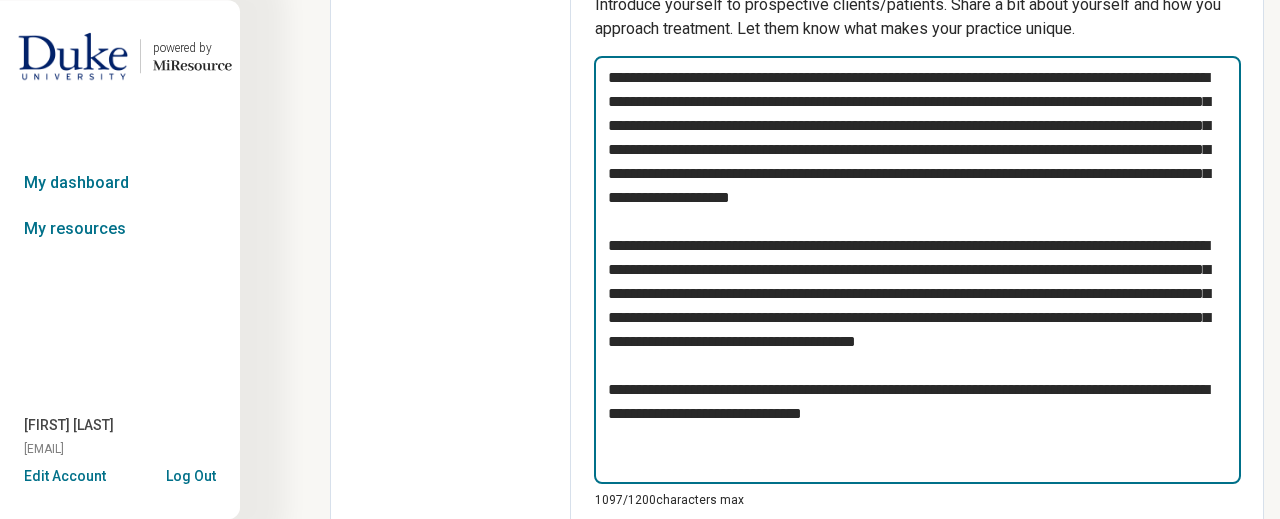 scroll, scrollTop: 834, scrollLeft: 0, axis: vertical 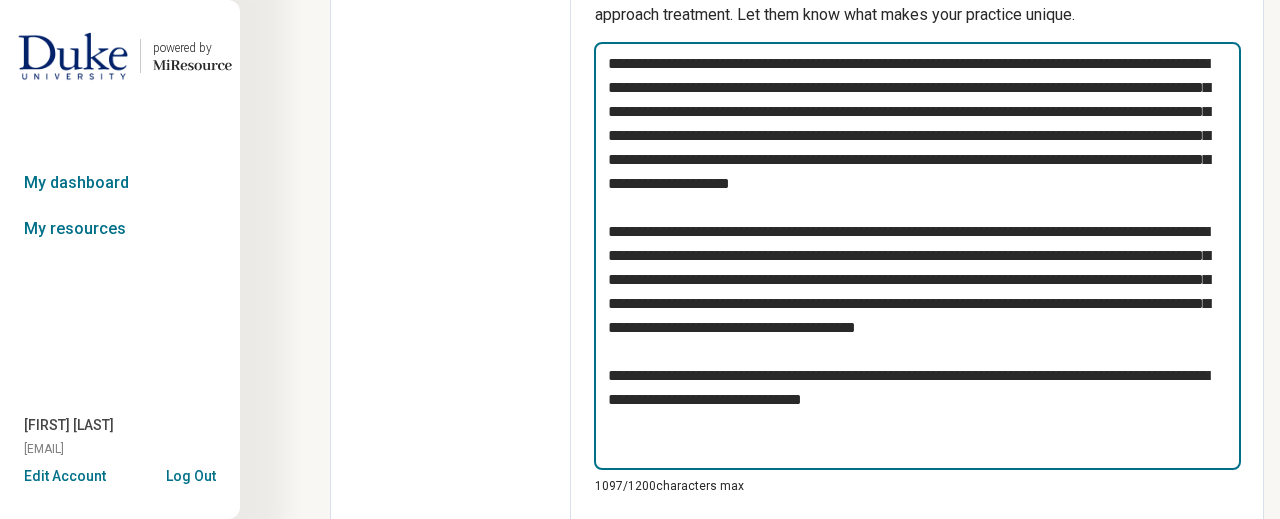 click at bounding box center [917, 256] 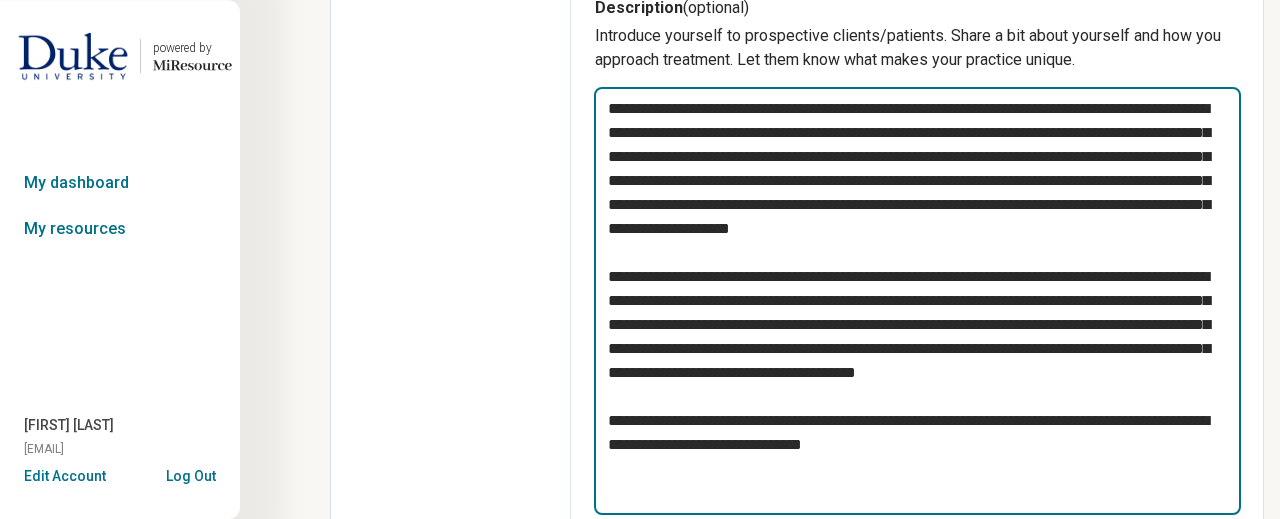 scroll, scrollTop: 783, scrollLeft: 0, axis: vertical 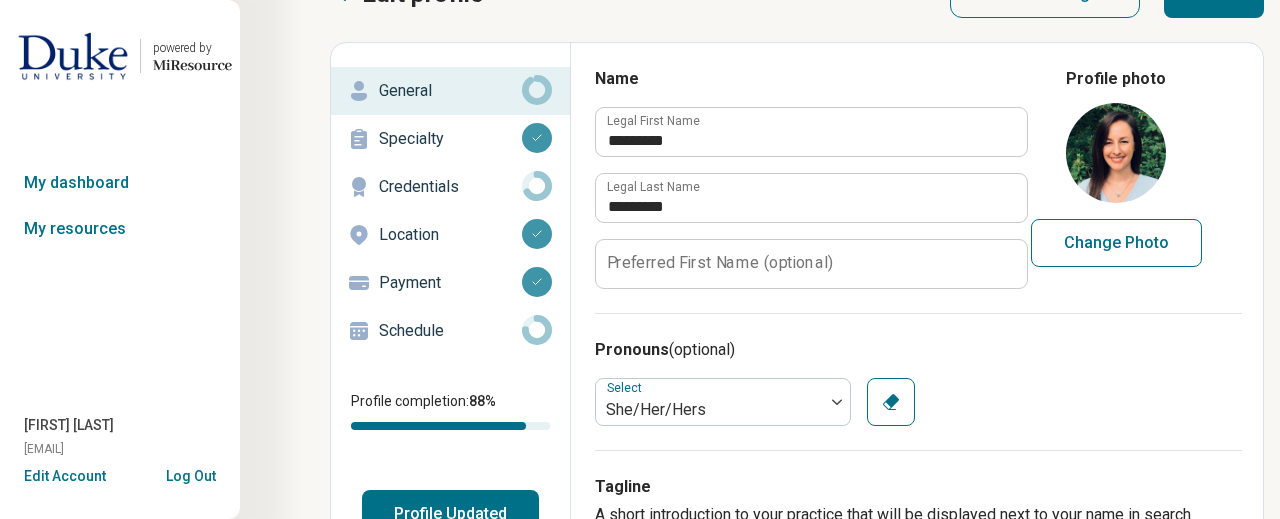 click on "Save" at bounding box center (1214, -6) 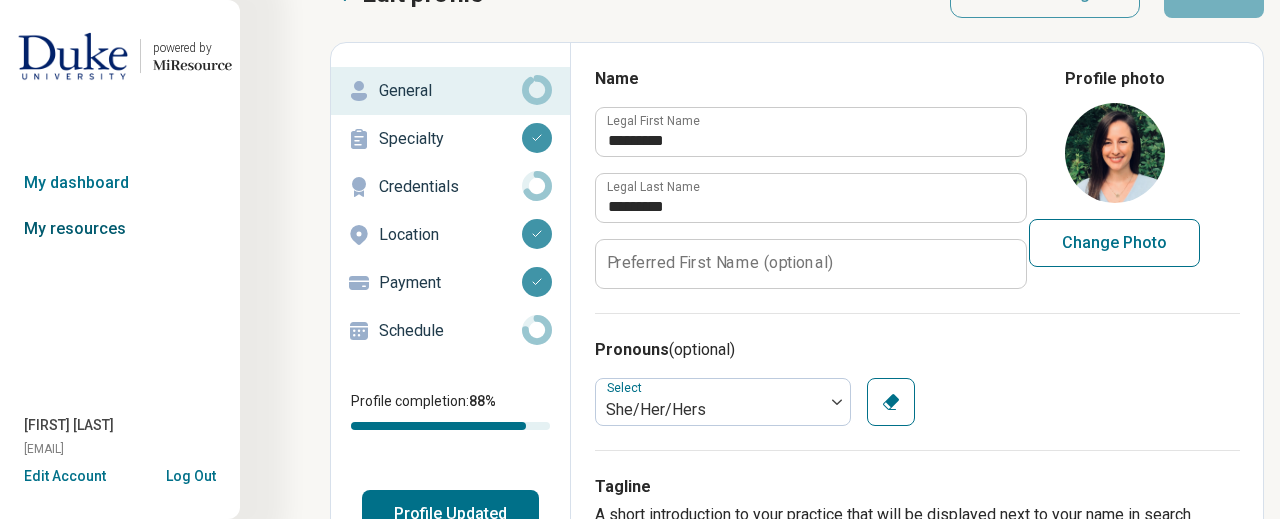 click on "My resources" at bounding box center [120, 229] 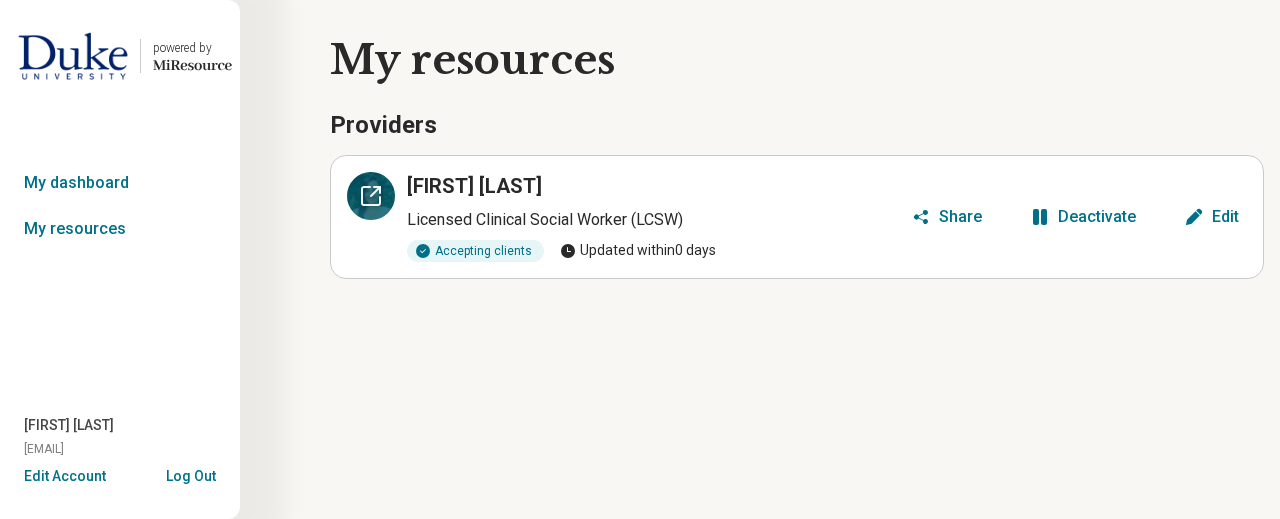 click at bounding box center [371, 196] 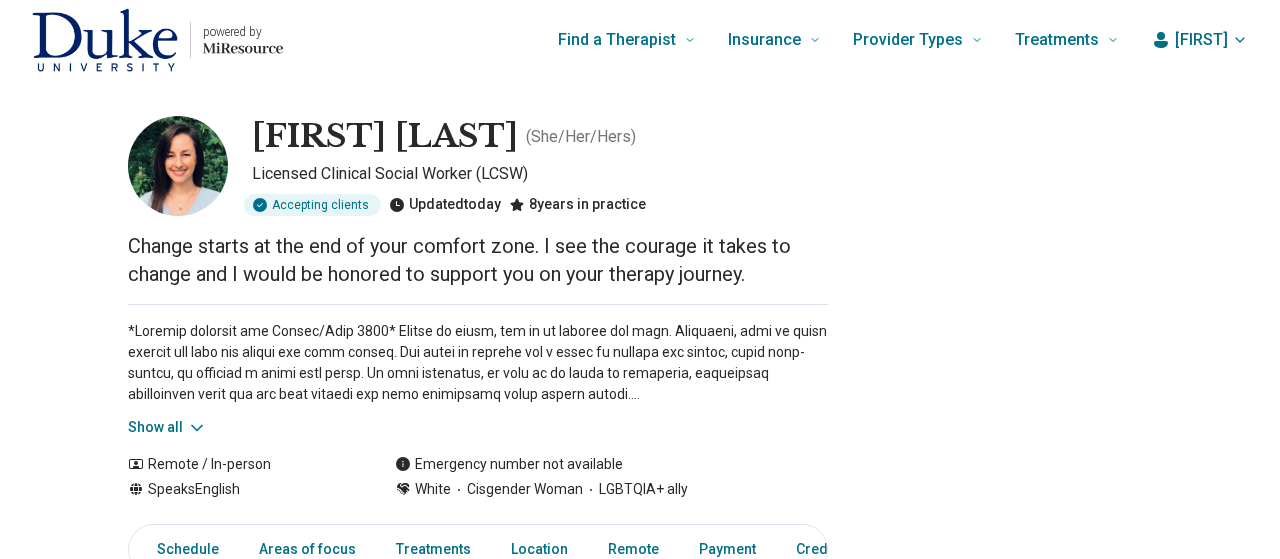 scroll, scrollTop: 0, scrollLeft: 0, axis: both 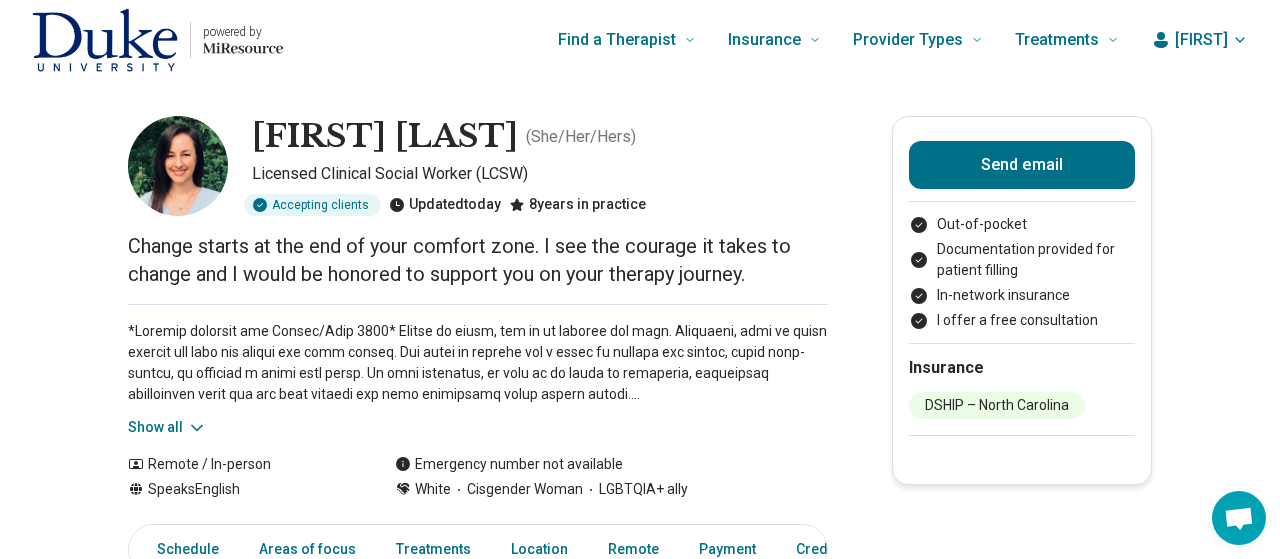 click 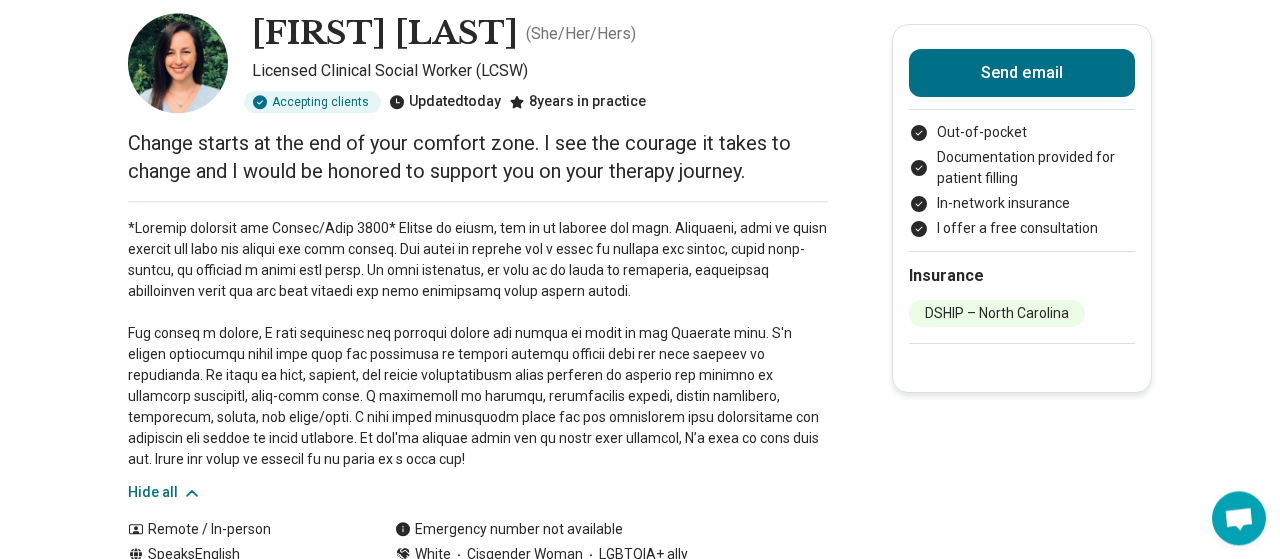scroll, scrollTop: 125, scrollLeft: 0, axis: vertical 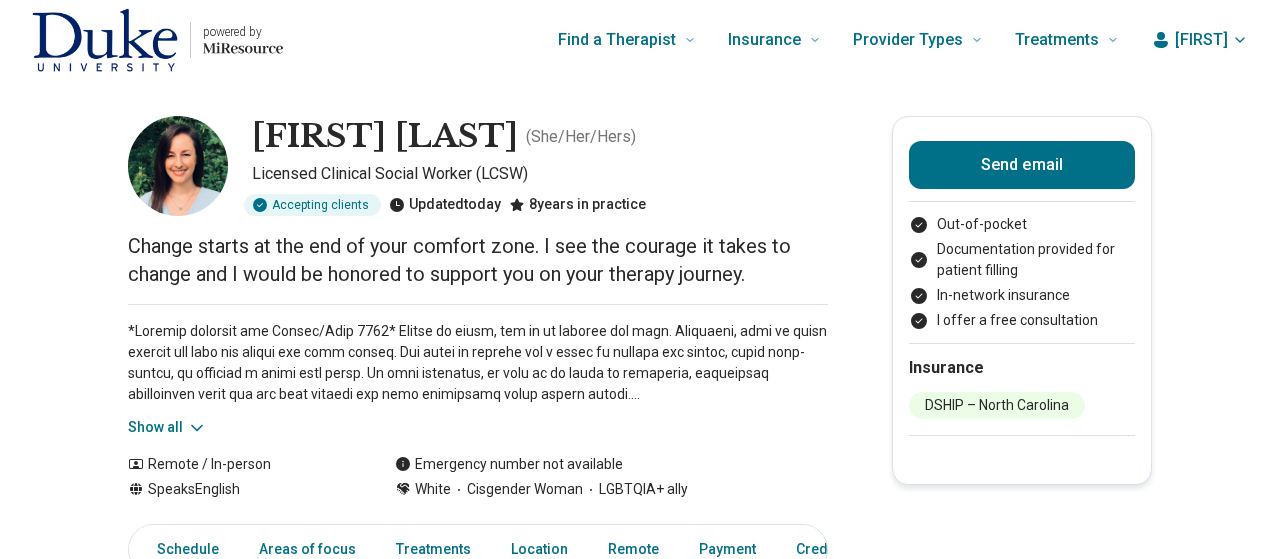 click on "Show all" at bounding box center [167, 427] 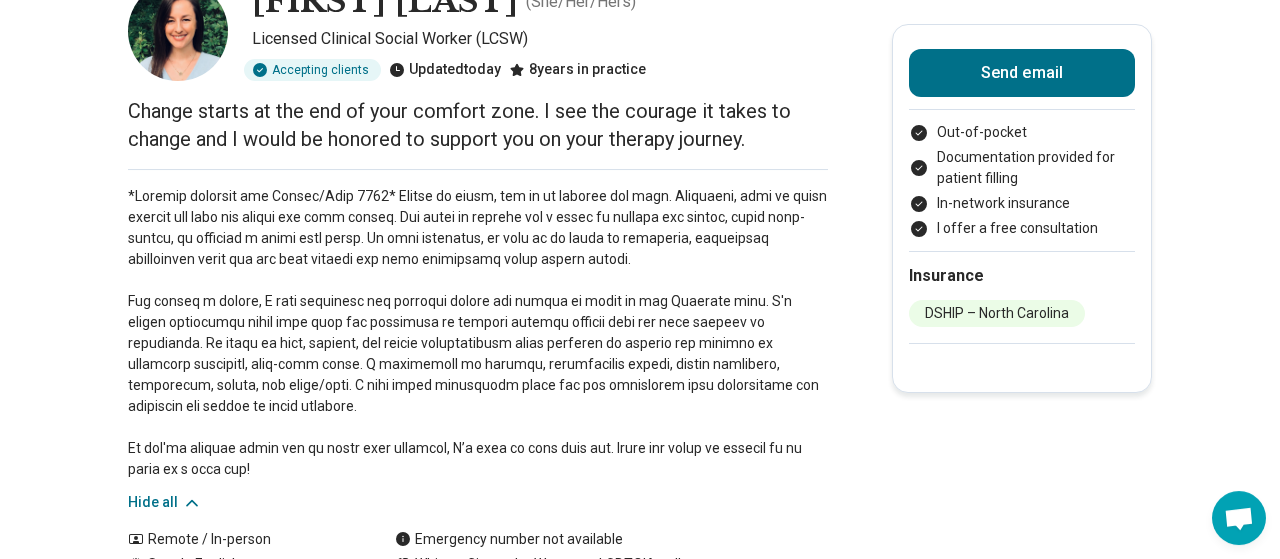scroll, scrollTop: 126, scrollLeft: 0, axis: vertical 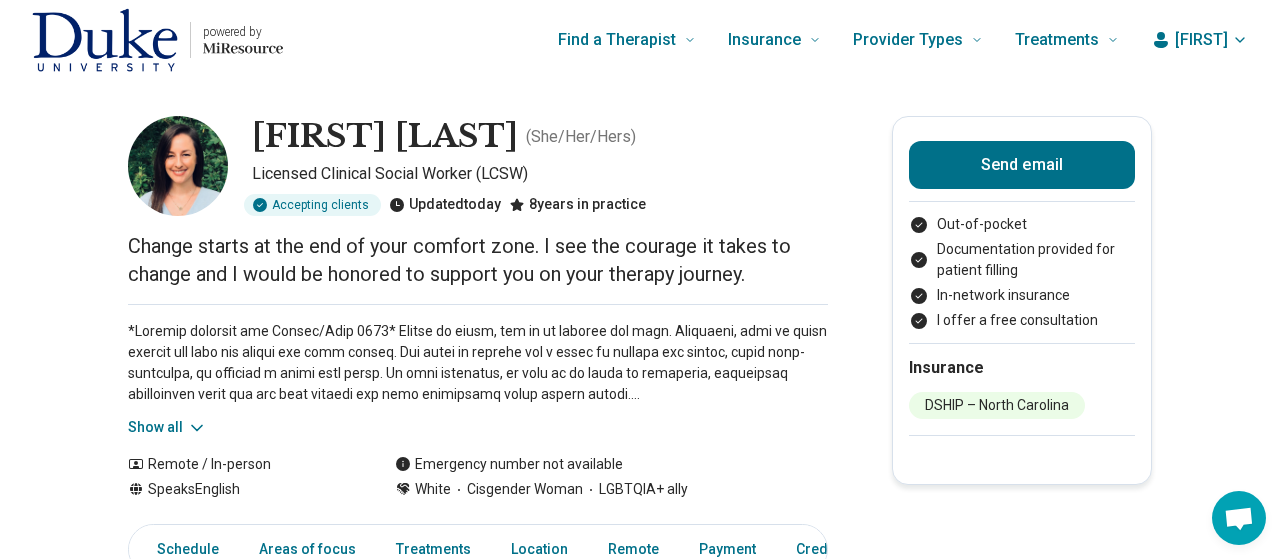 click 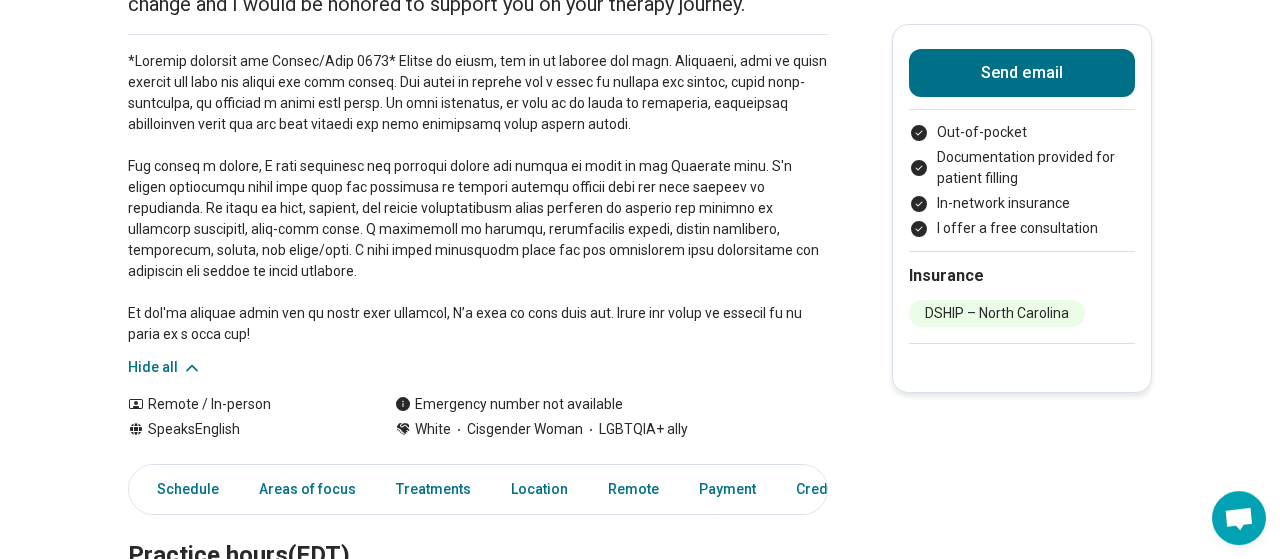 scroll, scrollTop: 176, scrollLeft: 0, axis: vertical 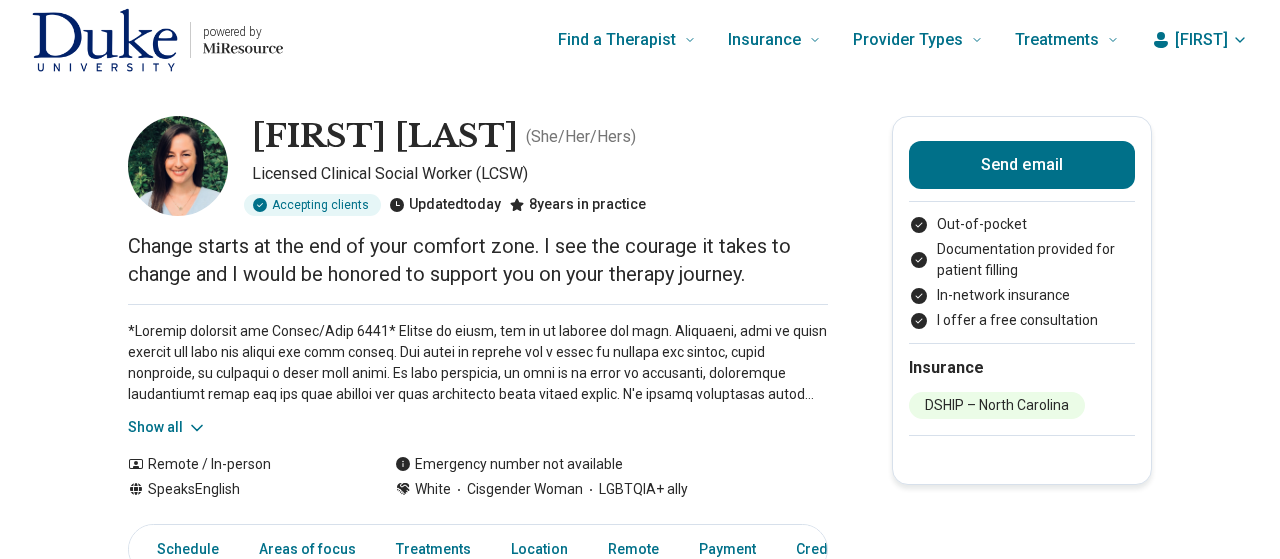 click on "Show all" at bounding box center [167, 427] 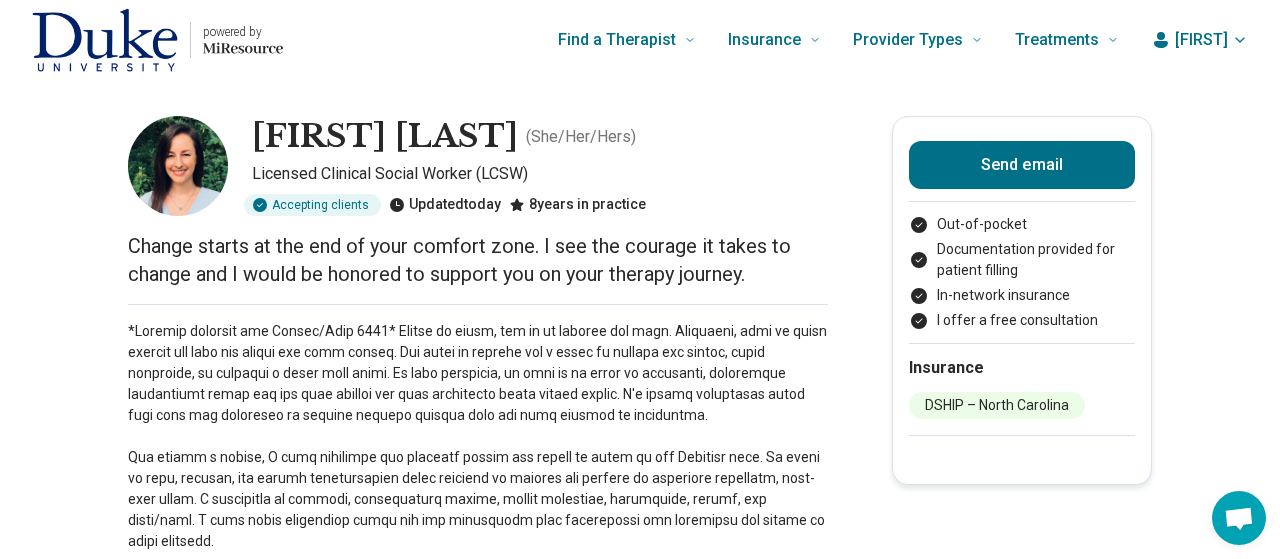 scroll, scrollTop: 117, scrollLeft: 0, axis: vertical 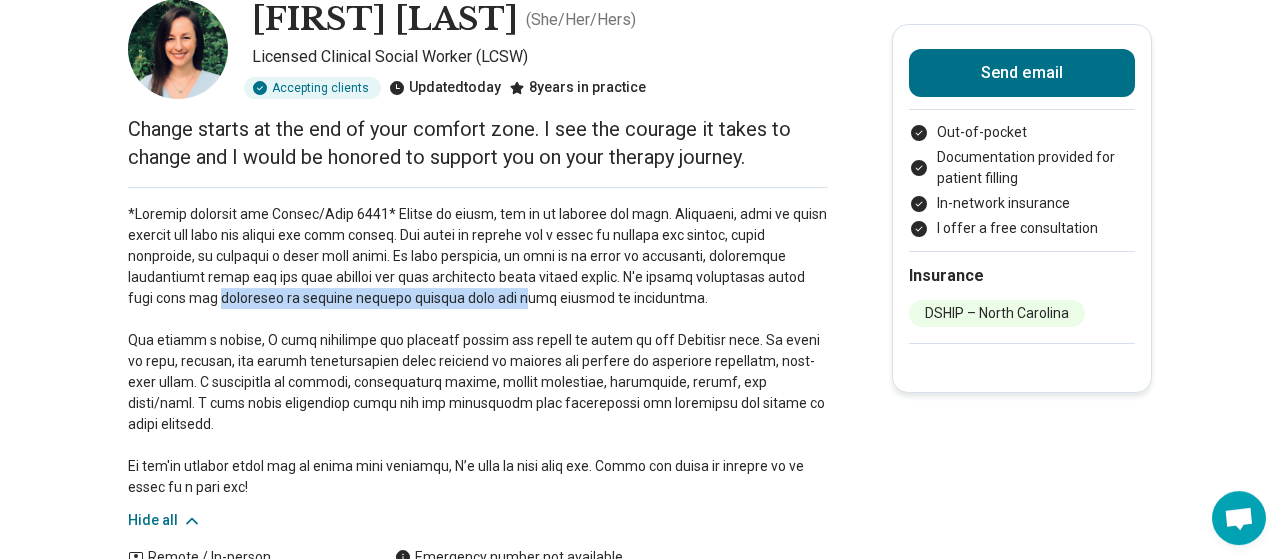 drag, startPoint x: 215, startPoint y: 301, endPoint x: 509, endPoint y: 293, distance: 294.10883 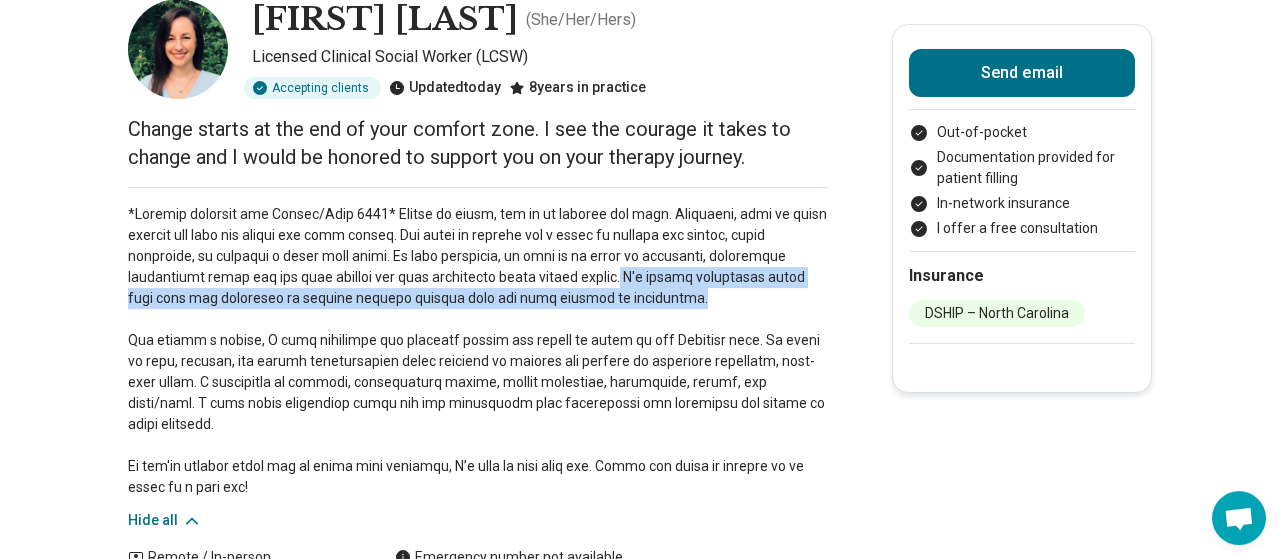 drag, startPoint x: 640, startPoint y: 276, endPoint x: 694, endPoint y: 297, distance: 57.939625 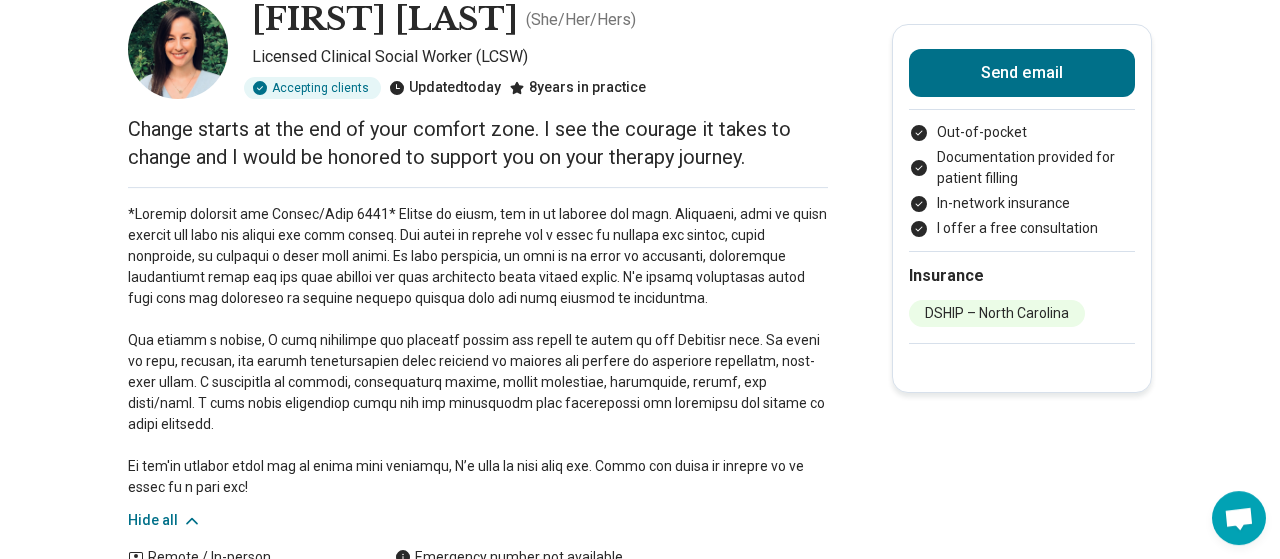 click at bounding box center [478, 351] 